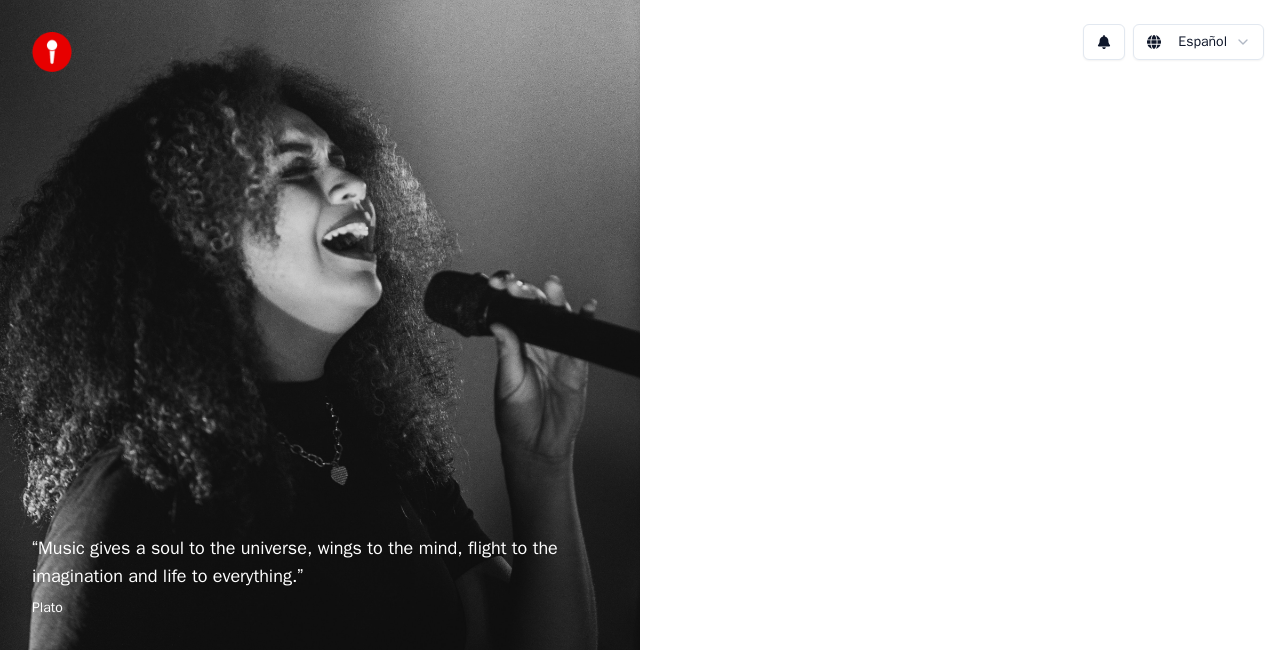scroll, scrollTop: 0, scrollLeft: 0, axis: both 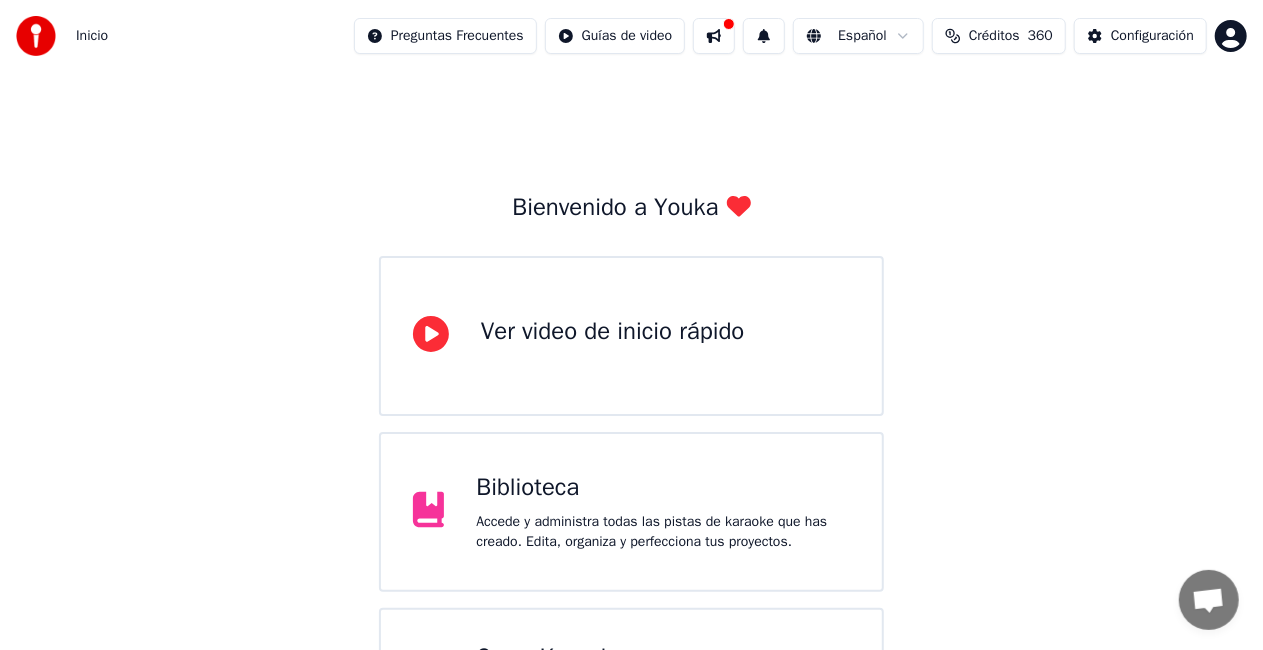 click on "Biblioteca" at bounding box center (663, 488) 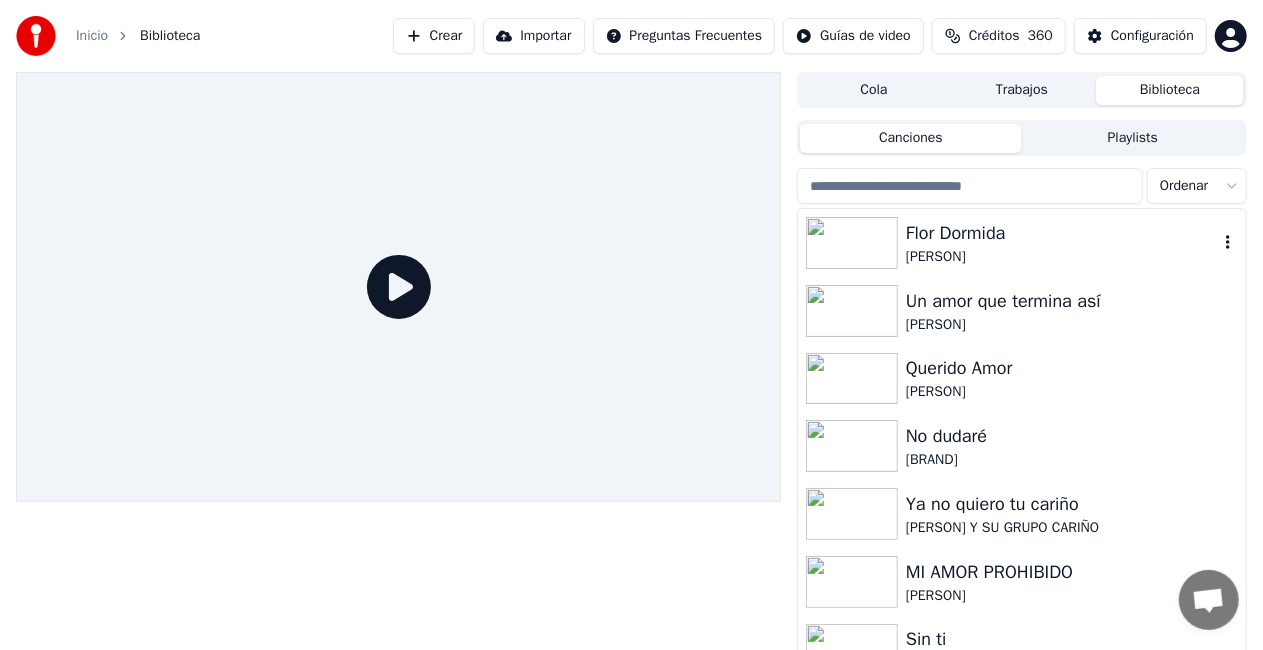 click on "[PERSON]" at bounding box center [1062, 257] 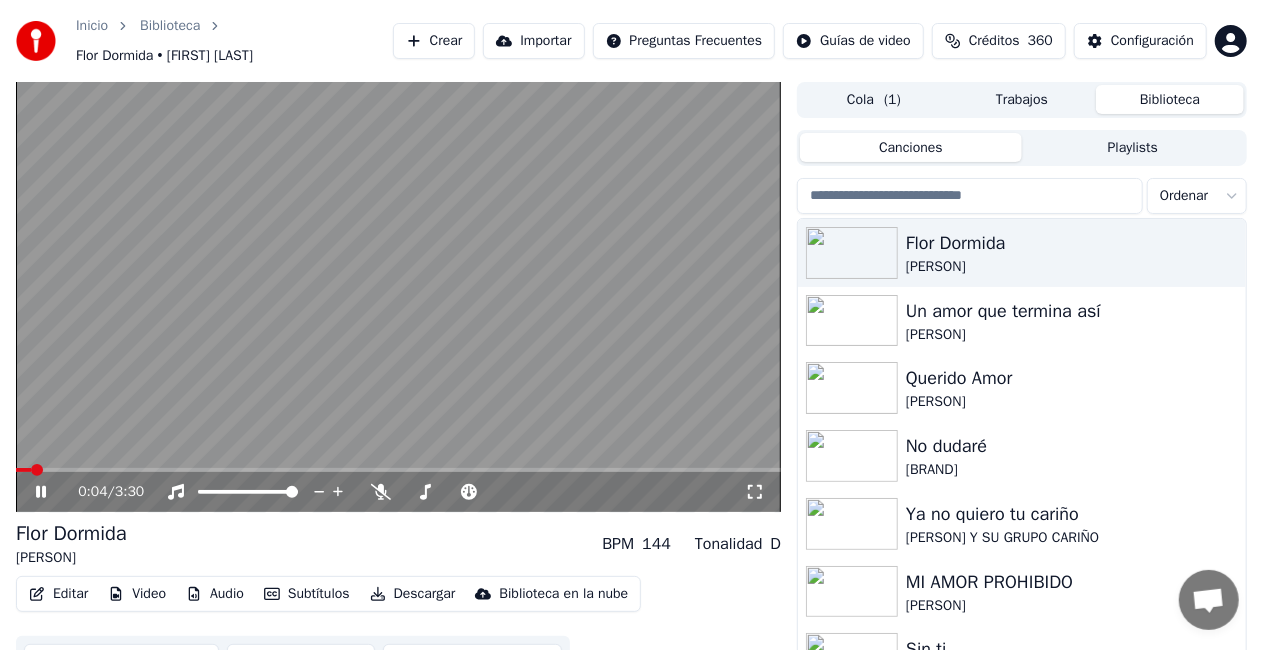 click 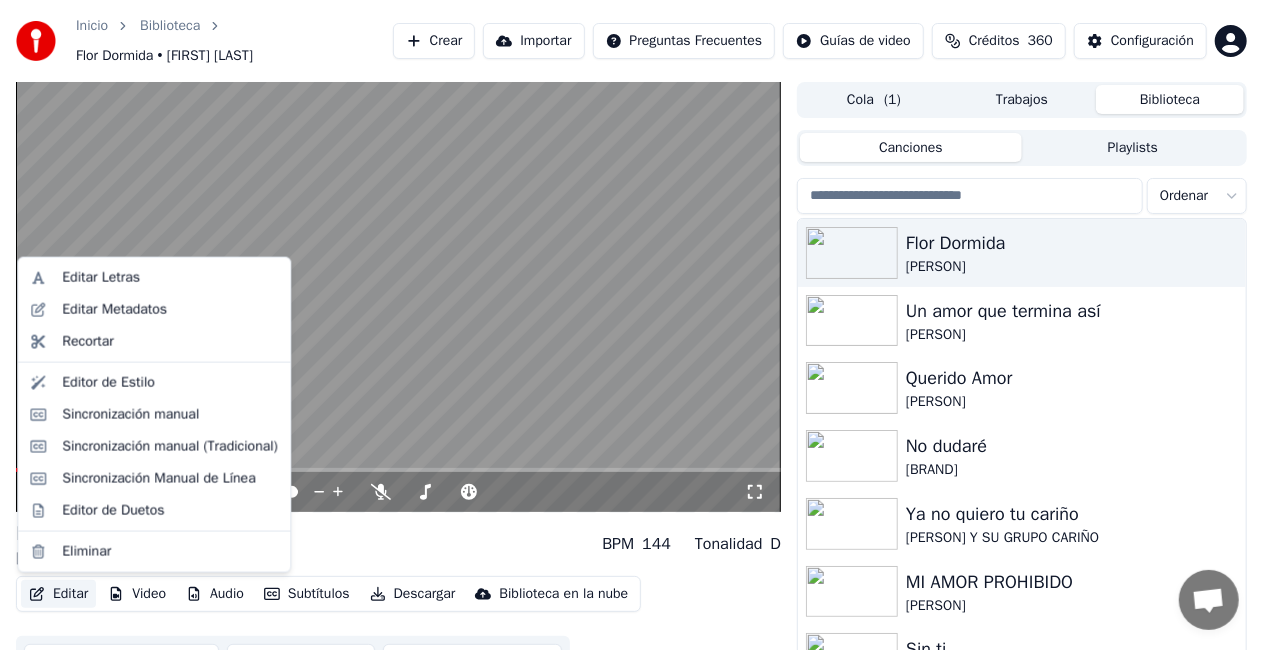 click on "Editar" at bounding box center (58, 594) 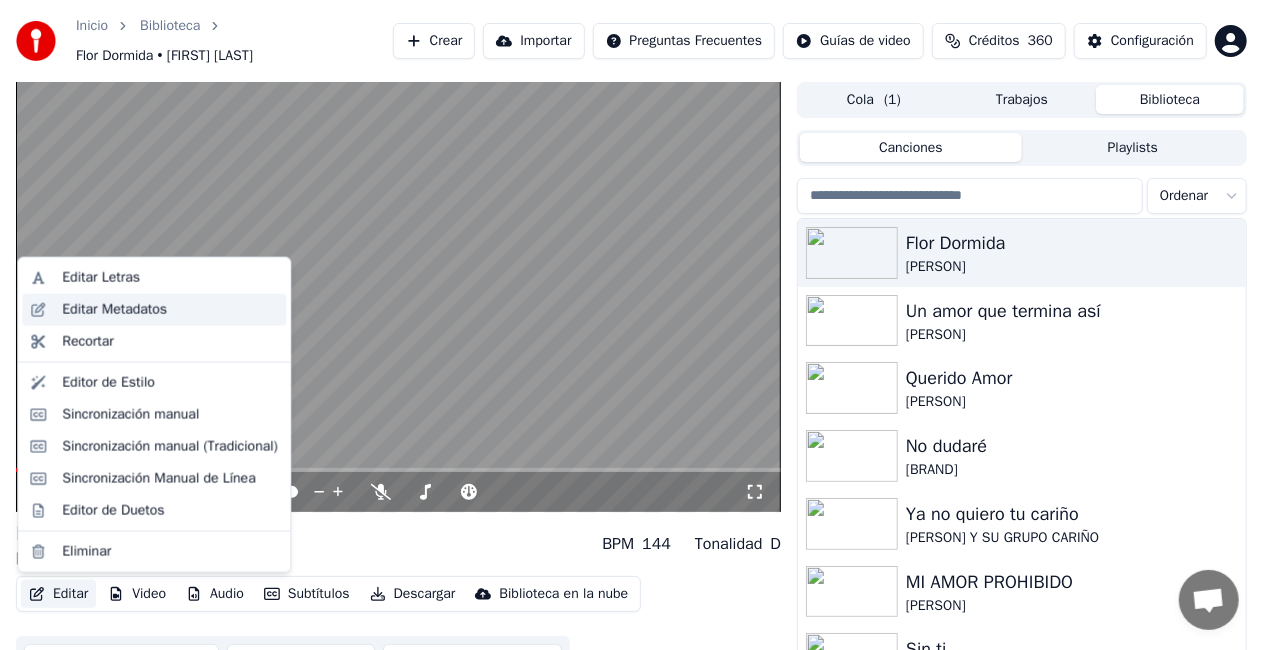 click on "Editar Metadatos" at bounding box center [114, 310] 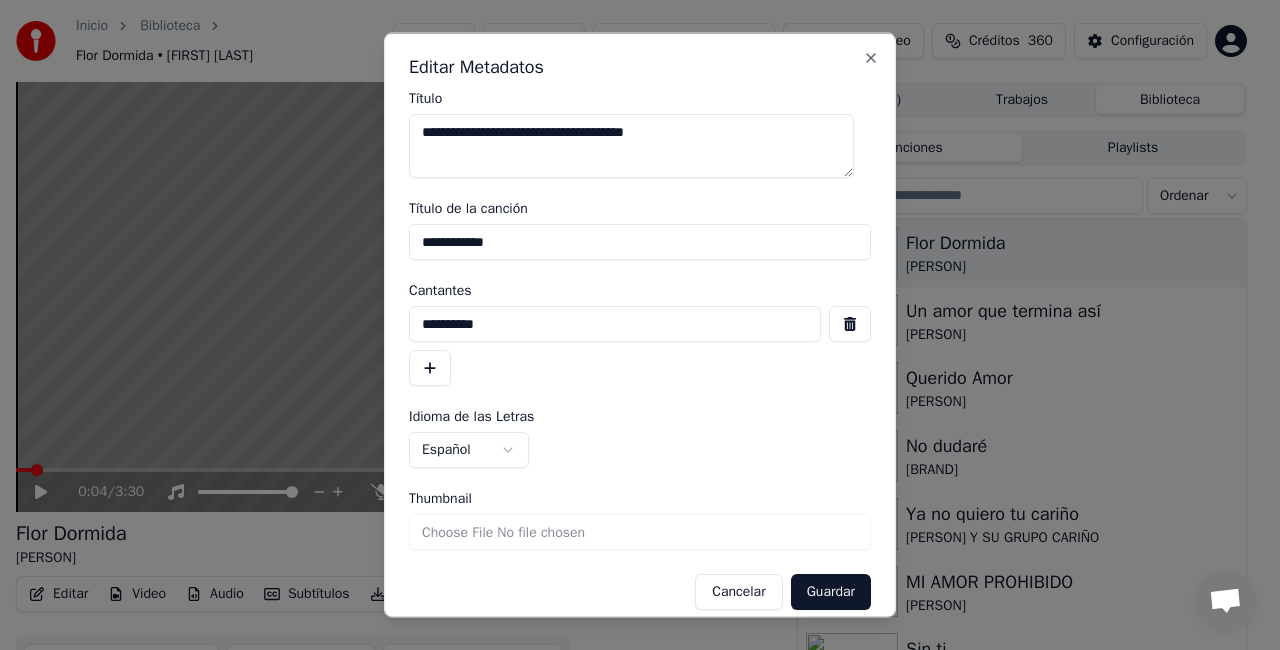 click on "**********" at bounding box center (640, 242) 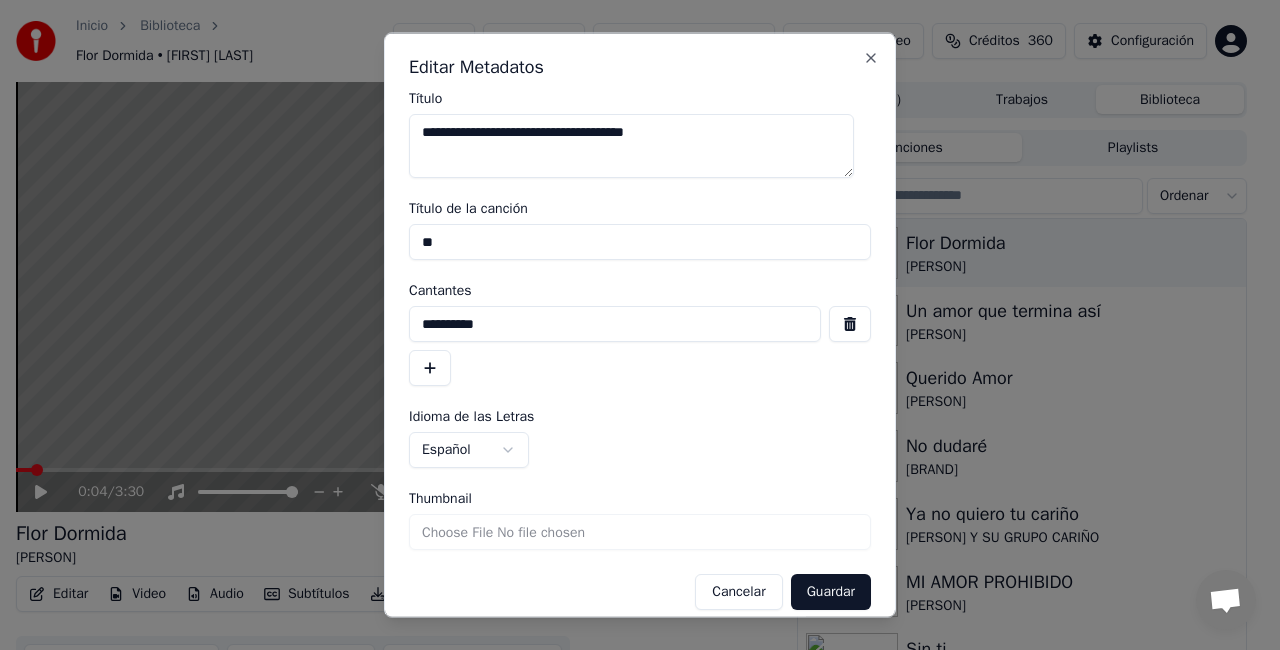 type on "*" 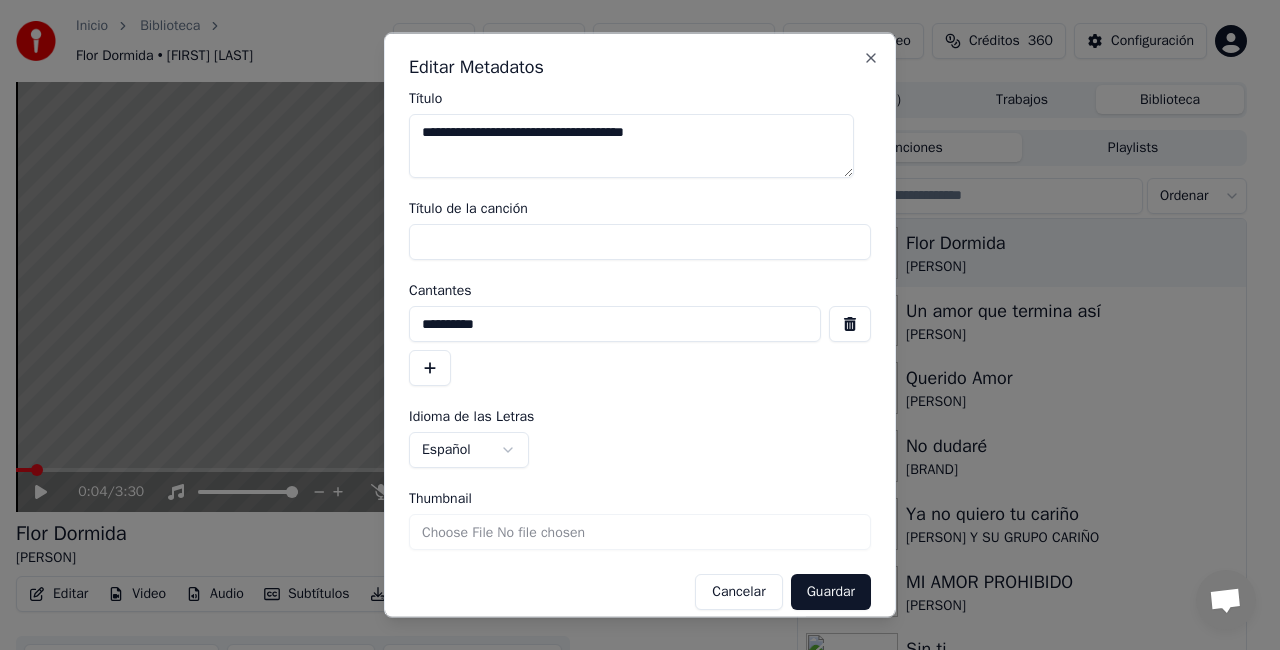 type 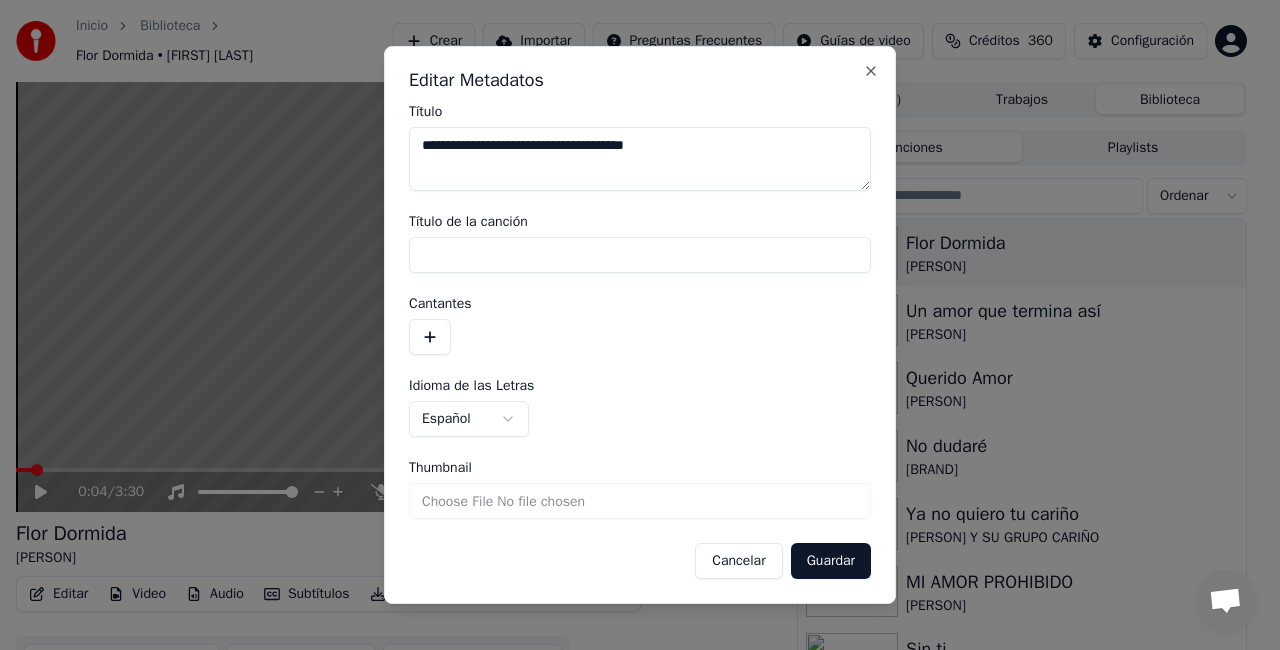 click on "Thumbnail" at bounding box center [640, 501] 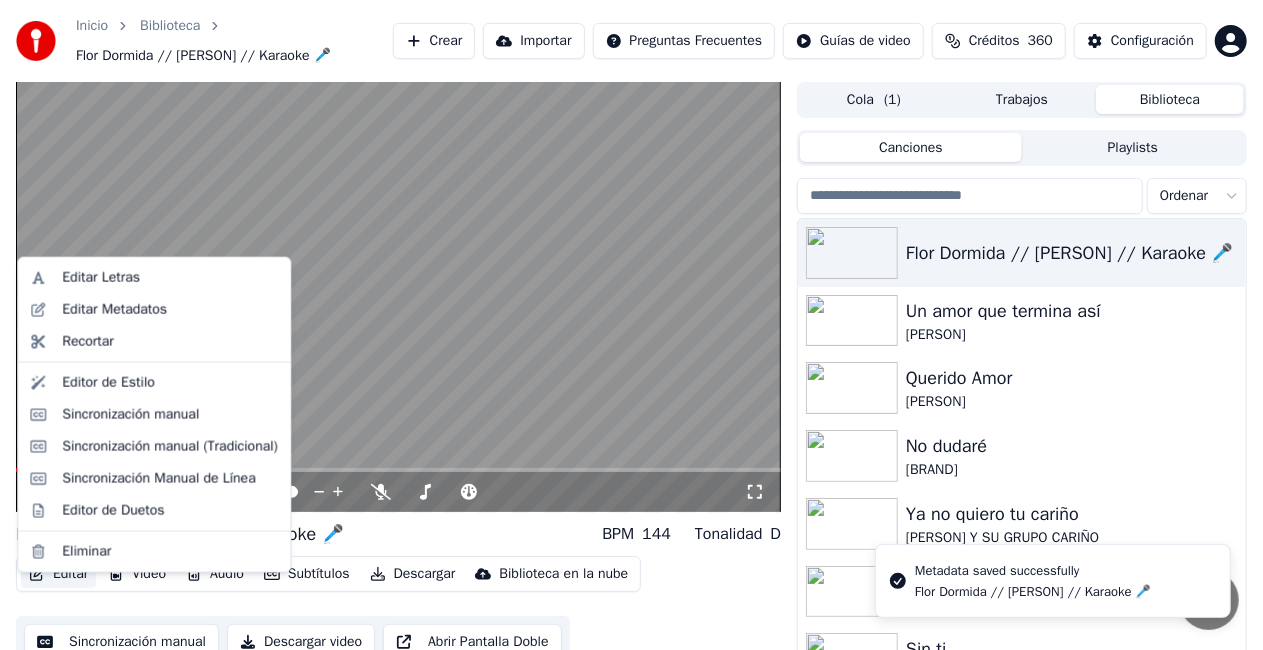 click on "Editar" at bounding box center (58, 574) 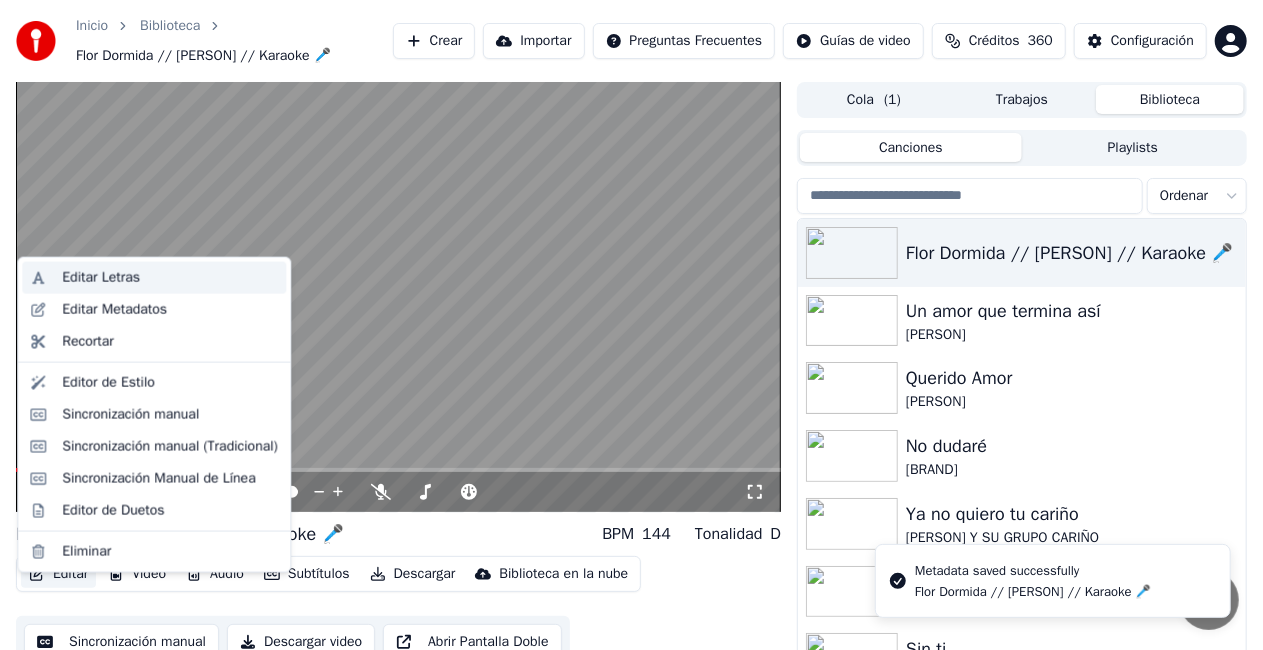 click on "Editar Letras" at bounding box center [101, 278] 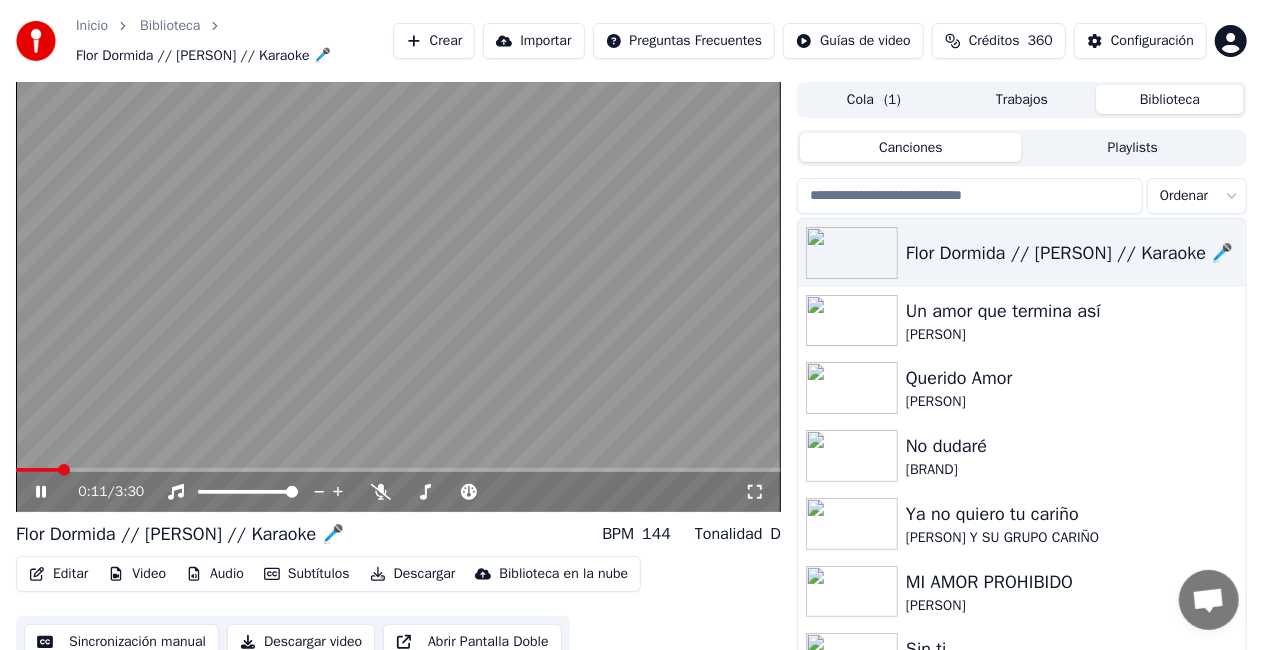 click at bounding box center [398, 297] 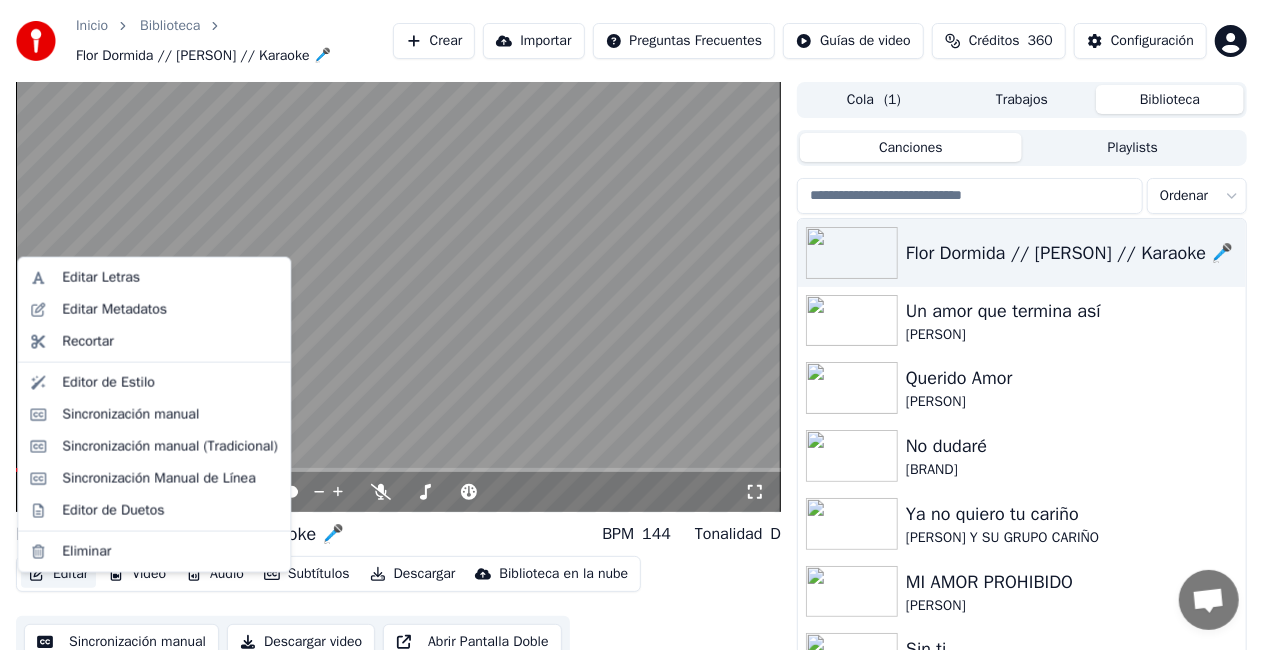 click on "Editar" at bounding box center (58, 574) 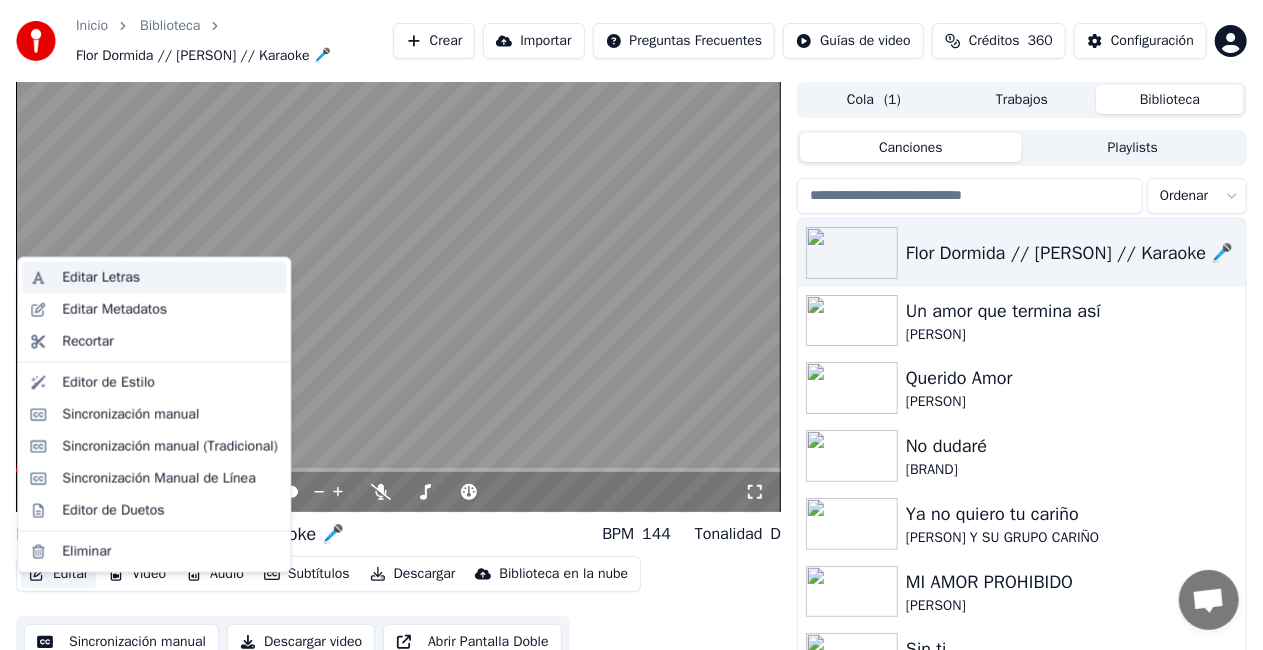click on "Editar Letras" at bounding box center (101, 278) 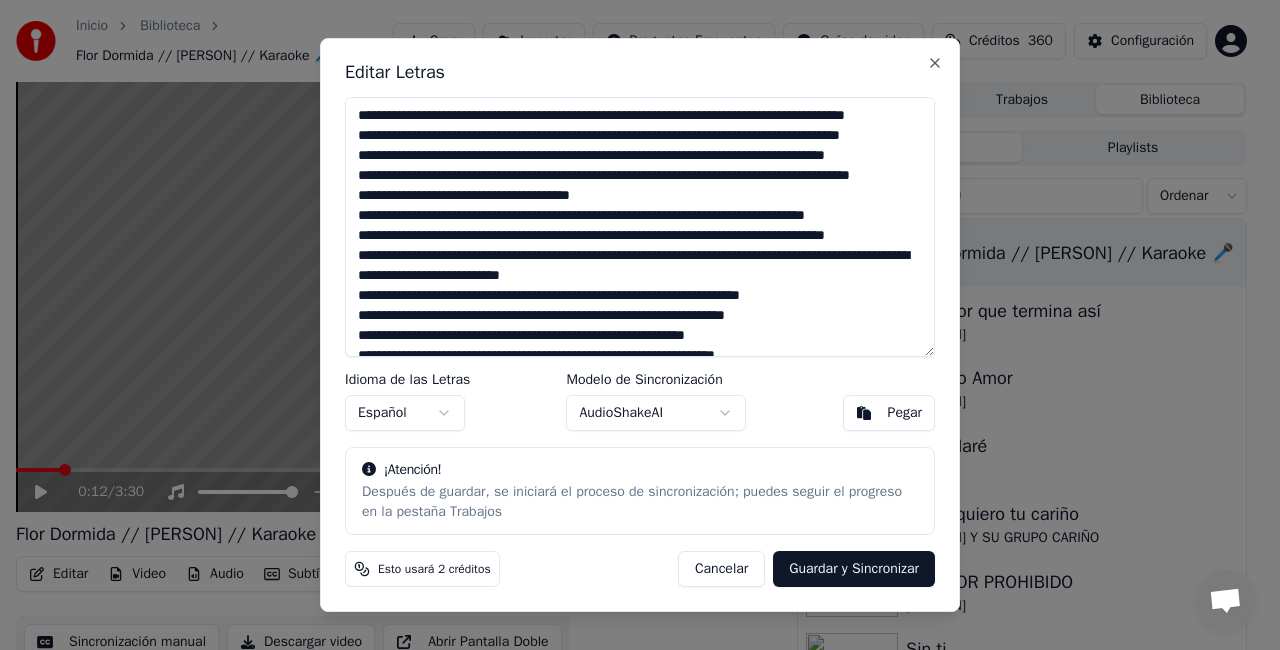 scroll, scrollTop: 158, scrollLeft: 0, axis: vertical 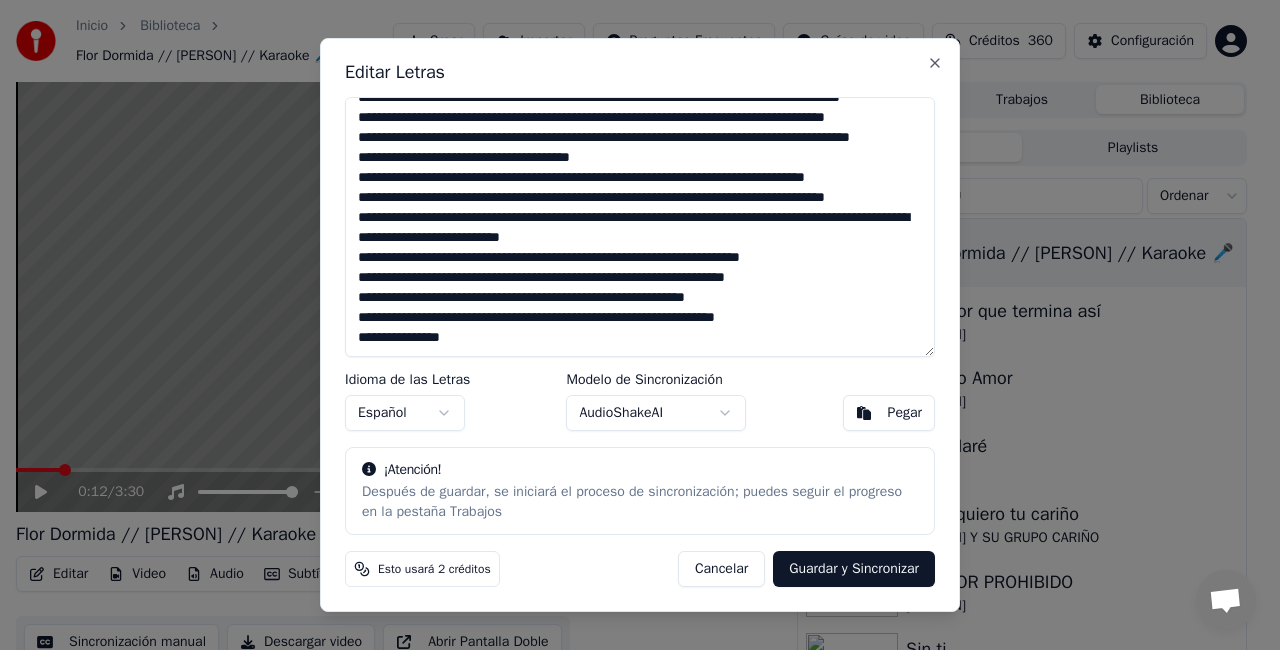 drag, startPoint x: 357, startPoint y: 113, endPoint x: 633, endPoint y: 386, distance: 388.20743 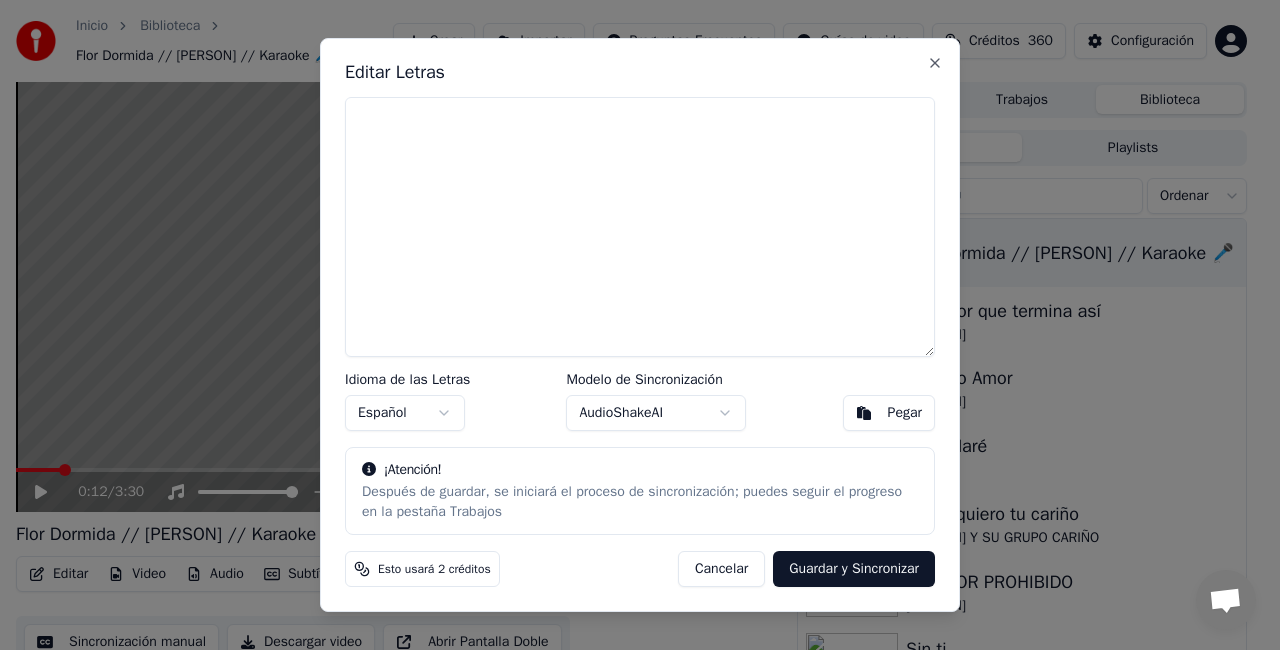 scroll, scrollTop: 0, scrollLeft: 0, axis: both 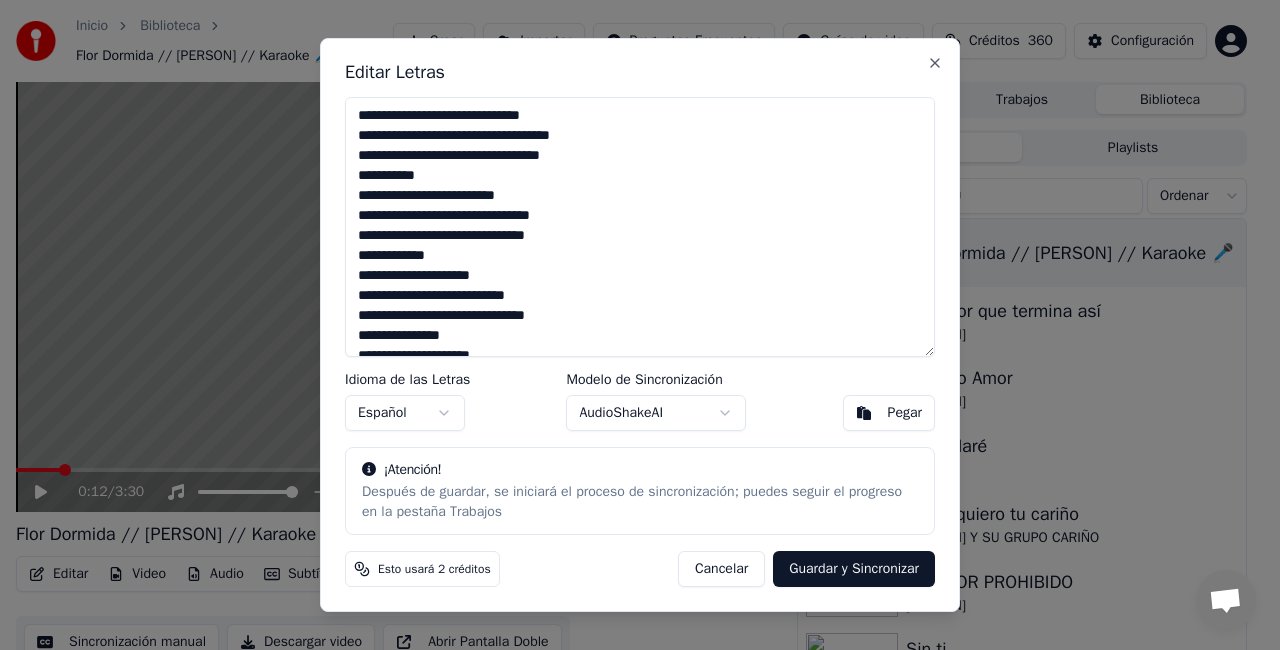 click on "Guardar y Sincronizar" at bounding box center (854, 569) 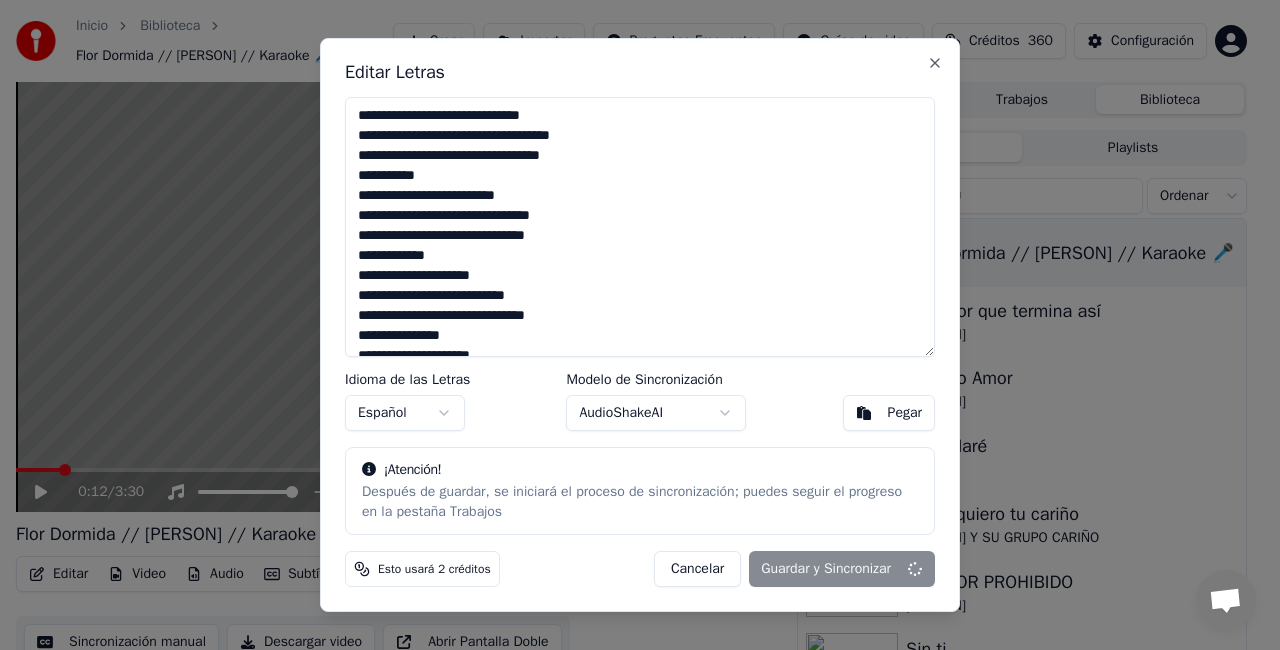 type on "**********" 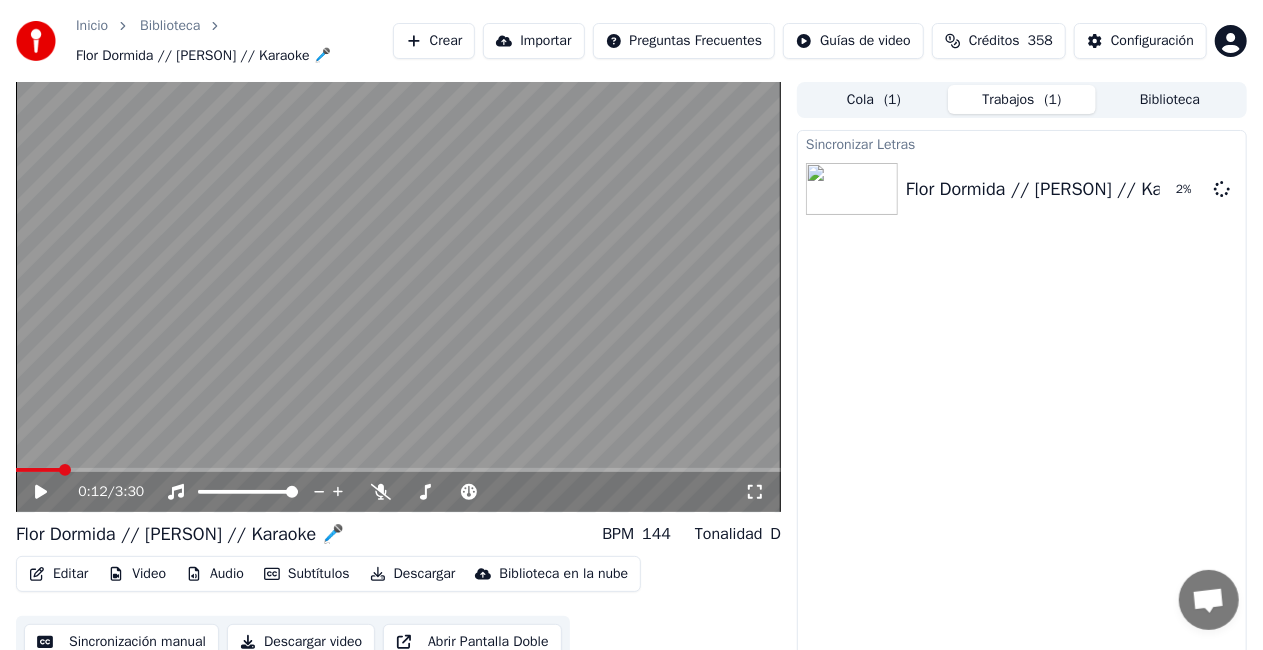 click on "Biblioteca" at bounding box center (170, 26) 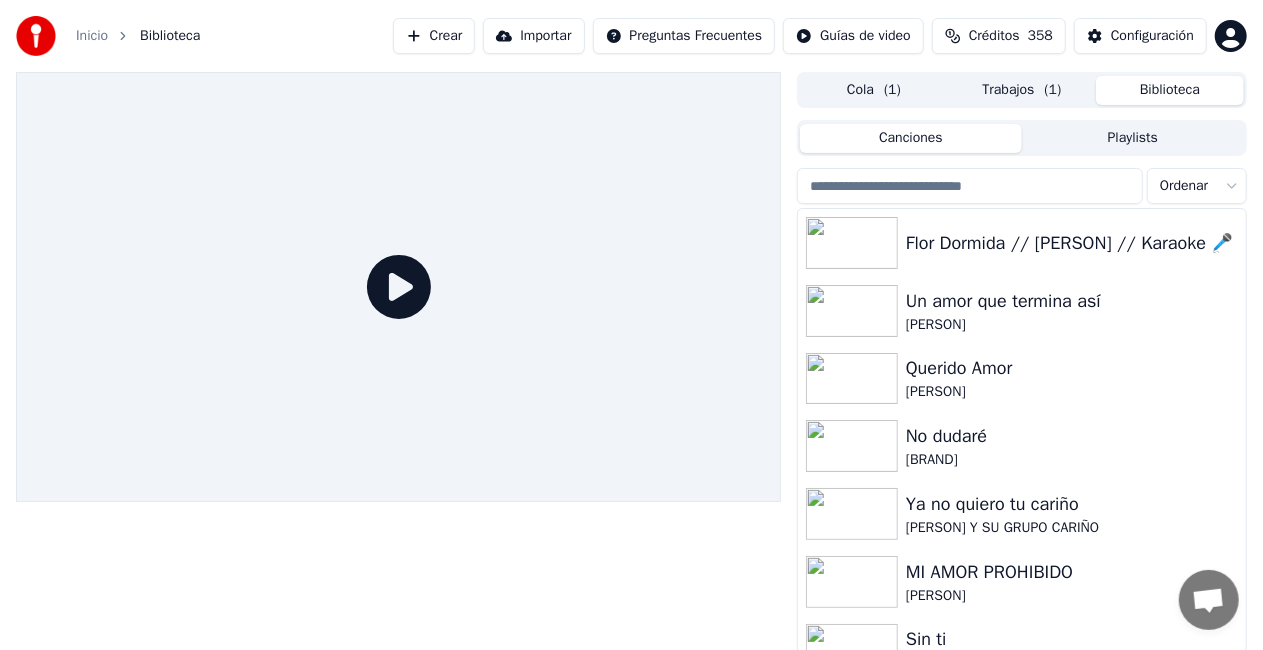 click on "Biblioteca" at bounding box center (1170, 90) 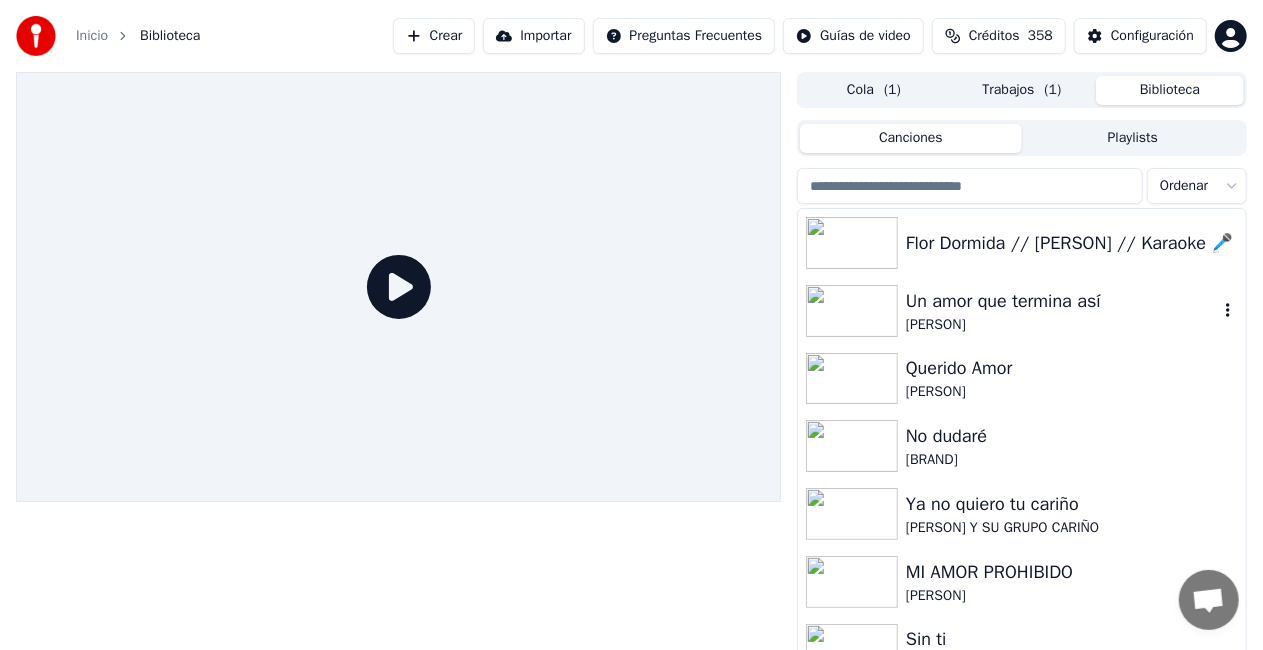 click on "Un amor que termina así" at bounding box center (1062, 301) 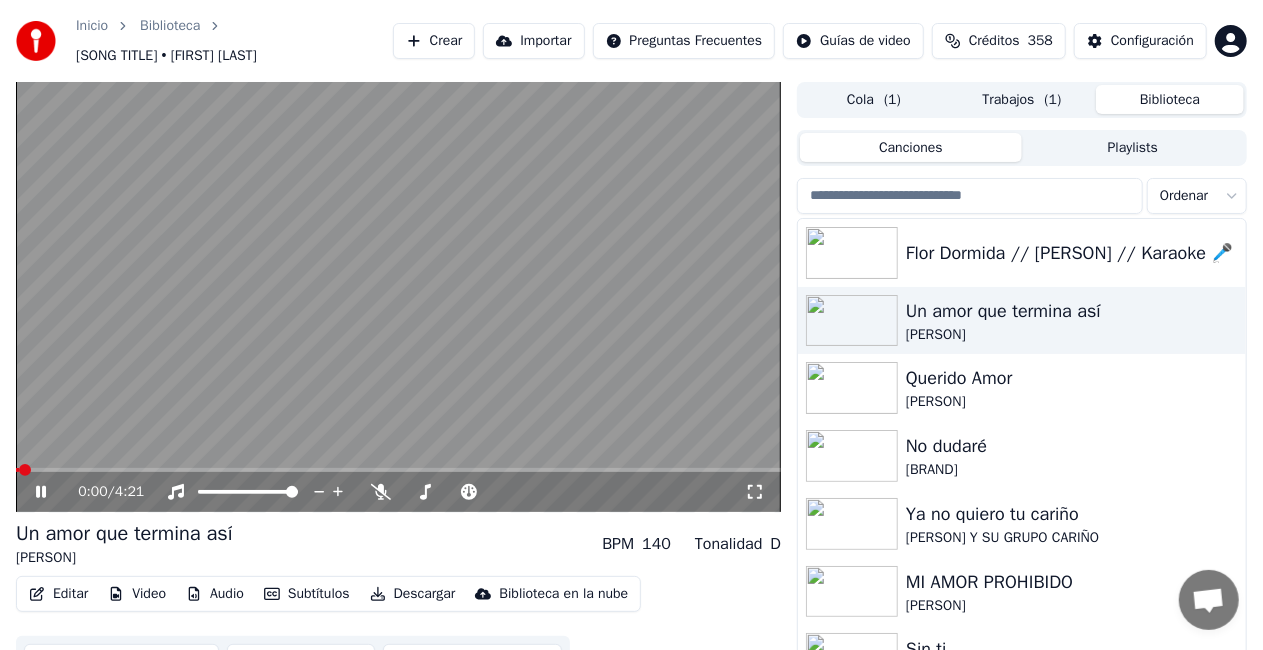 click 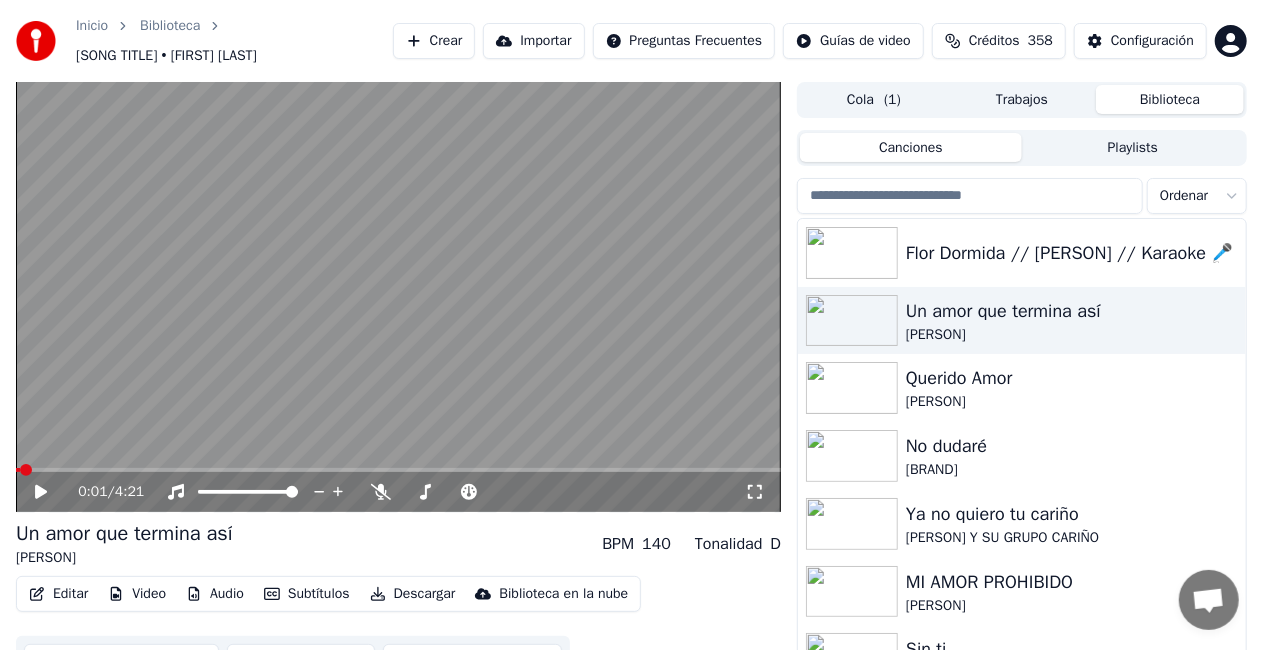 click on "Editar" at bounding box center (58, 594) 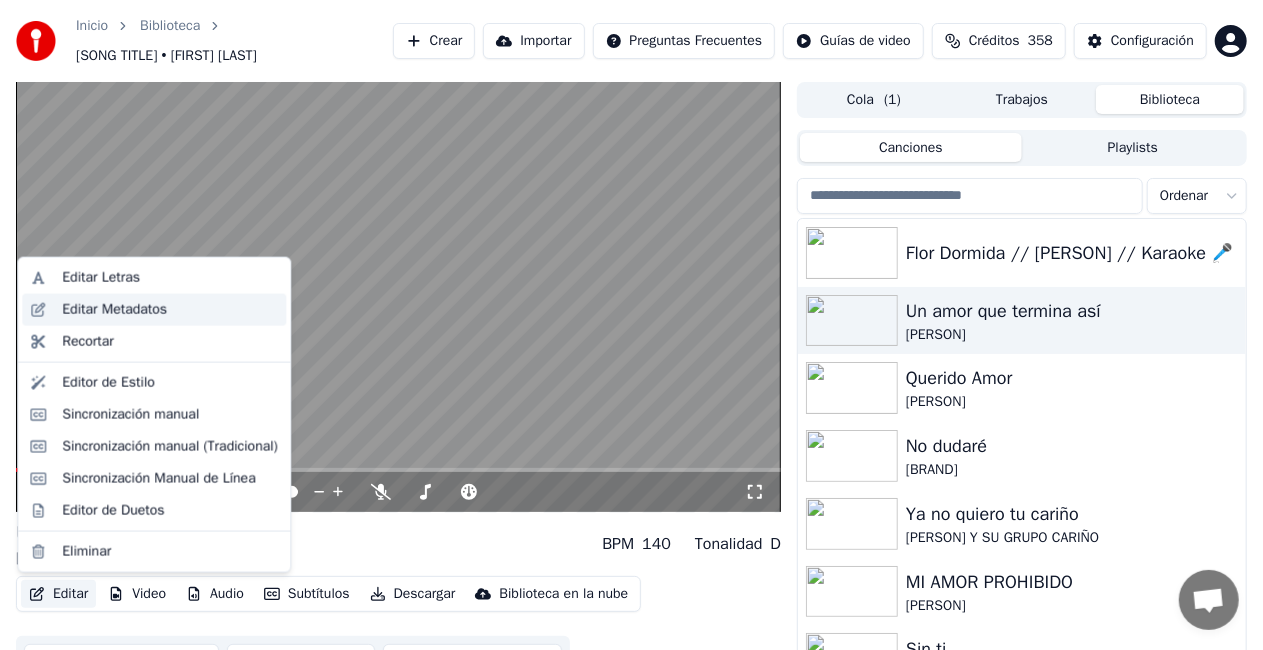 click on "Editar Metadatos" at bounding box center (114, 310) 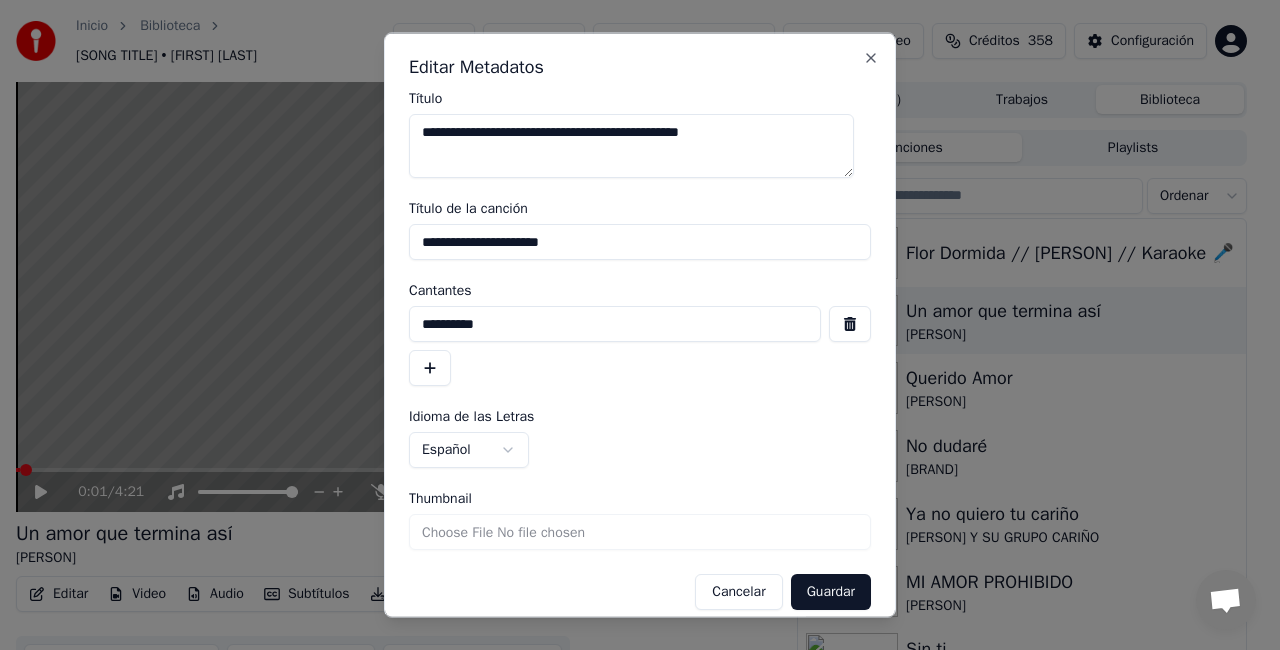 click on "**********" at bounding box center [640, 242] 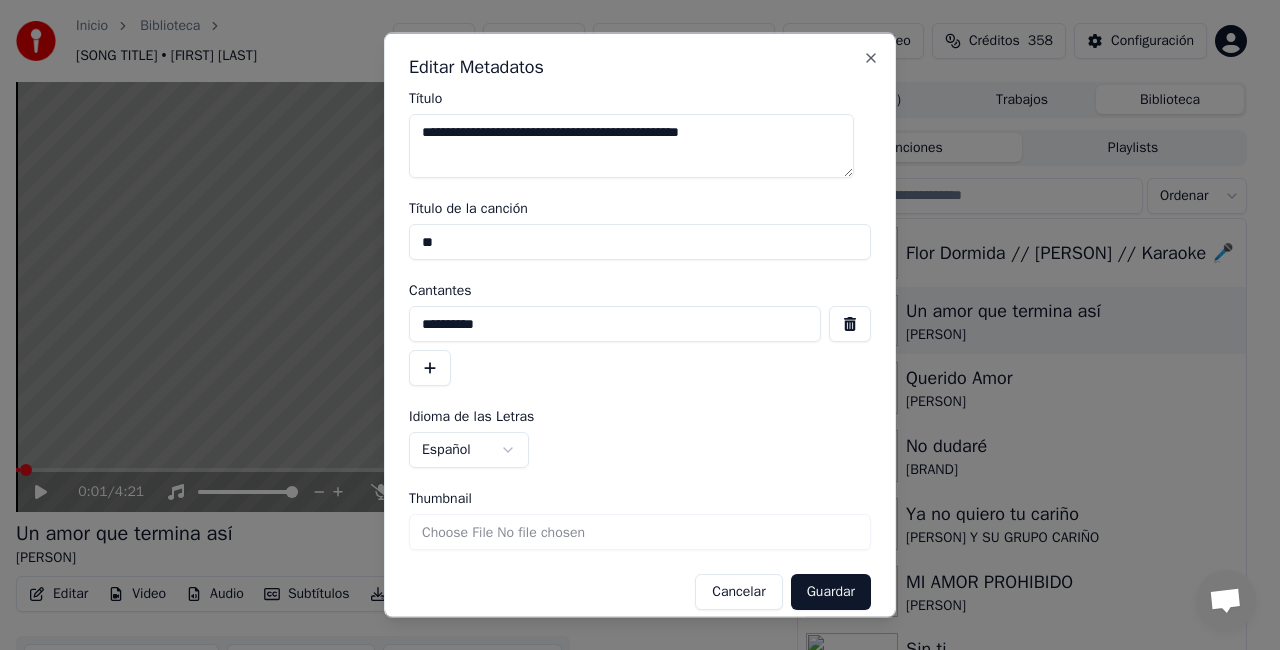 type on "*" 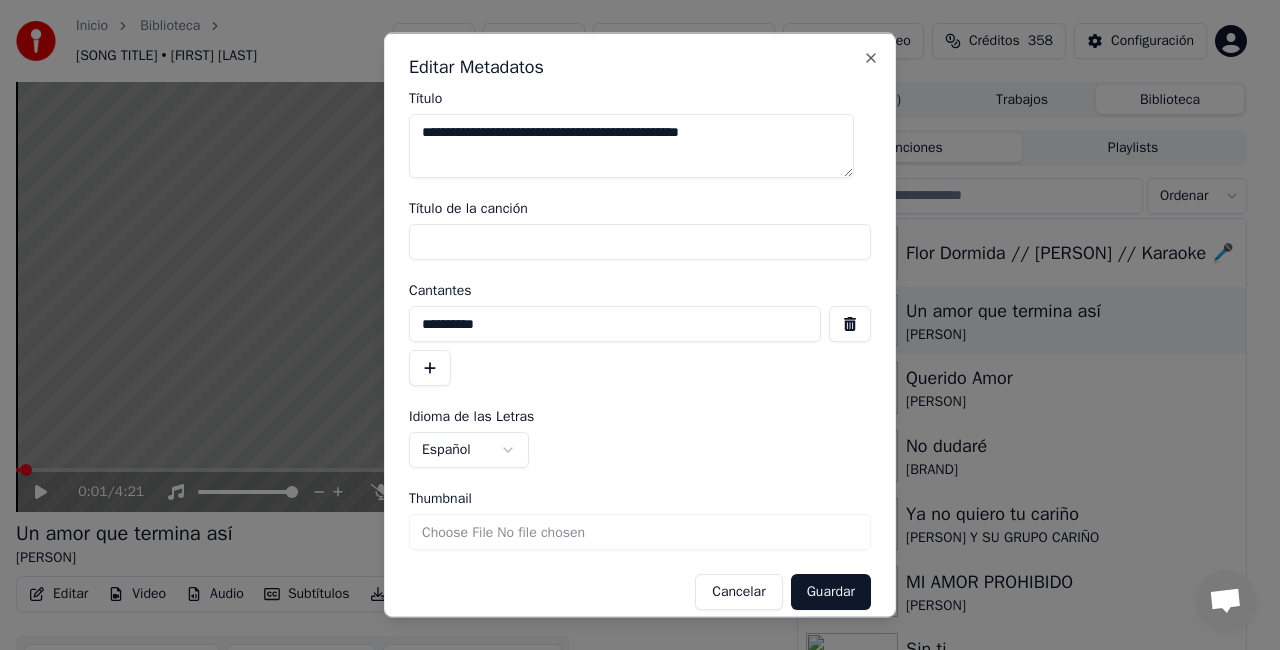 type 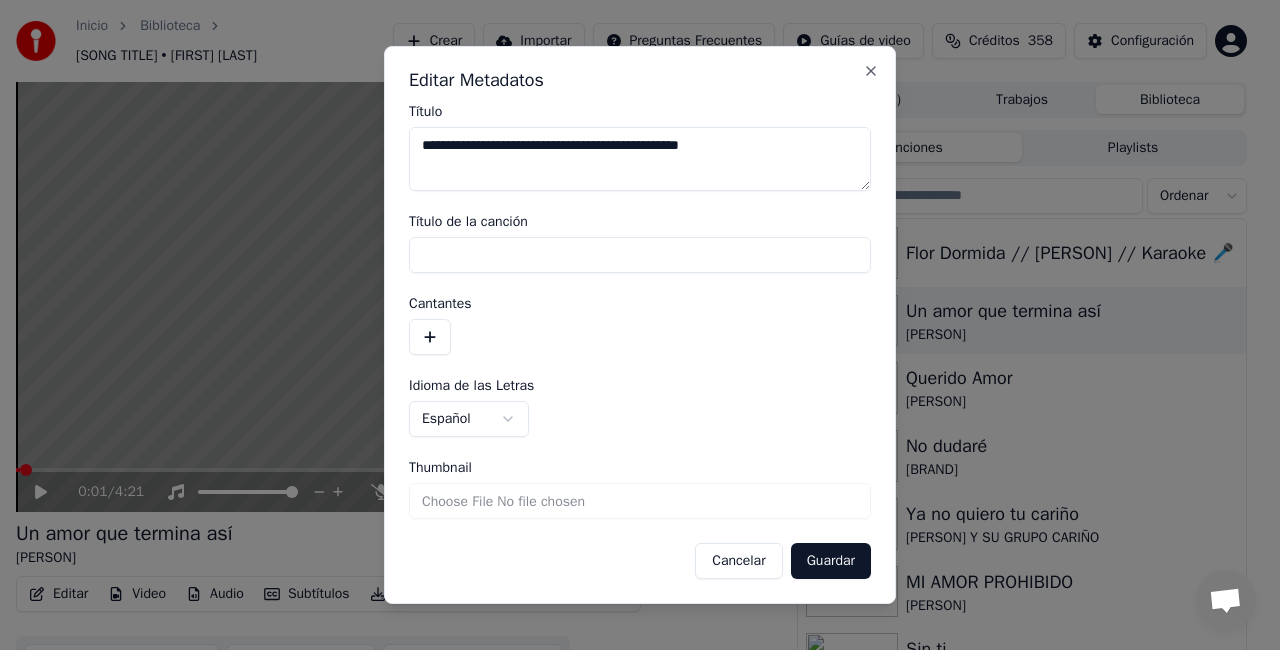 click on "Thumbnail" at bounding box center (640, 501) 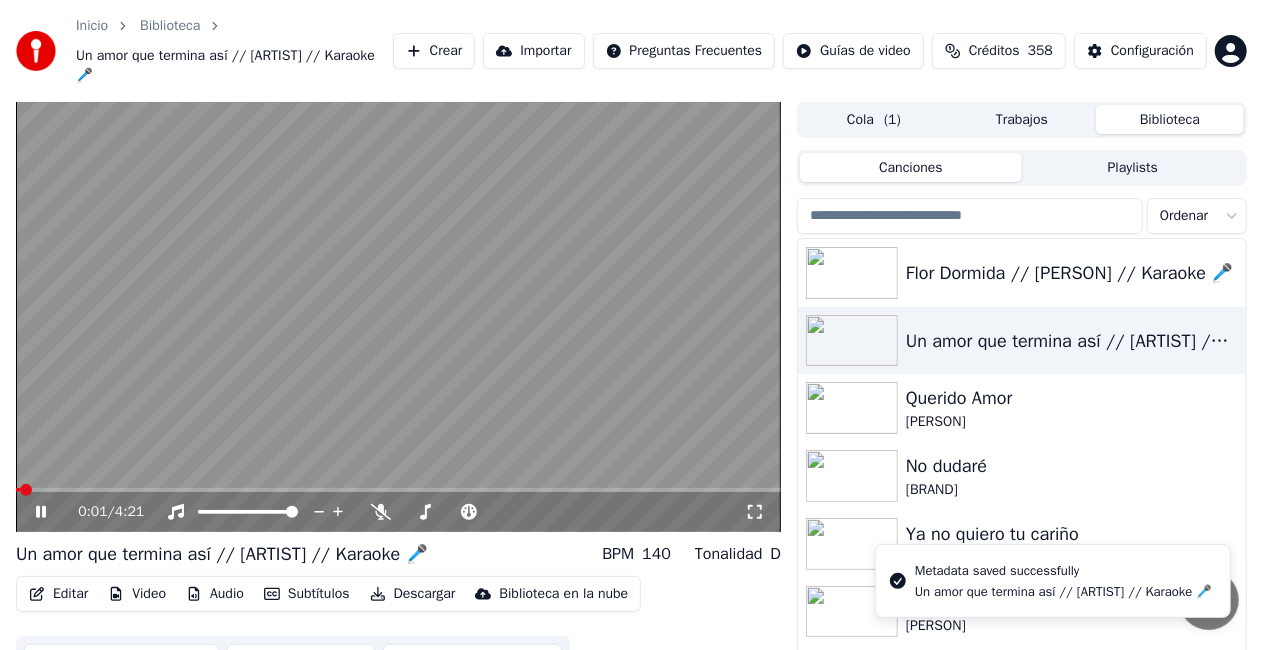 click at bounding box center (398, 317) 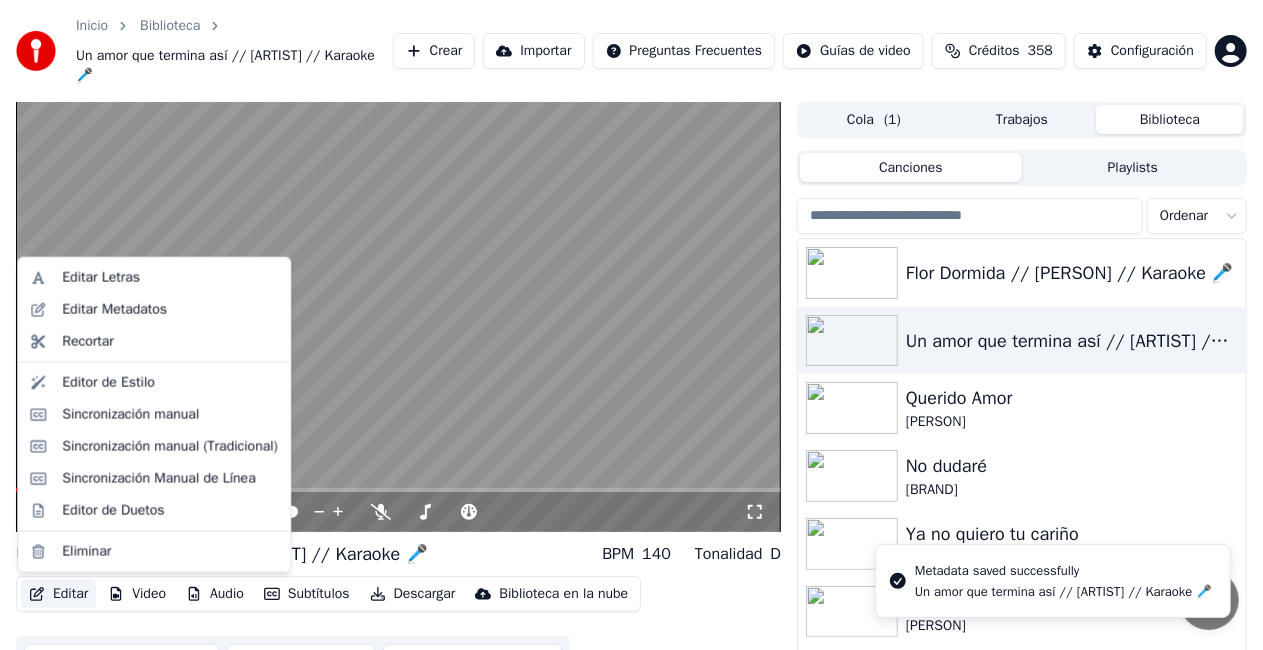 click on "Editar" at bounding box center (58, 594) 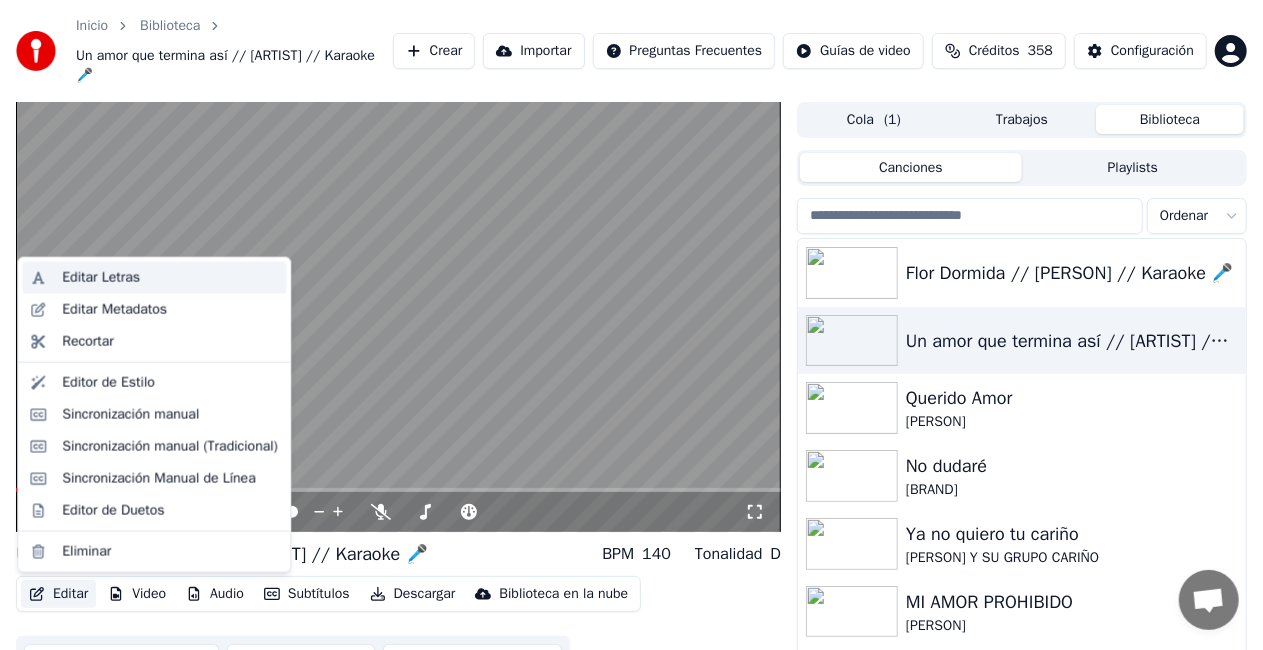 click on "Editar Letras" at bounding box center [101, 278] 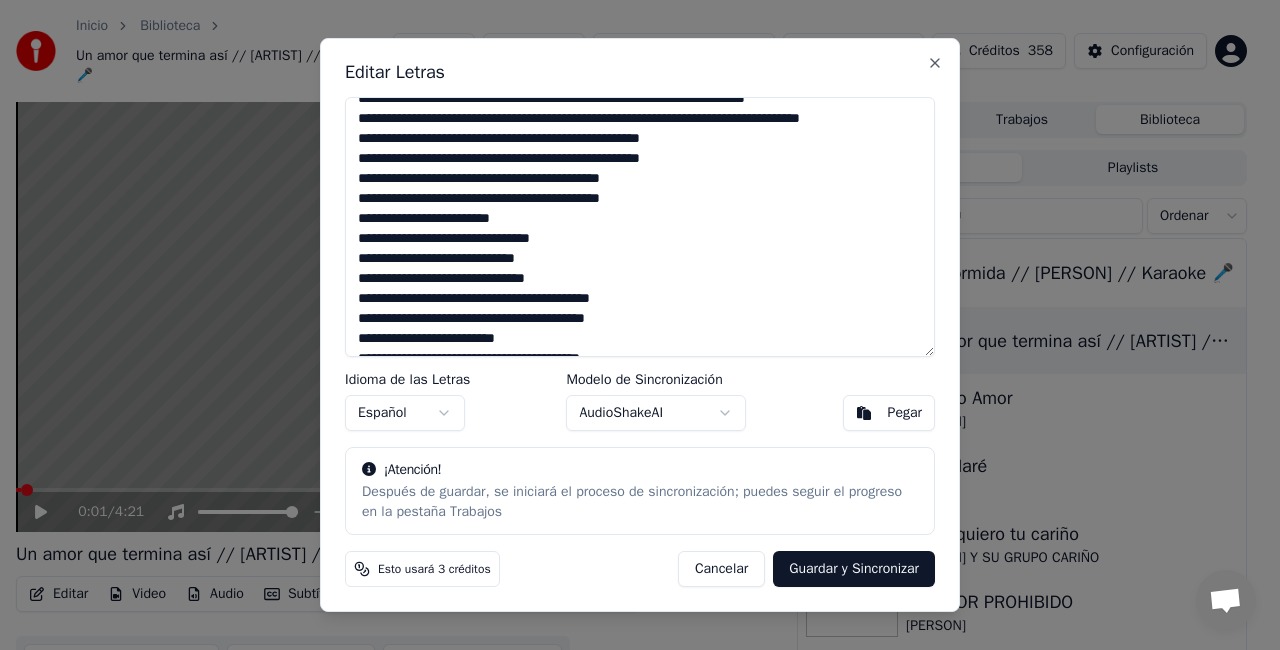 scroll, scrollTop: 258, scrollLeft: 0, axis: vertical 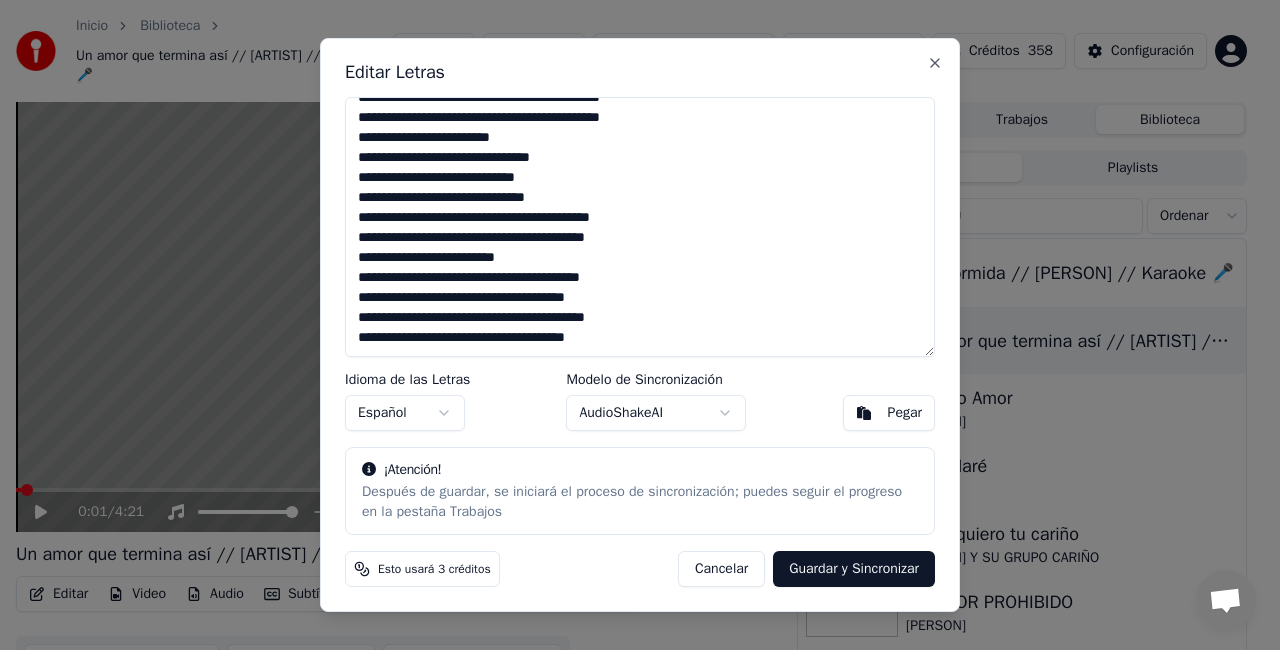 drag, startPoint x: 348, startPoint y: 116, endPoint x: 664, endPoint y: 363, distance: 401.0798 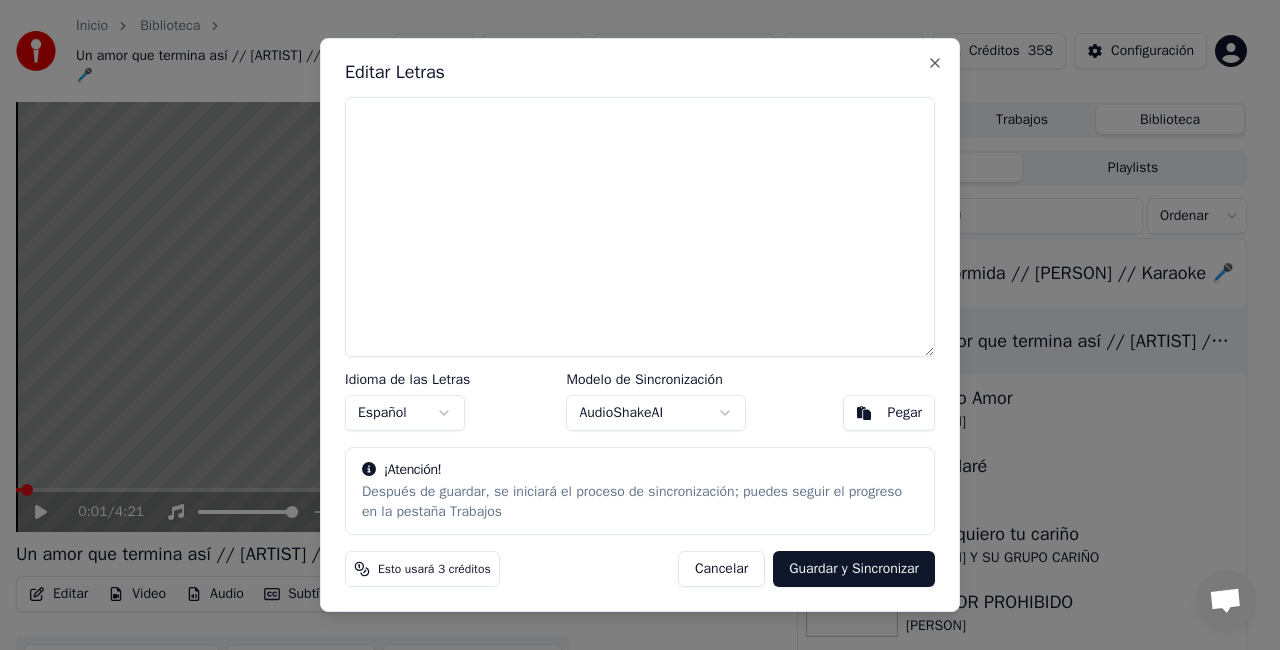 scroll, scrollTop: 0, scrollLeft: 0, axis: both 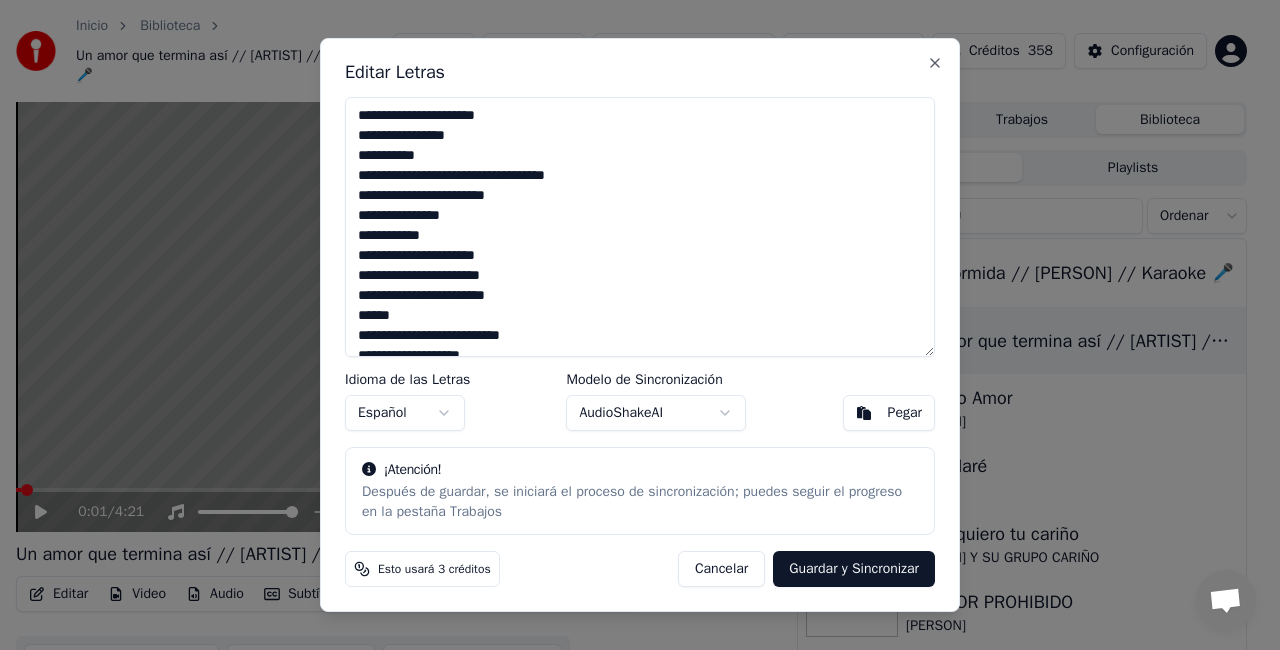 click on "Guardar y Sincronizar" at bounding box center (854, 569) 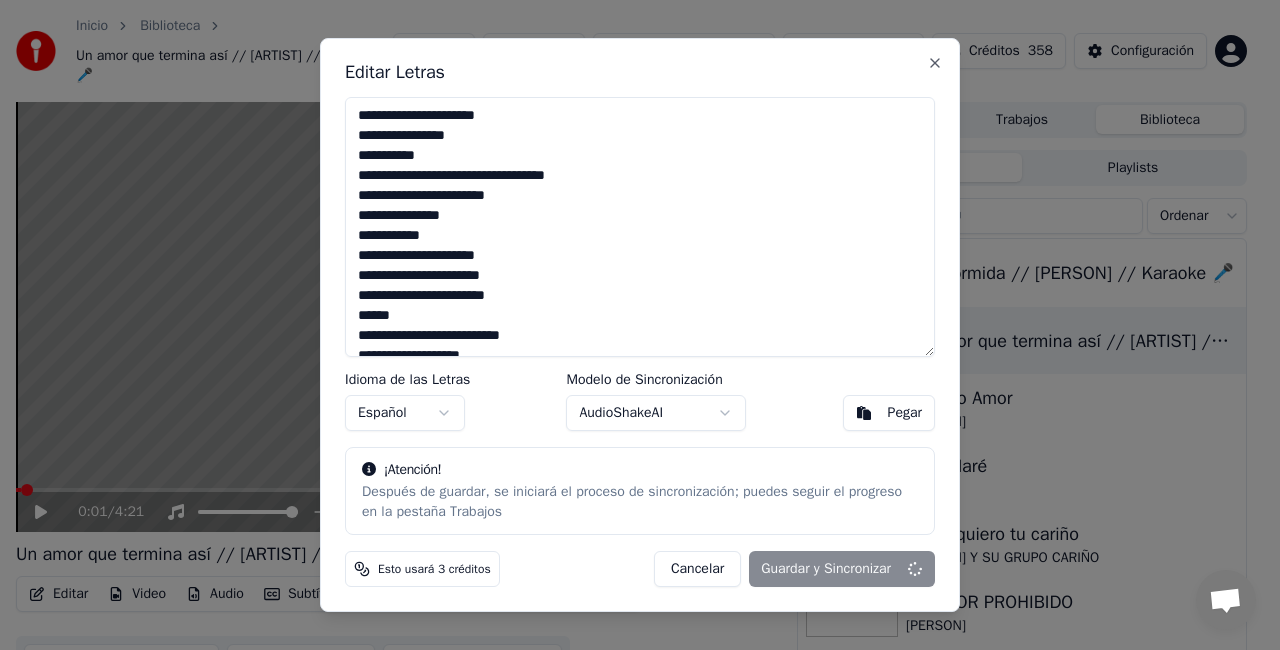 type on "**********" 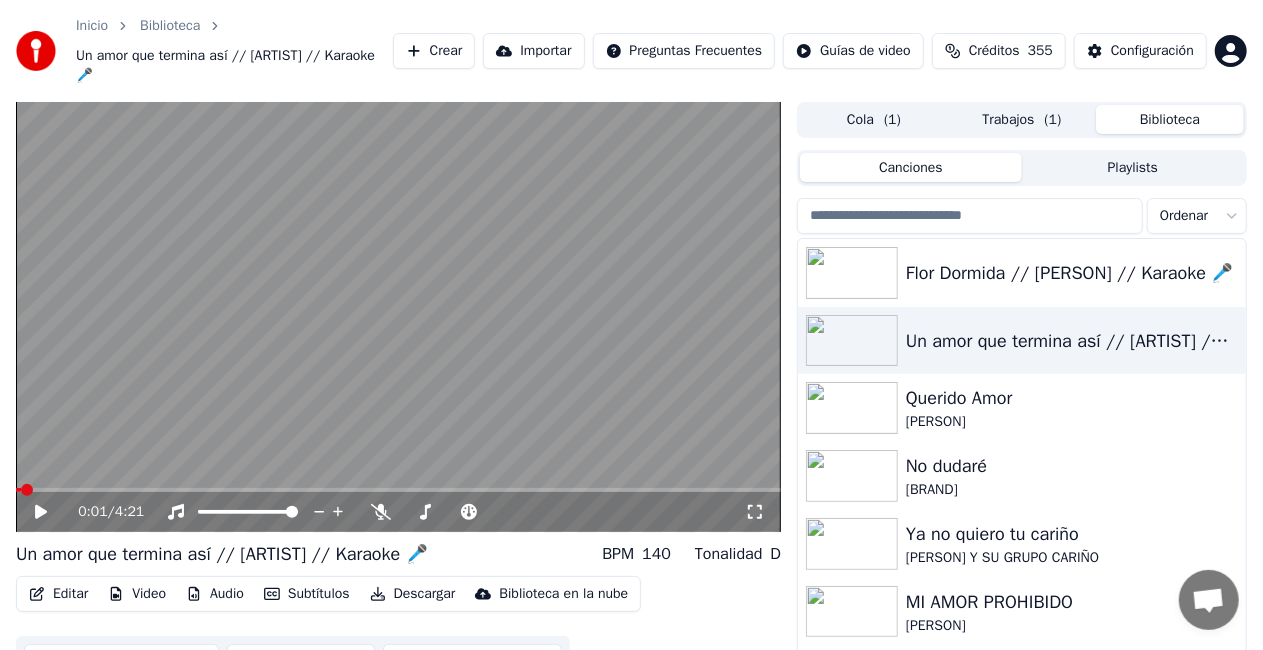 click on "Biblioteca" at bounding box center (1170, 119) 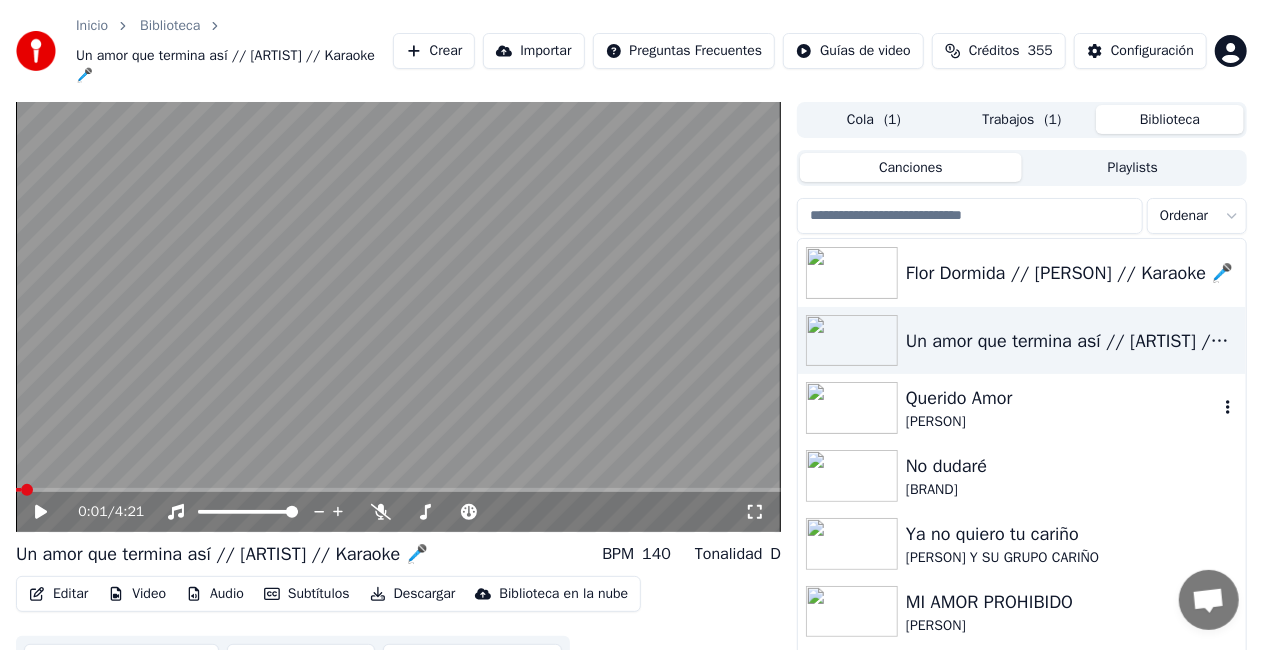 click on "Querido Amor" at bounding box center (1062, 398) 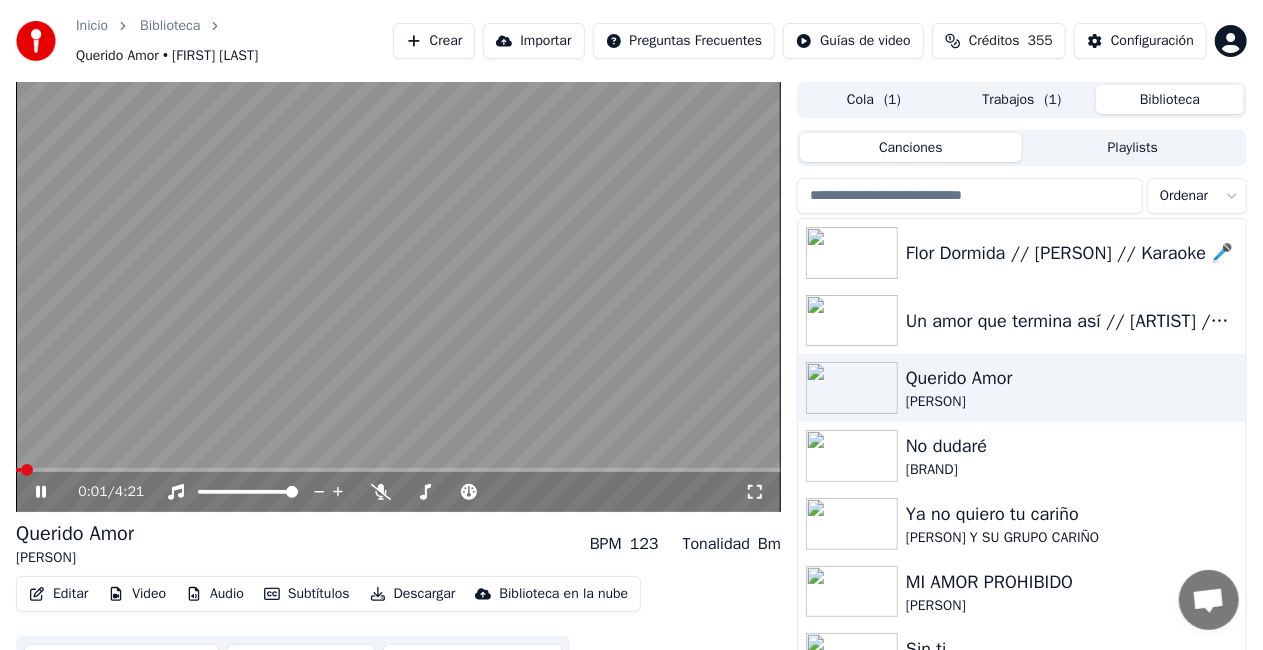 click at bounding box center [398, 297] 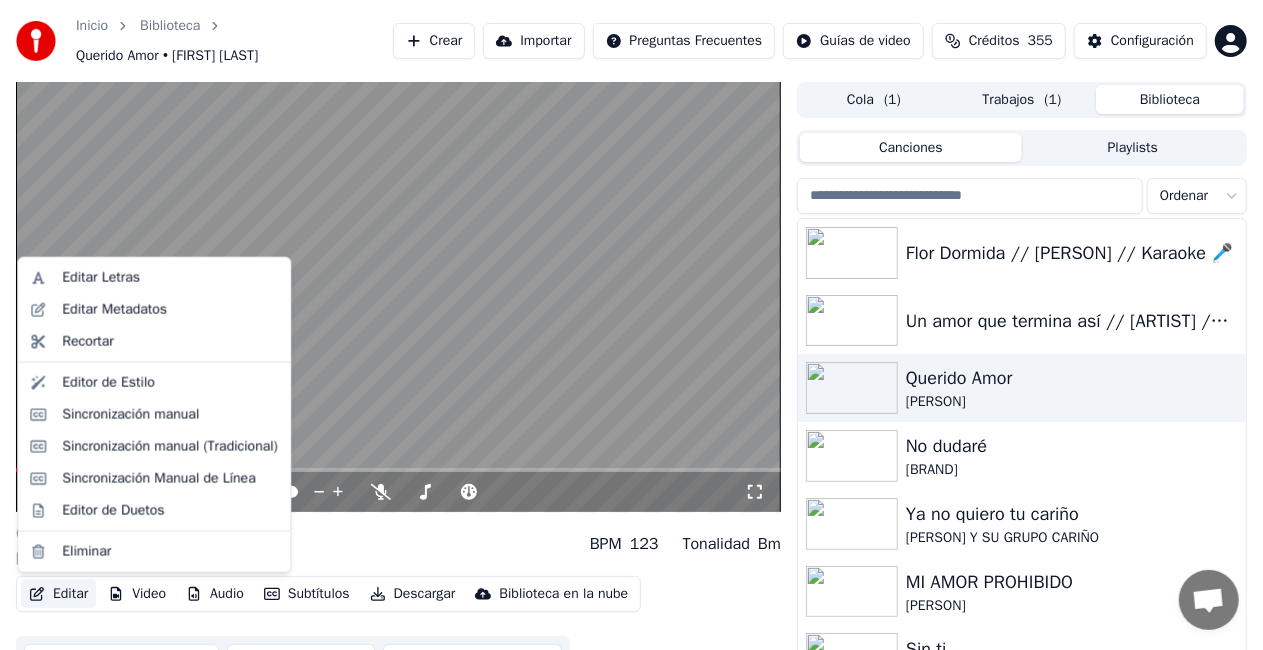 click on "Editar" at bounding box center [58, 594] 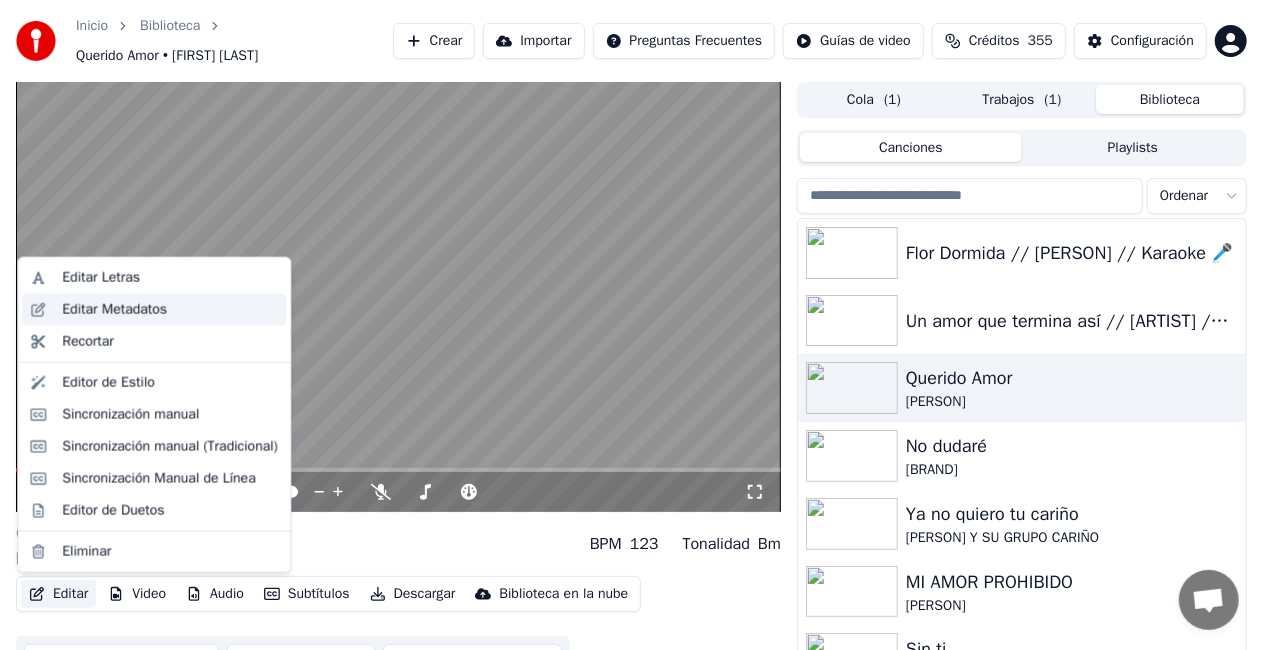 click on "Editar Metadatos" at bounding box center [114, 310] 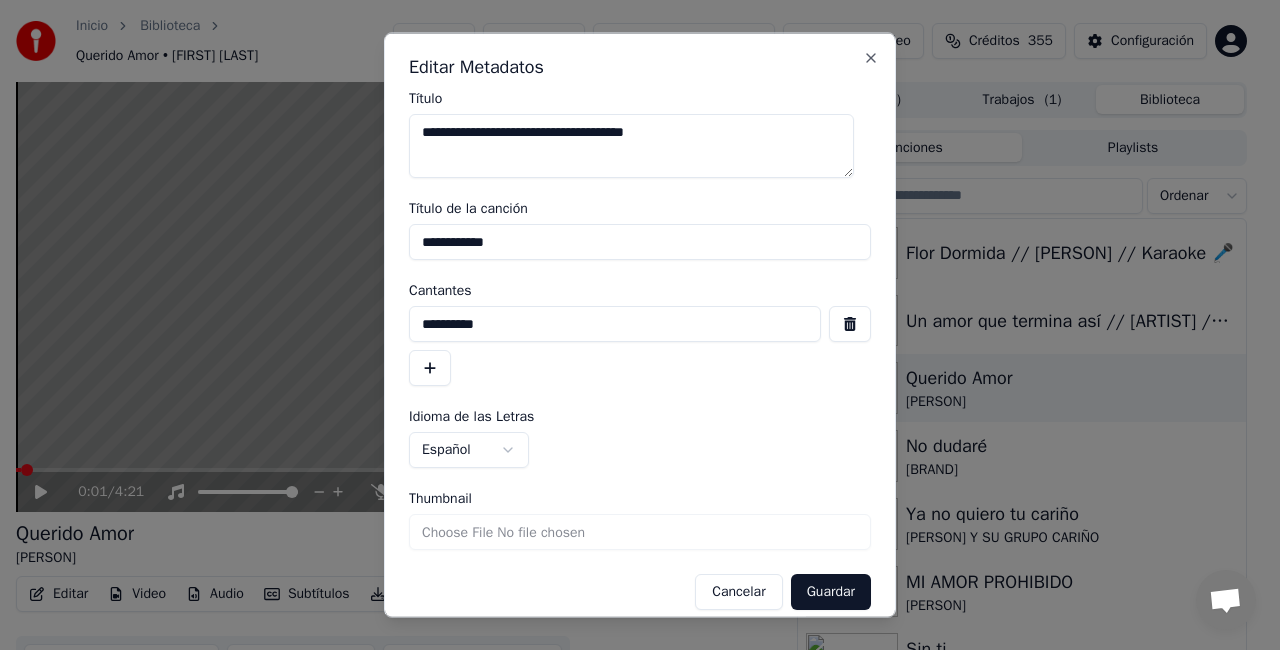 click on "**********" at bounding box center (640, 242) 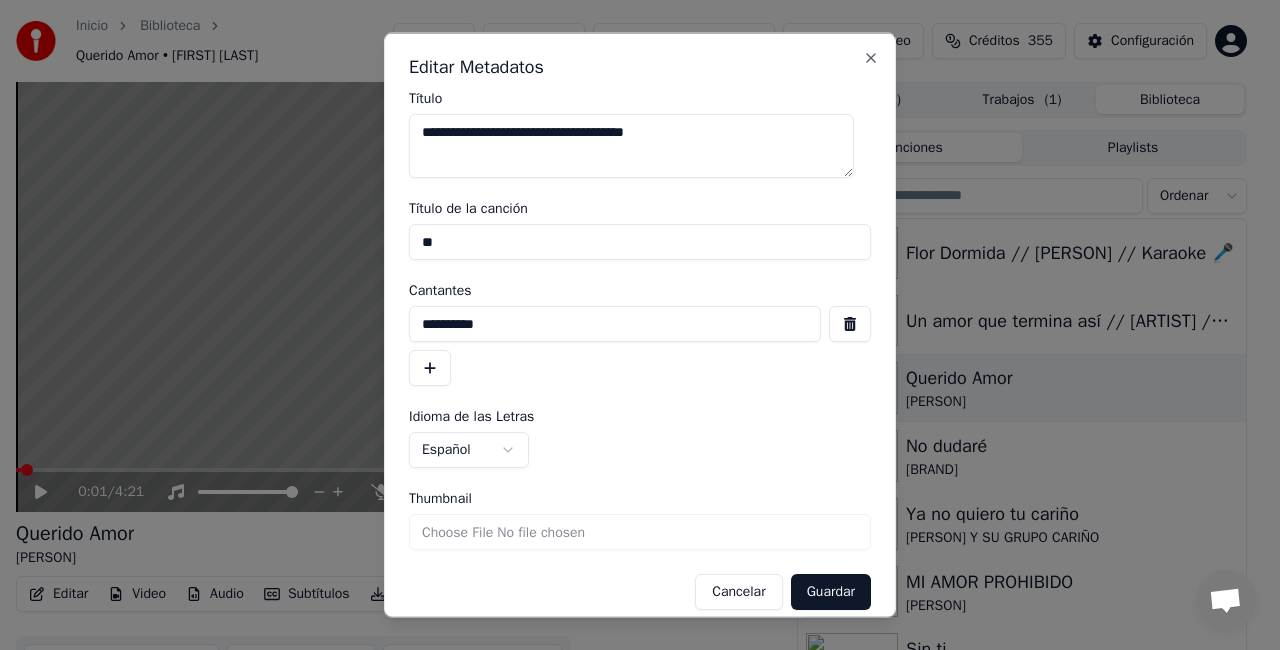 type on "*" 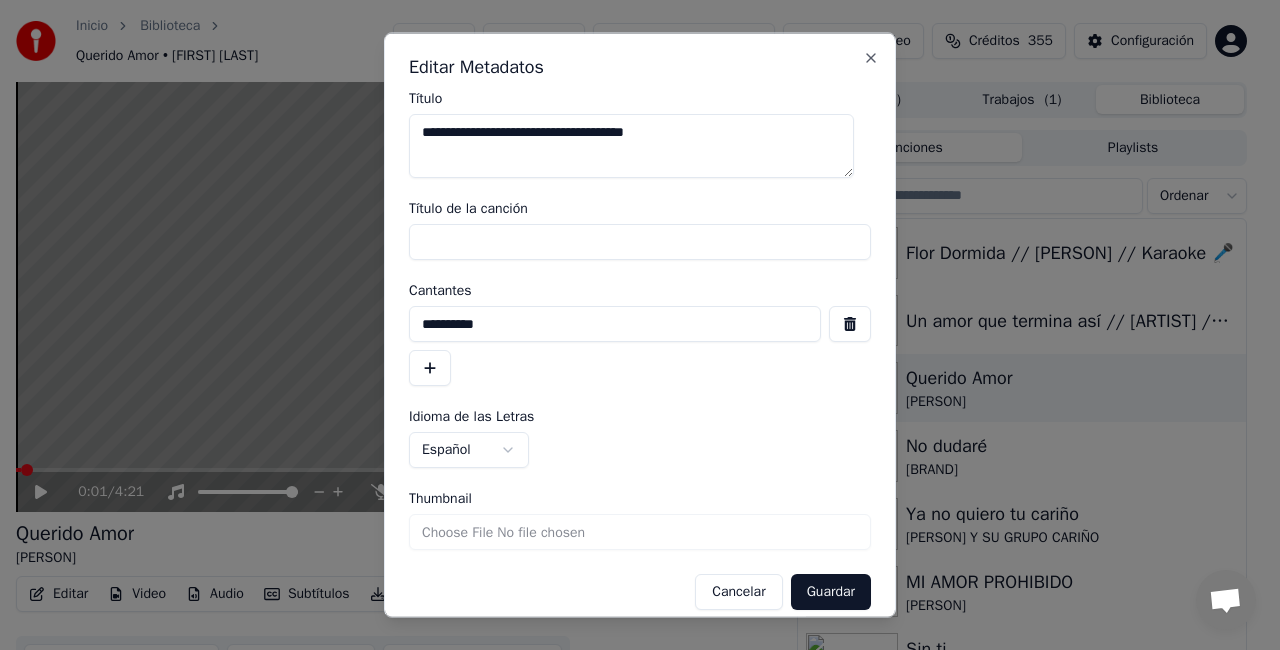 type 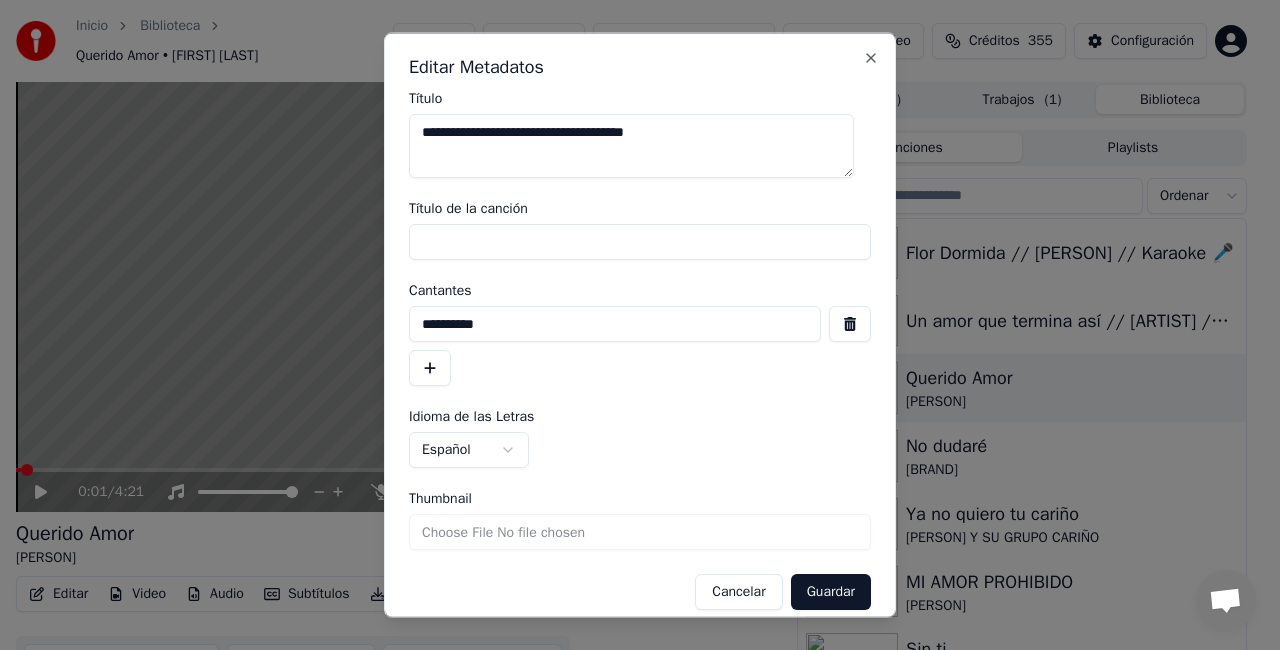 click at bounding box center [850, 324] 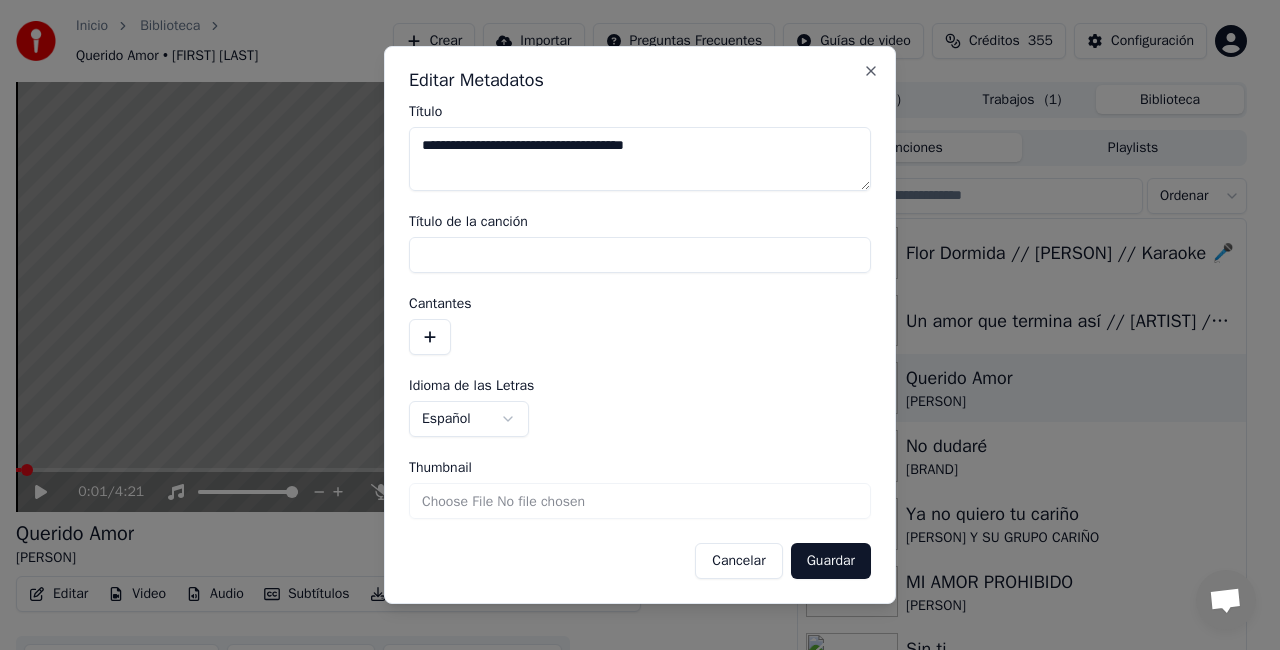 click on "Thumbnail" at bounding box center [640, 501] 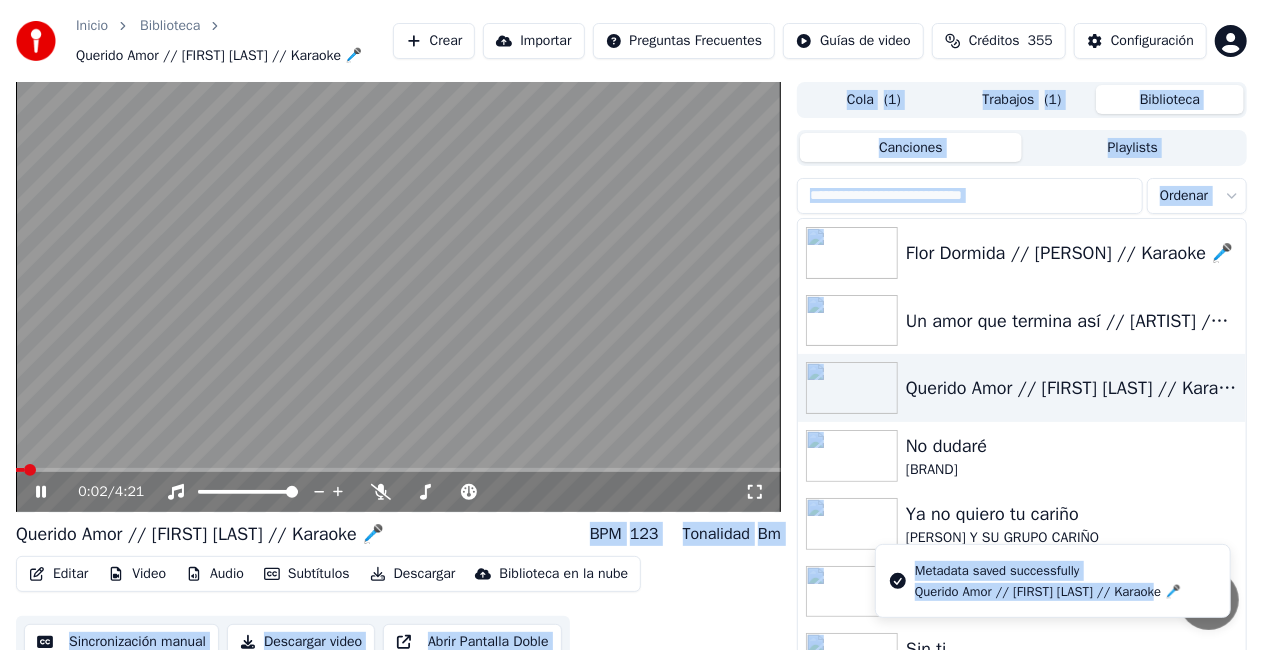 drag, startPoint x: 829, startPoint y: 560, endPoint x: 418, endPoint y: 326, distance: 472.94504 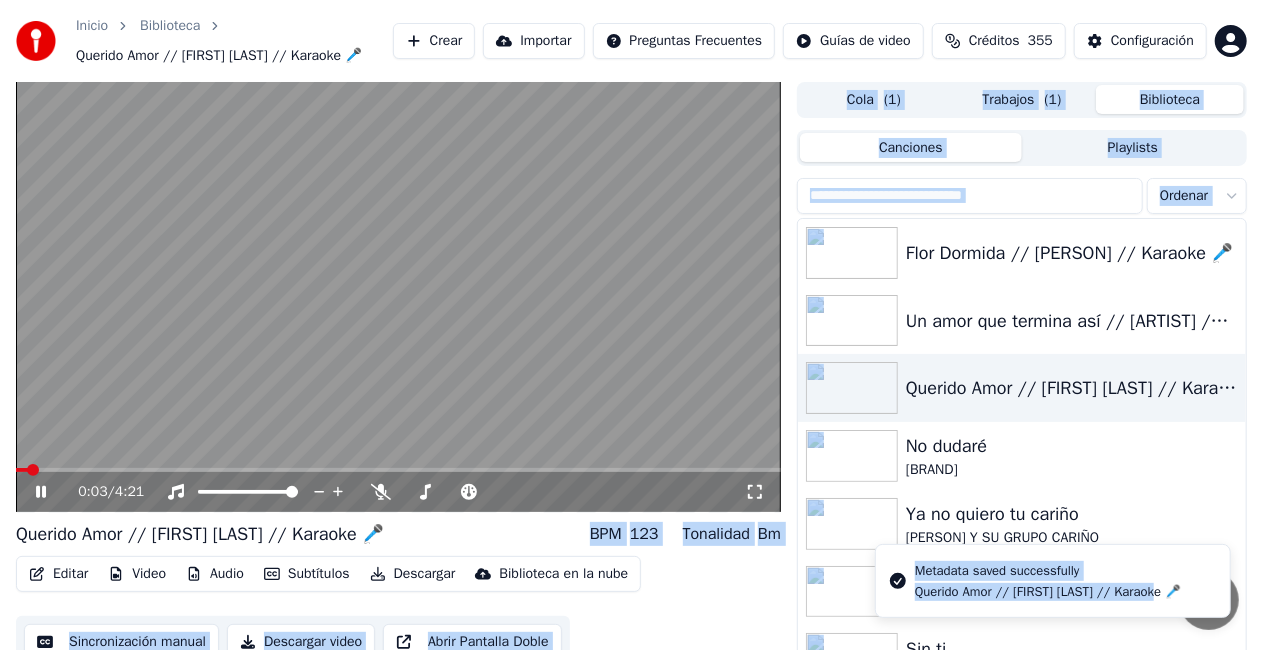 click at bounding box center (398, 297) 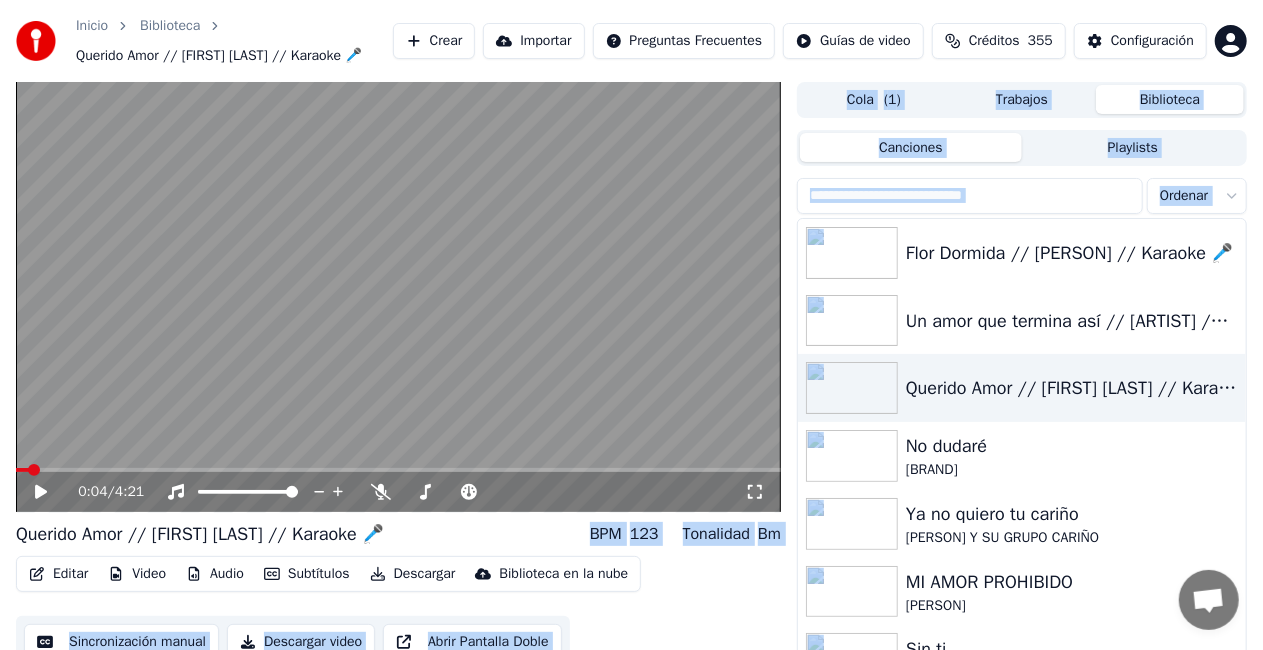 click on "Editar" at bounding box center [58, 574] 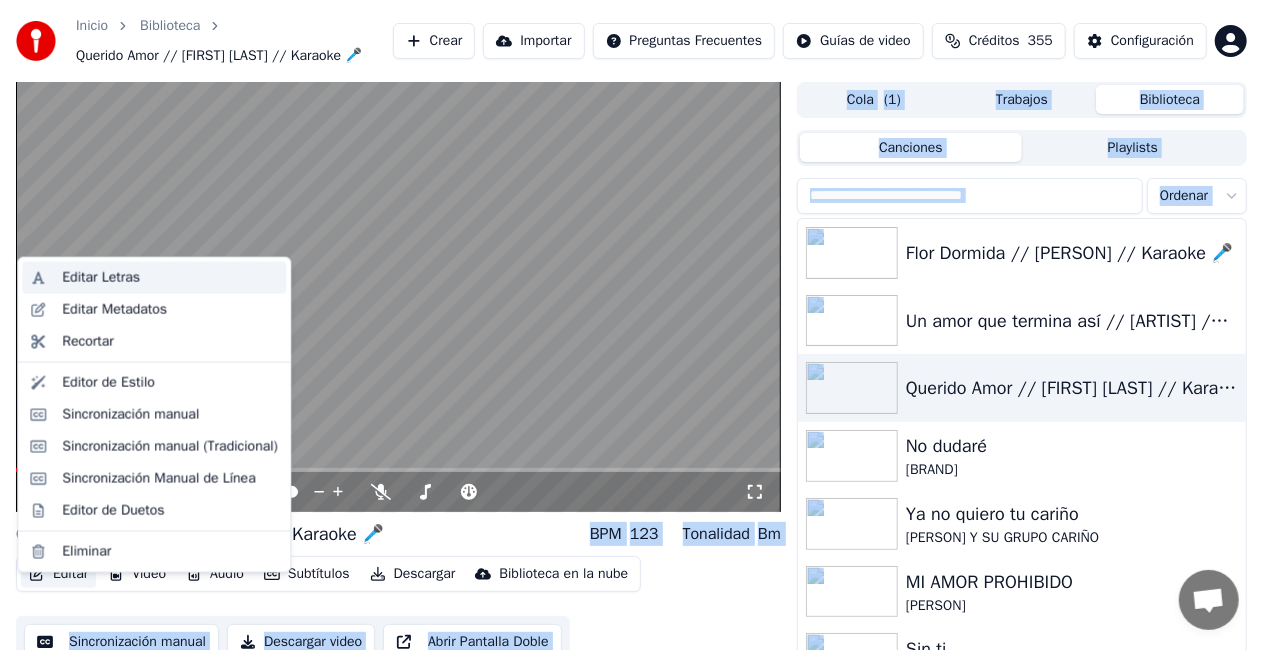 click on "Editar Letras" at bounding box center [101, 278] 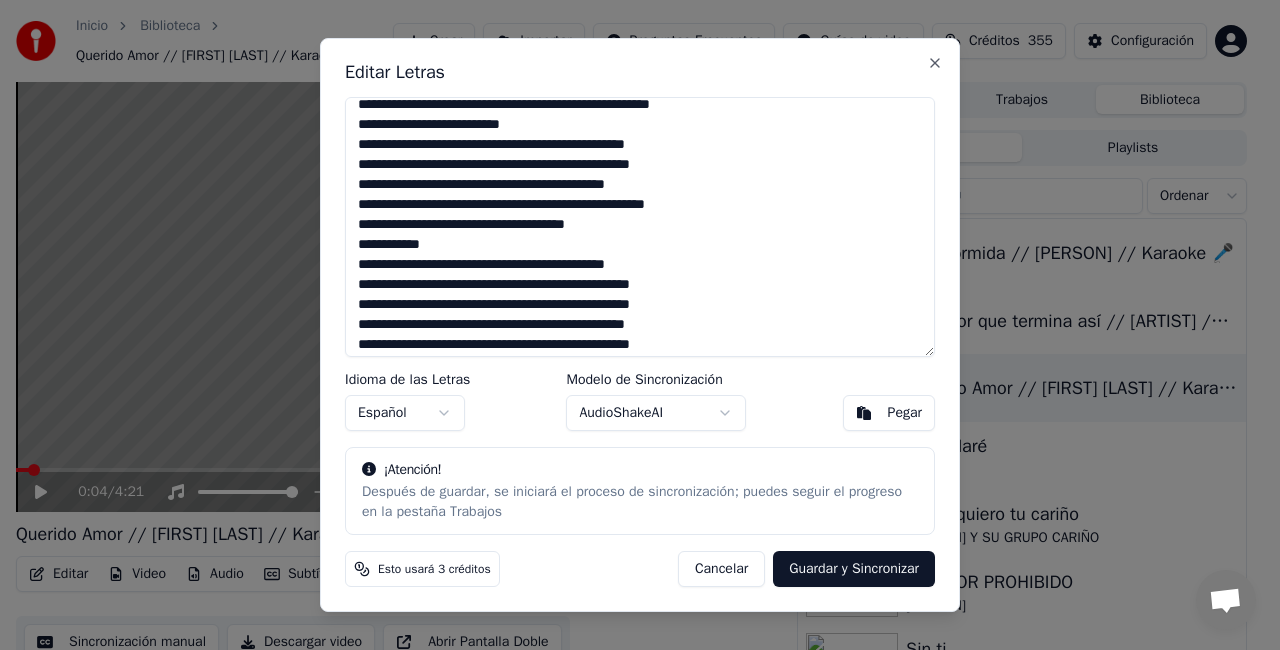 scroll, scrollTop: 198, scrollLeft: 0, axis: vertical 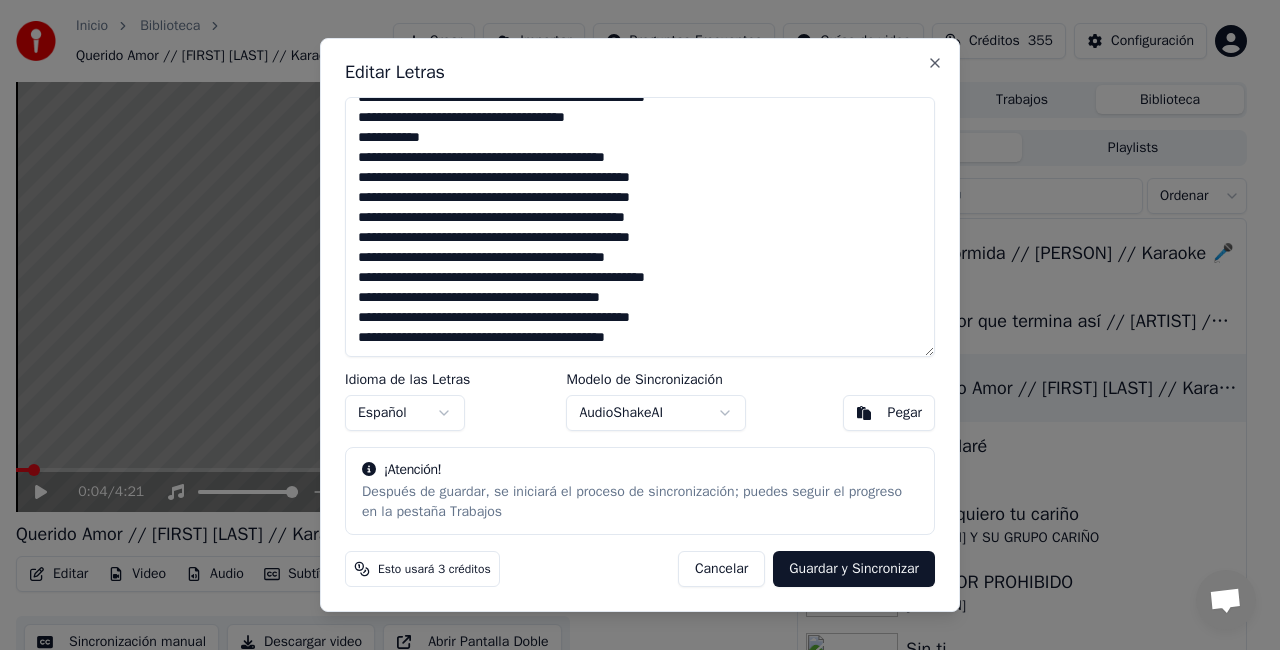 drag, startPoint x: 354, startPoint y: 114, endPoint x: 700, endPoint y: 362, distance: 425.69943 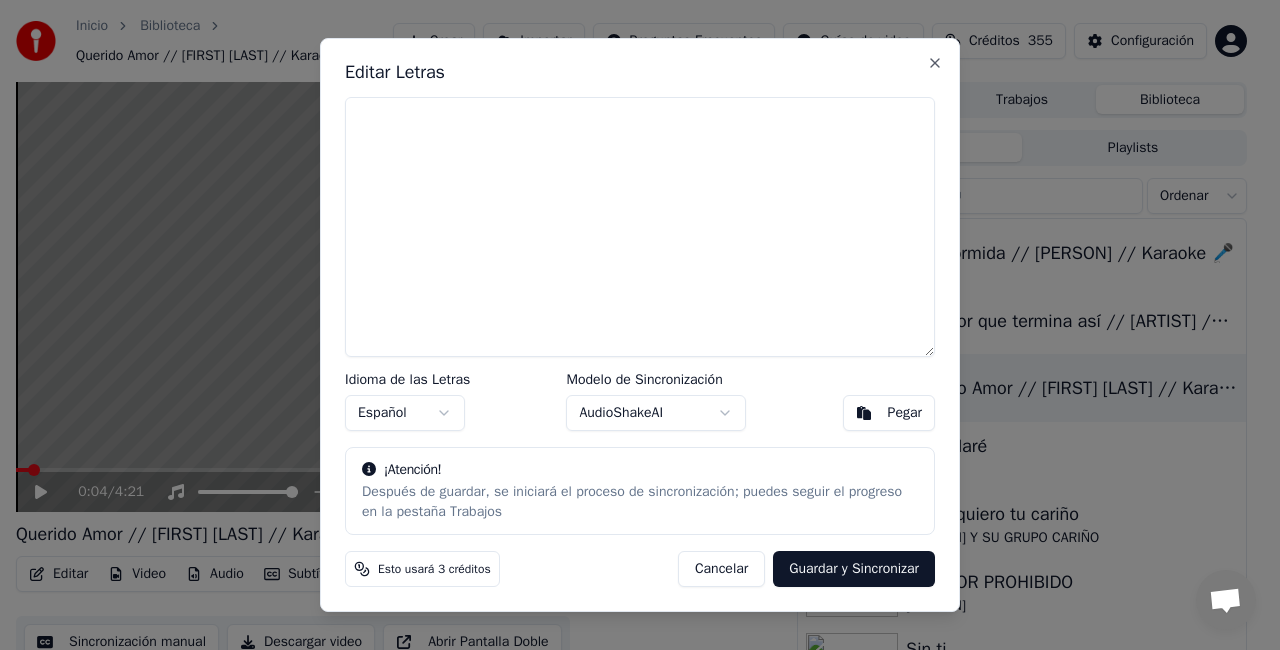 scroll, scrollTop: 0, scrollLeft: 0, axis: both 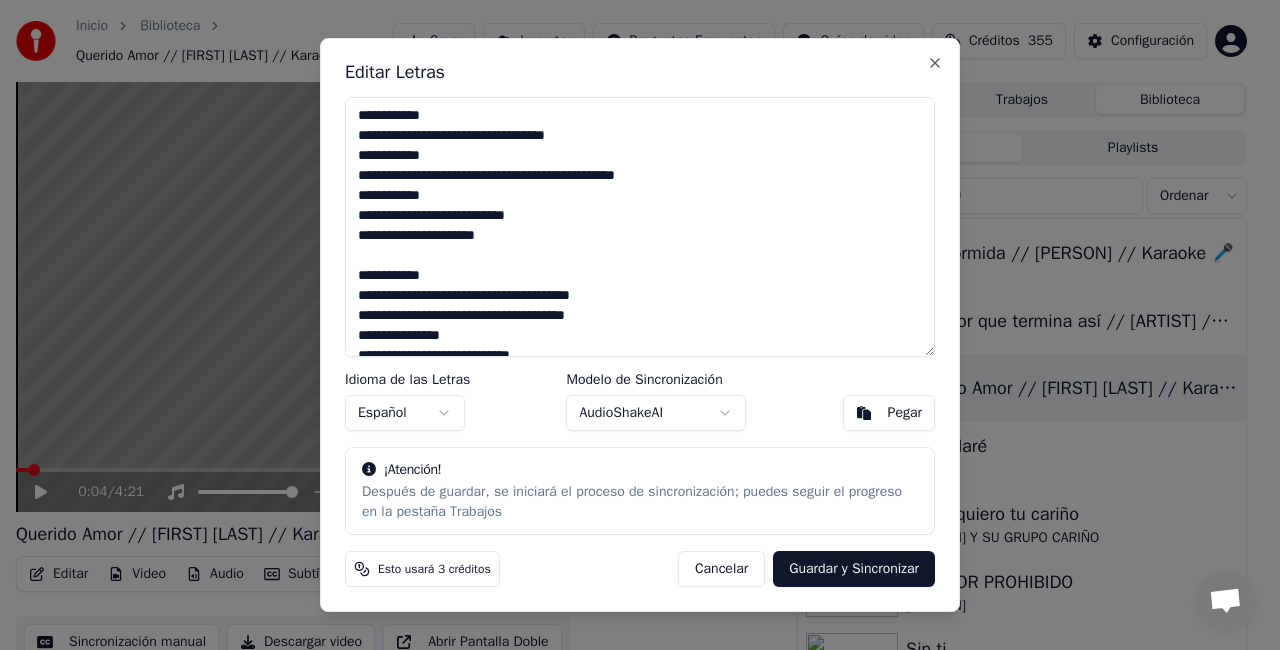 click on "Guardar y Sincronizar" at bounding box center (854, 569) 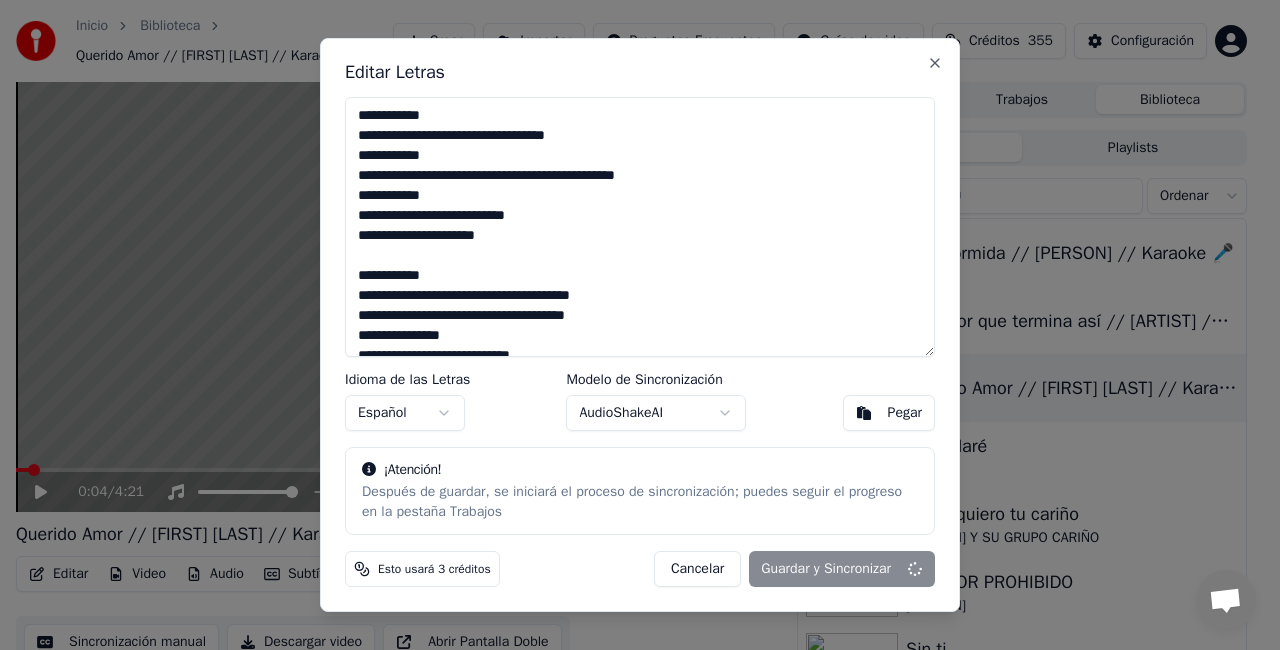 type on "**********" 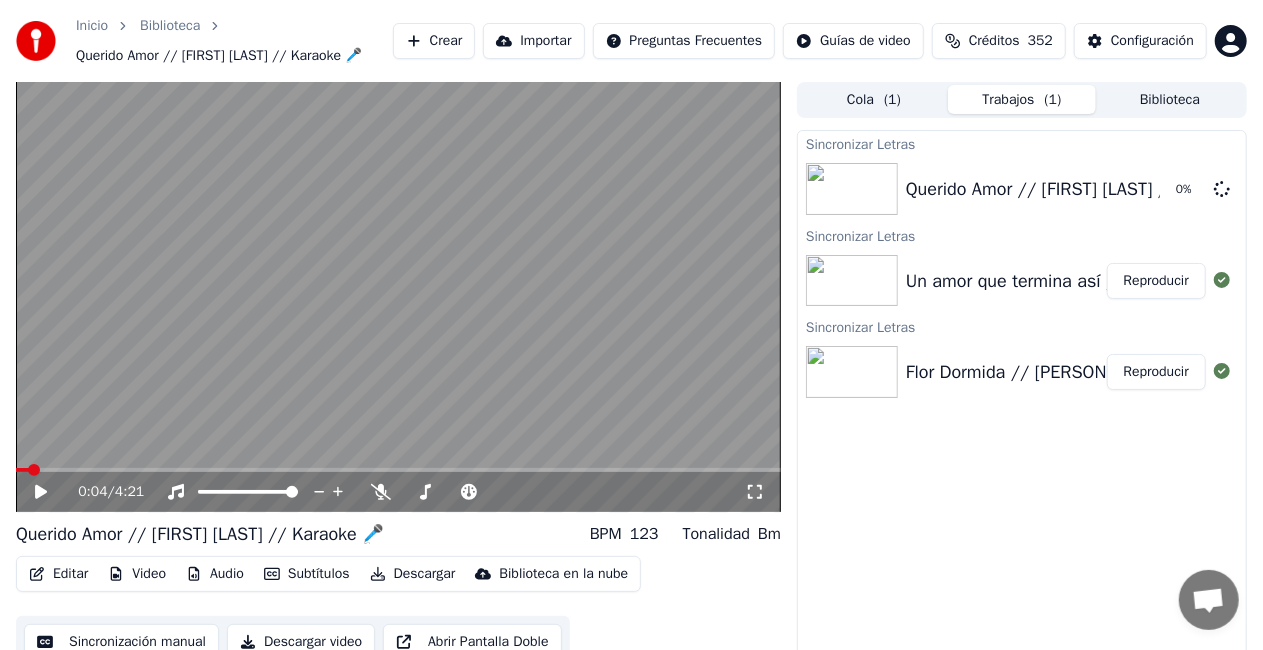 click on "Biblioteca" at bounding box center (1170, 99) 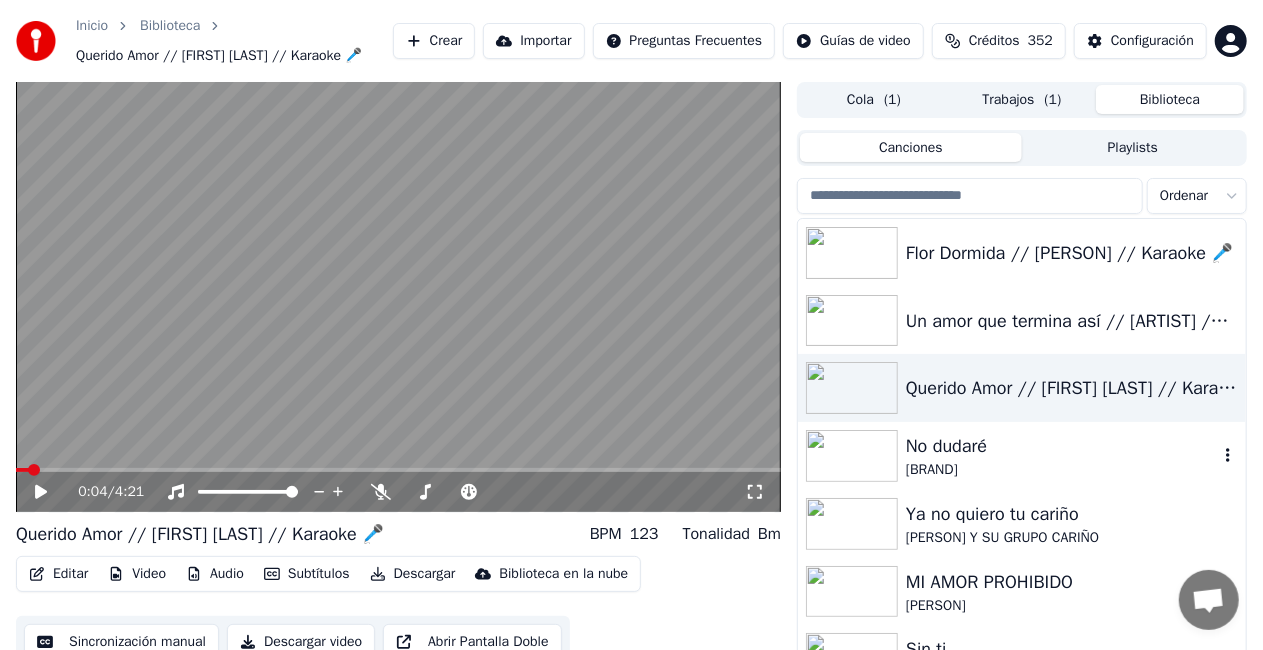 click on "No dudaré" at bounding box center (1062, 446) 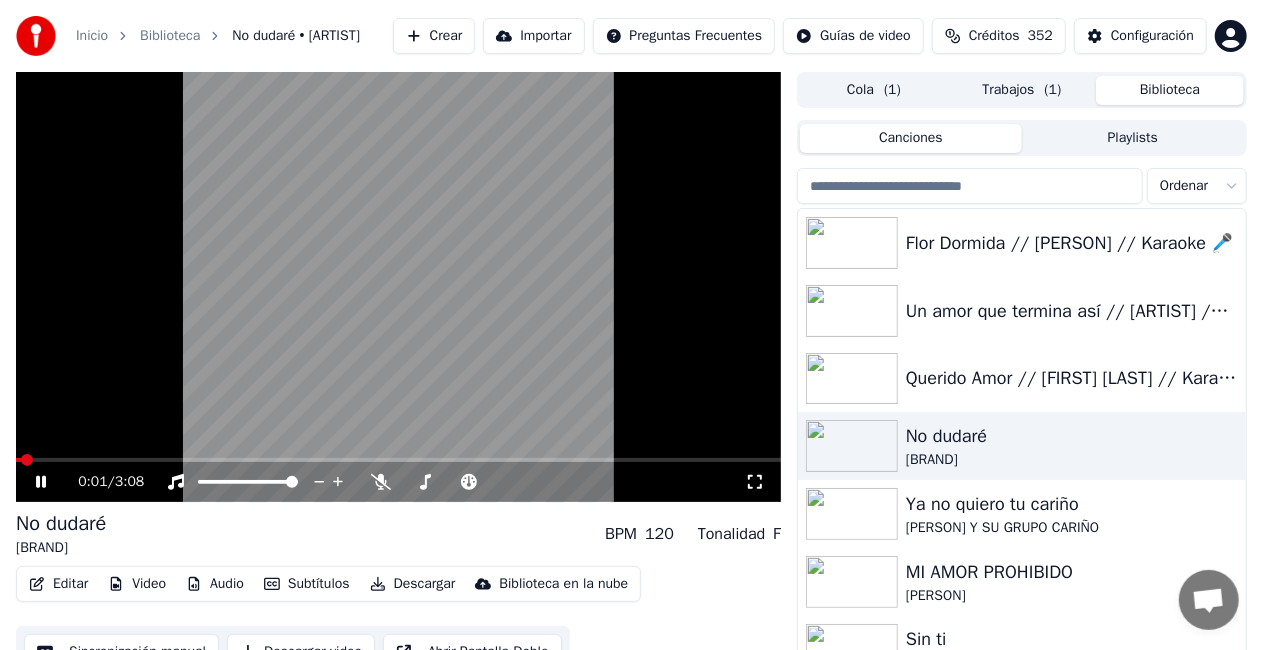 click at bounding box center [398, 287] 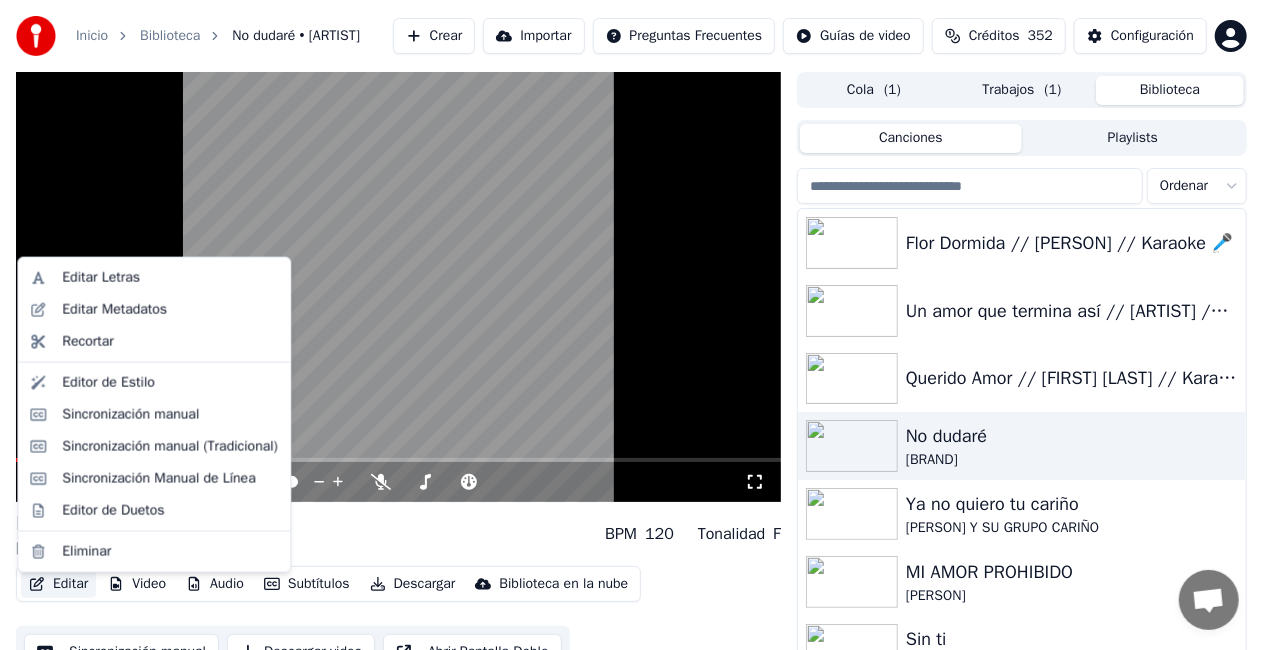 click on "Editar" at bounding box center [58, 584] 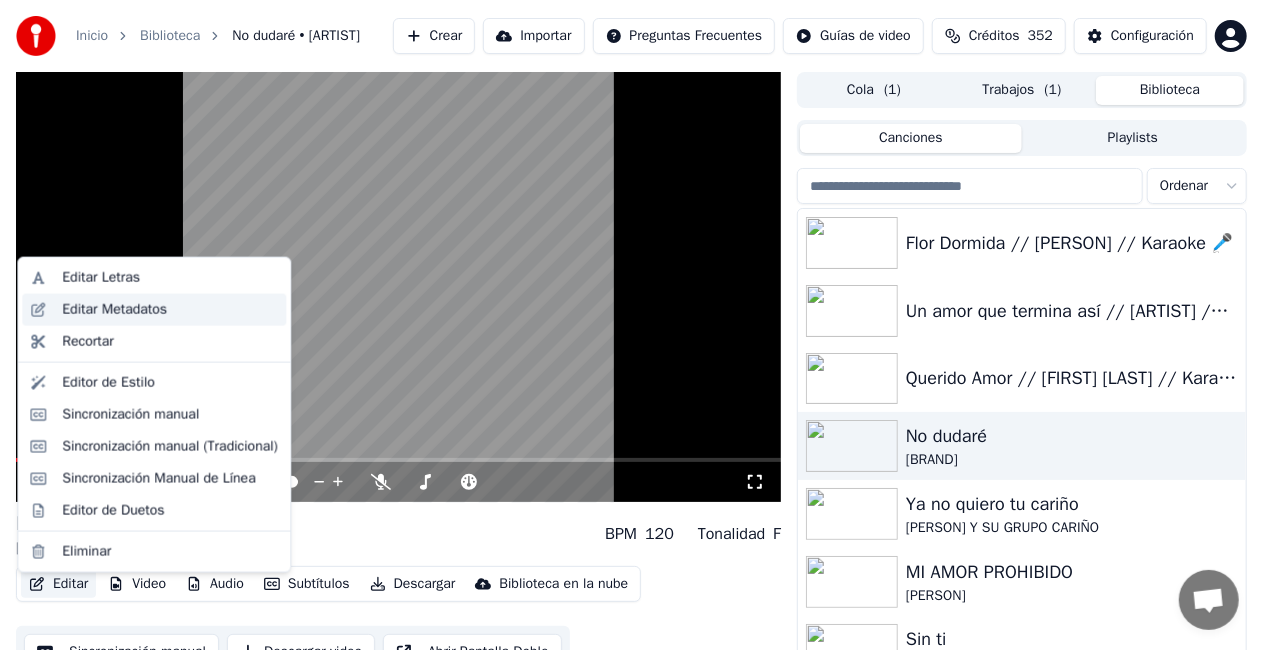 click on "Editar Metadatos" at bounding box center (114, 310) 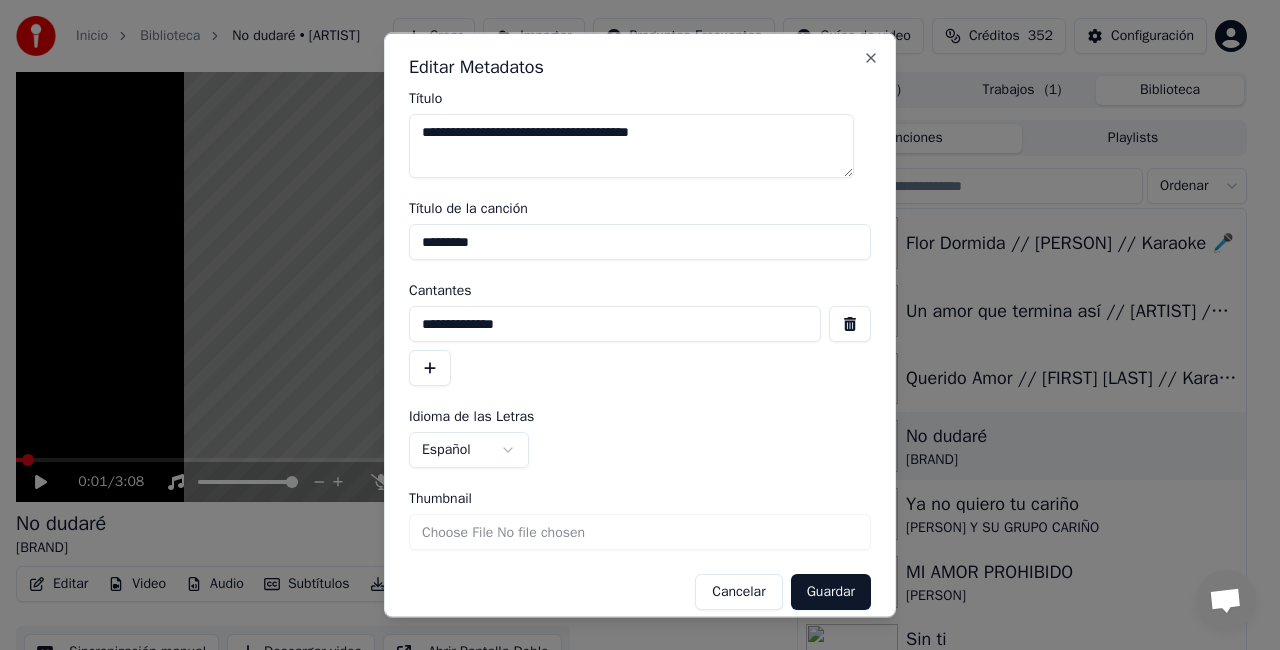 click on "*********" at bounding box center [640, 242] 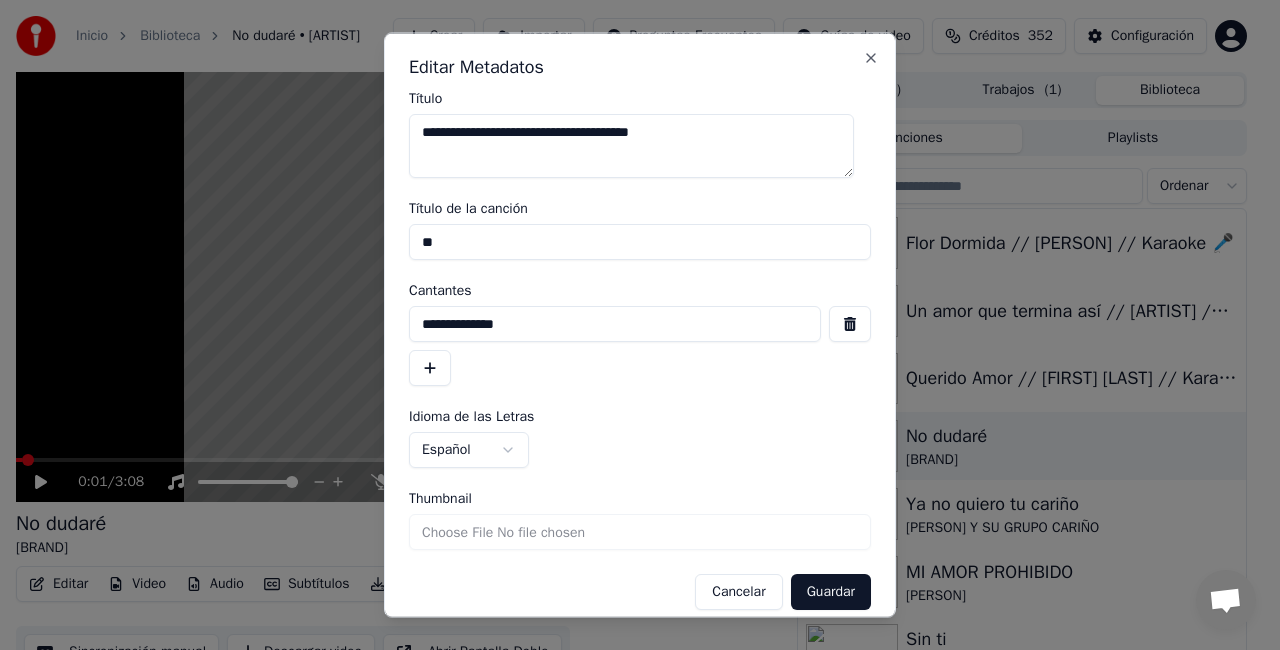 type on "*" 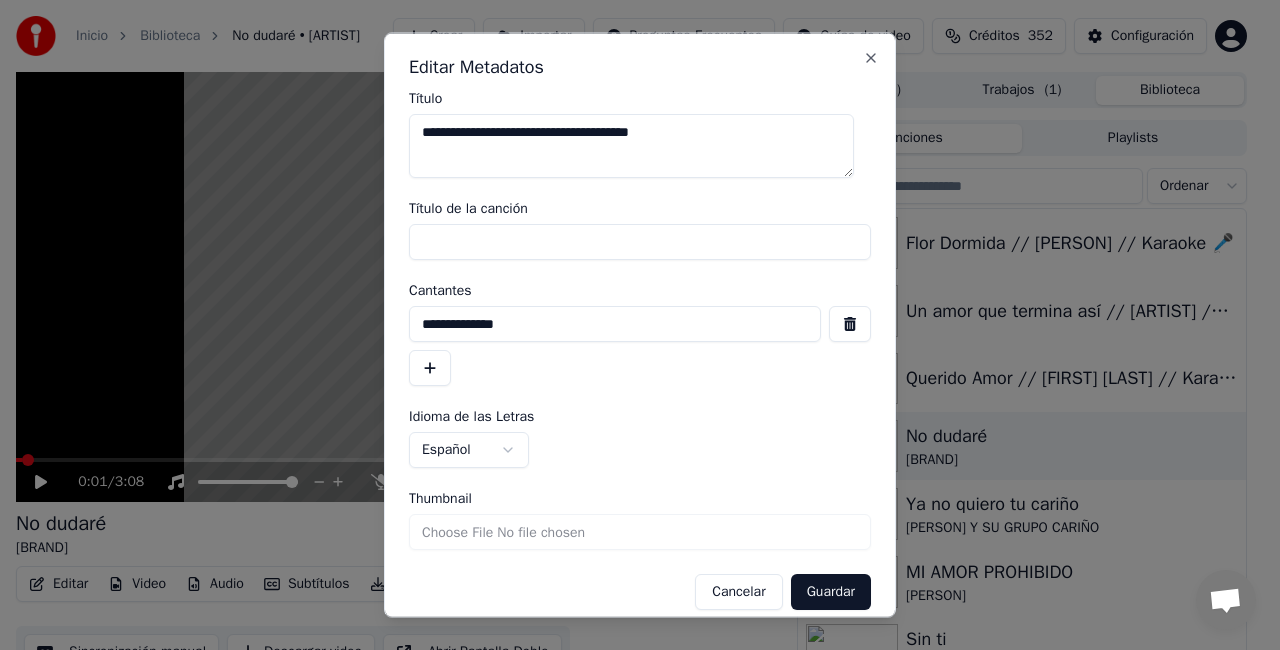 type 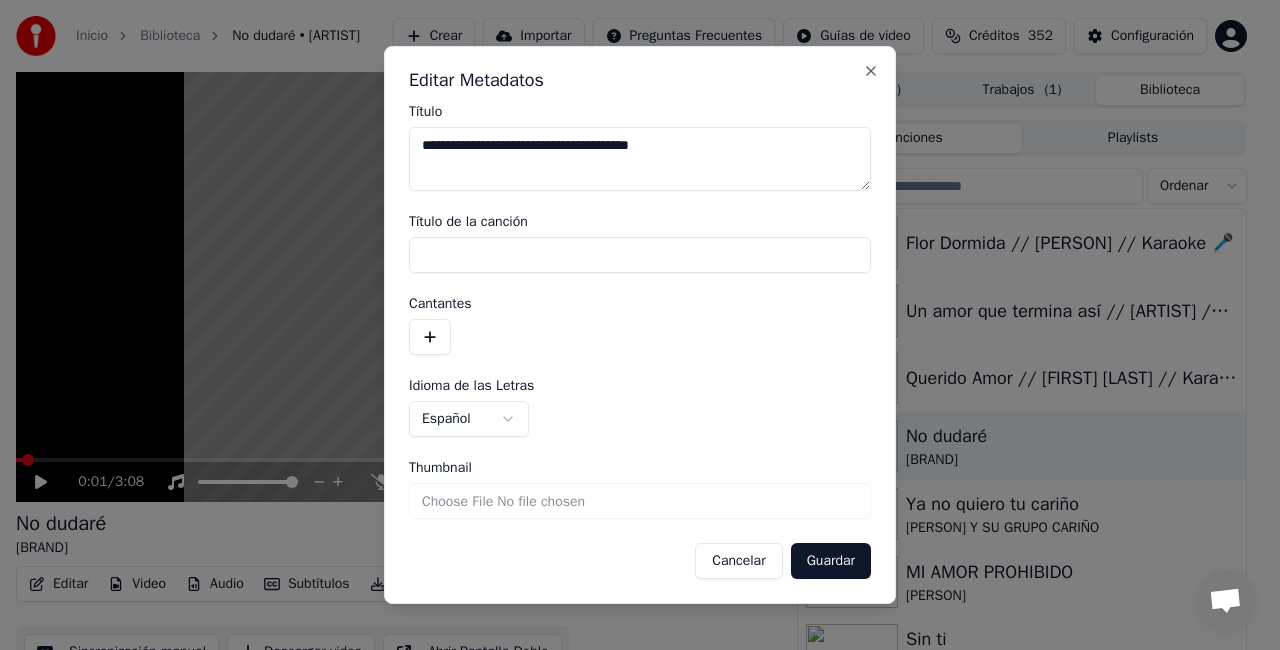 click on "Thumbnail" at bounding box center [640, 501] 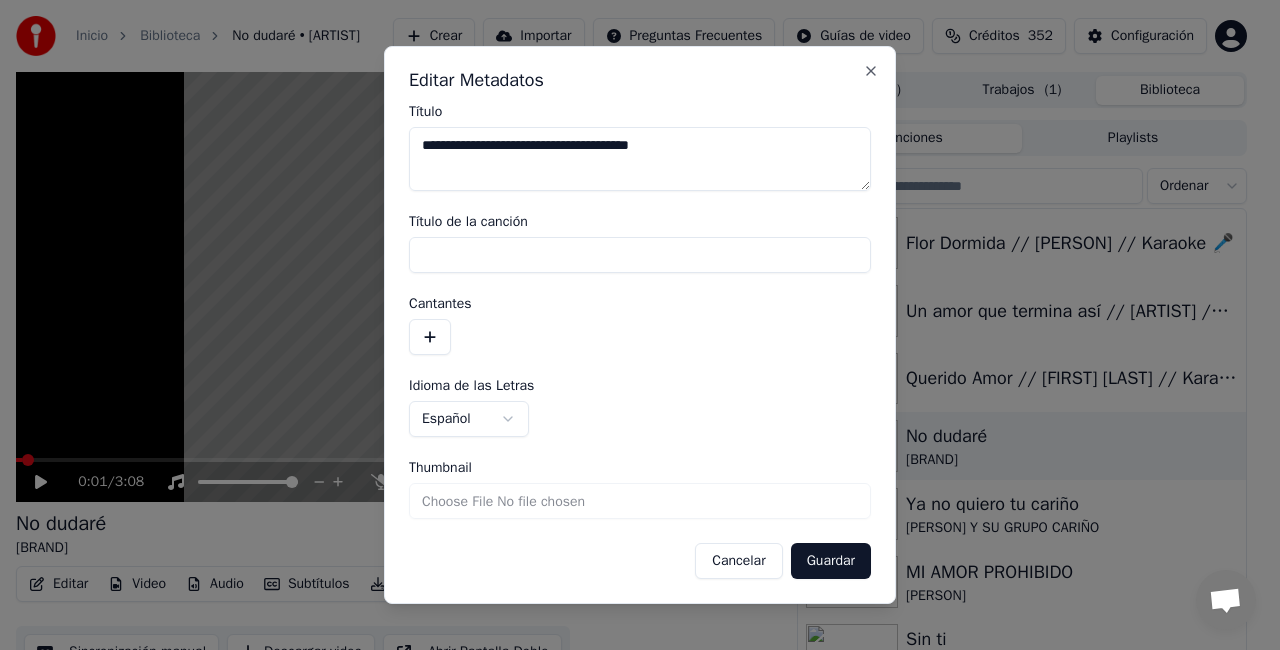type on "**********" 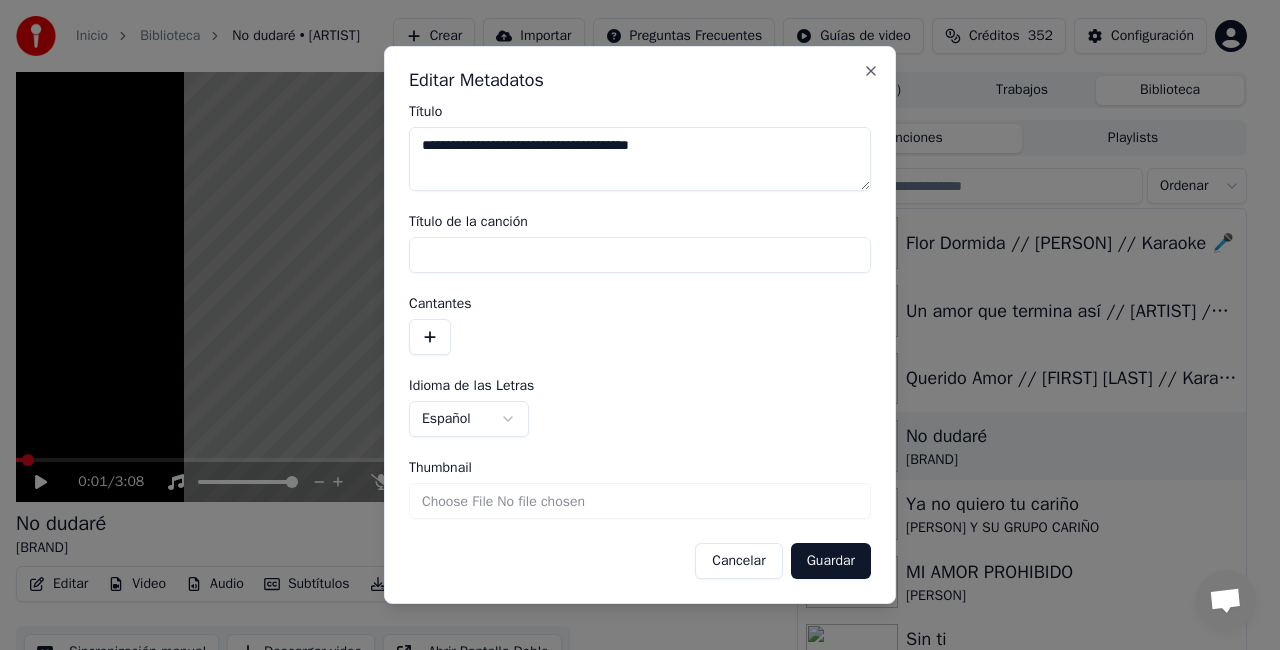 click on "Guardar" at bounding box center (831, 561) 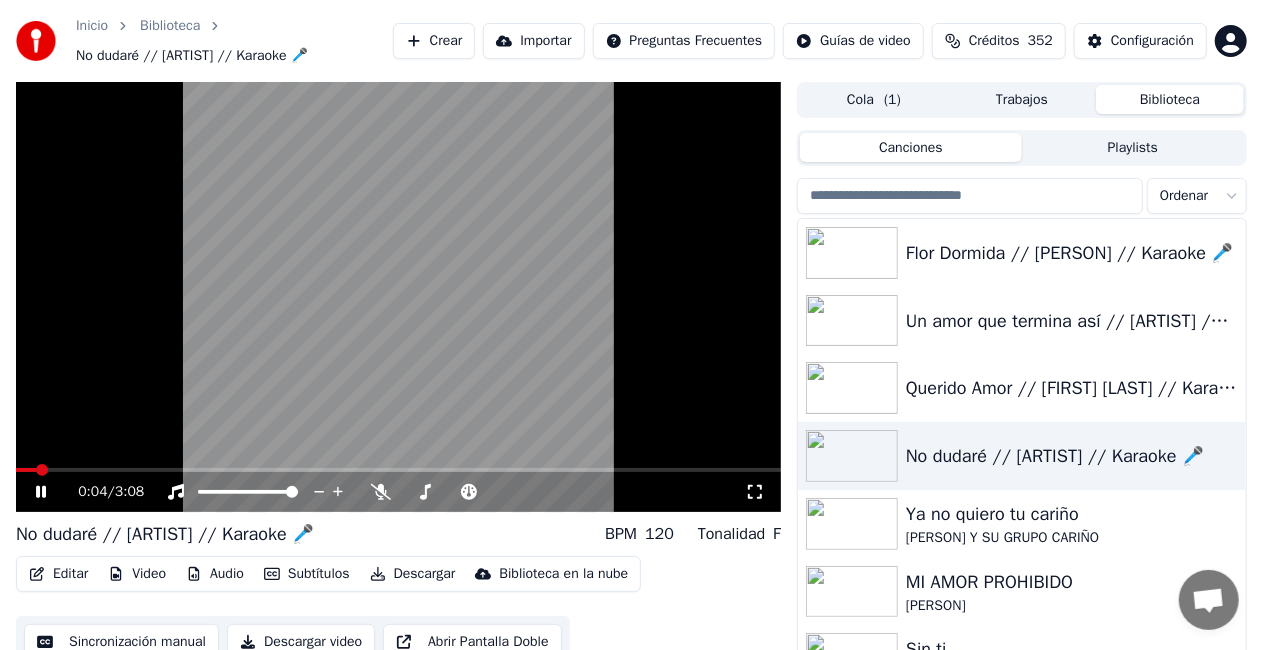 click at bounding box center [398, 297] 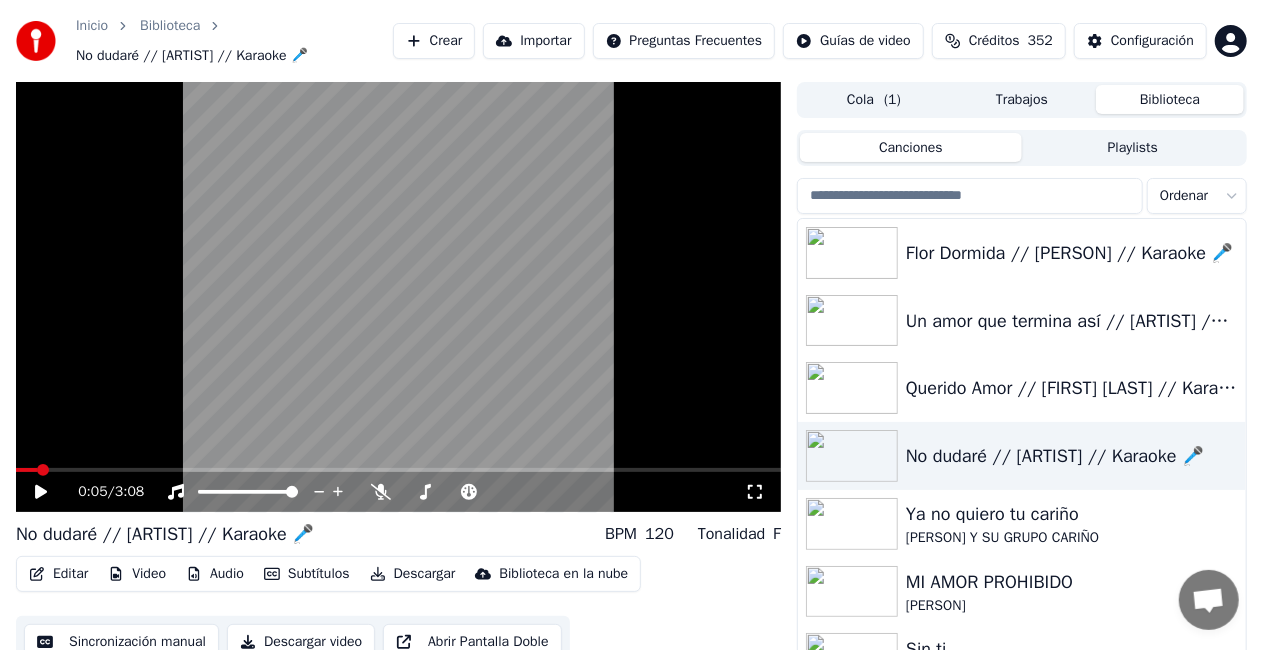 click on "Video" at bounding box center [137, 574] 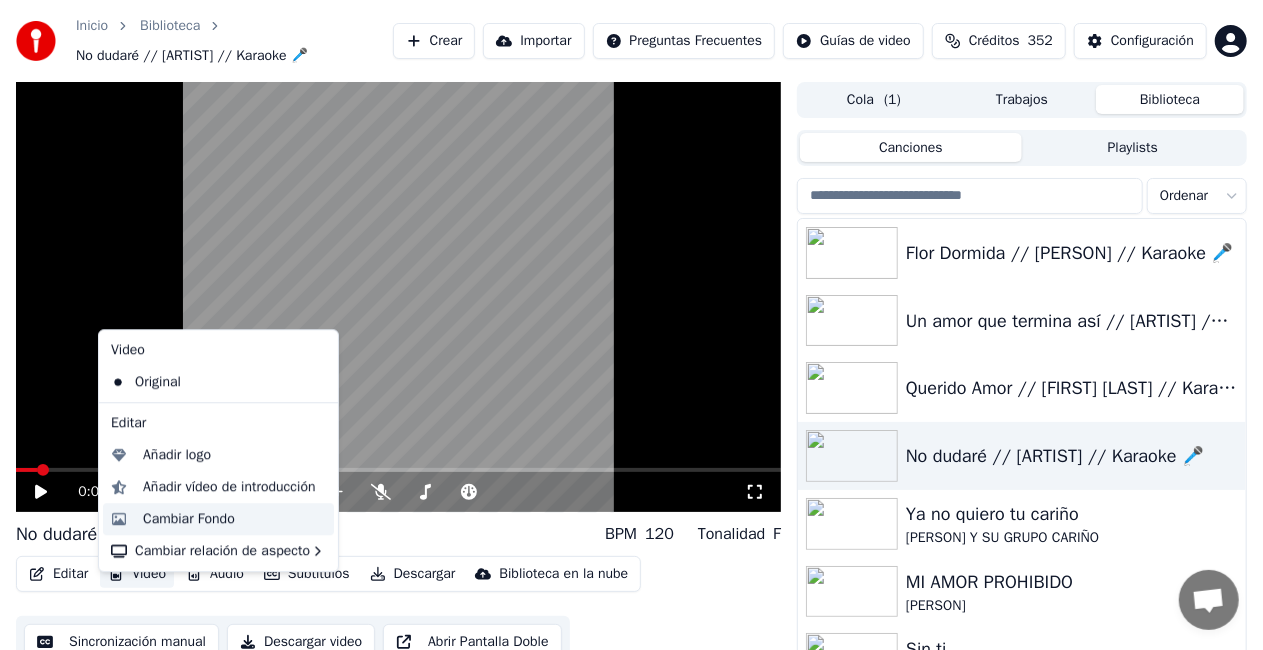 click on "Cambiar Fondo" at bounding box center [189, 519] 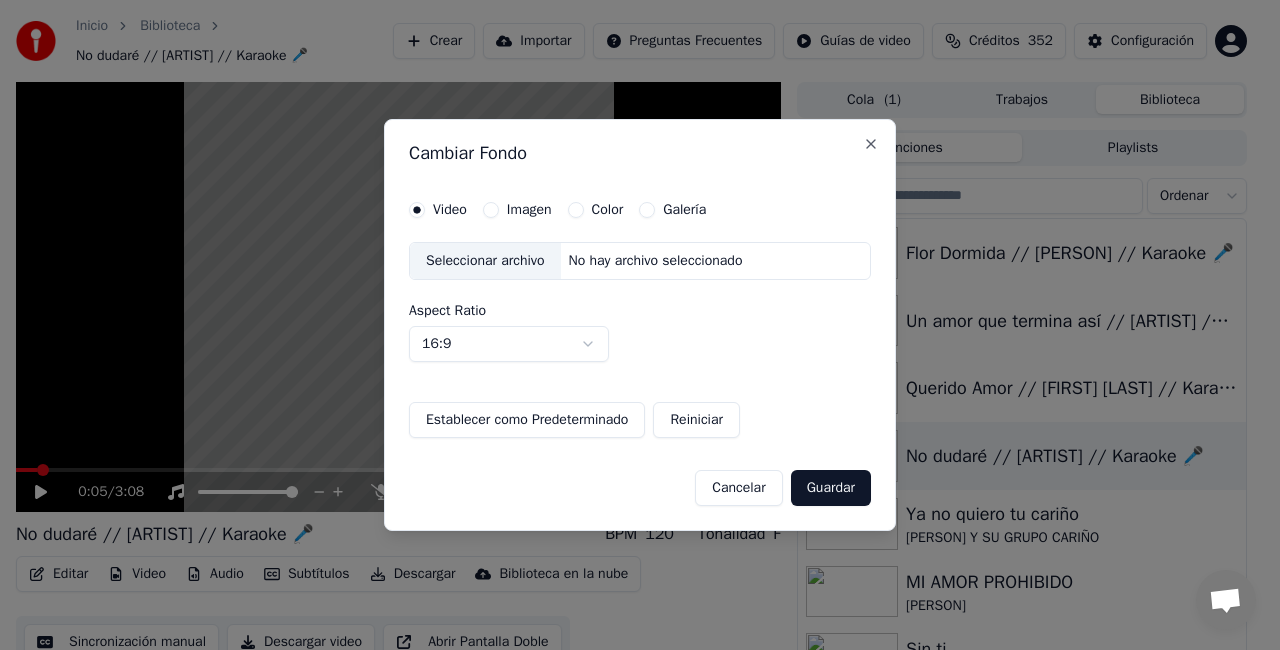 click on "Seleccionar archivo" at bounding box center (485, 261) 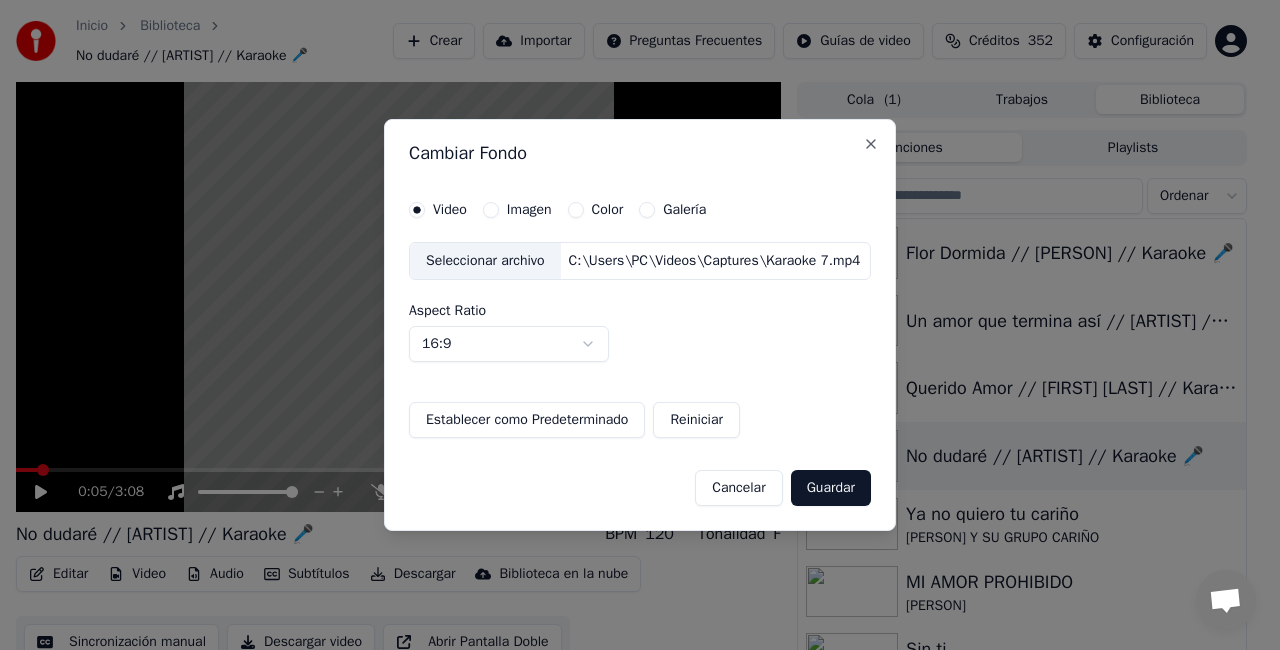 click on "Guardar" at bounding box center (831, 488) 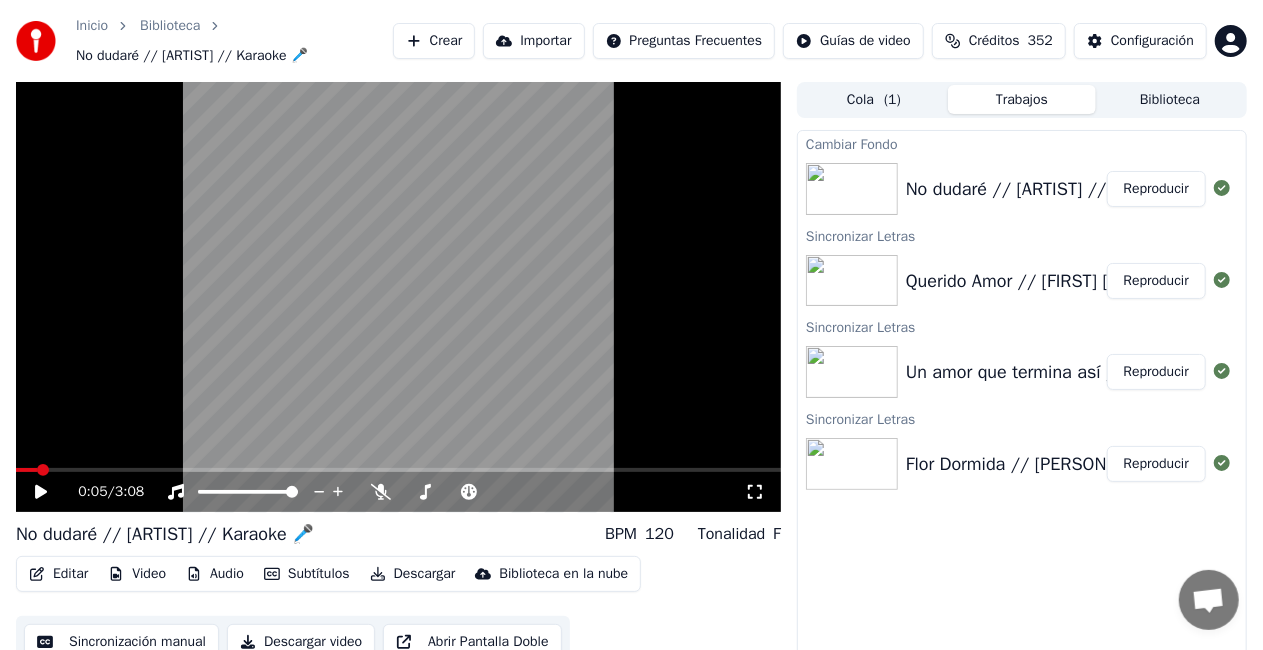 click on "Editar" at bounding box center [58, 574] 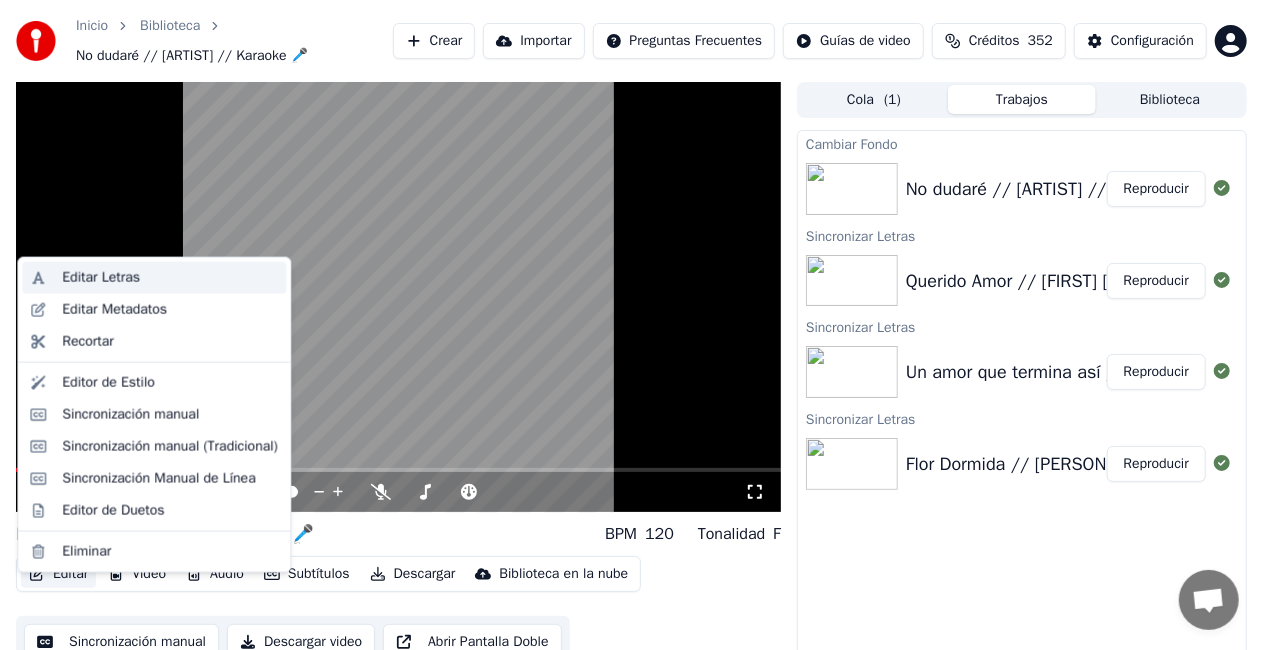 click on "Editar Letras" at bounding box center (101, 278) 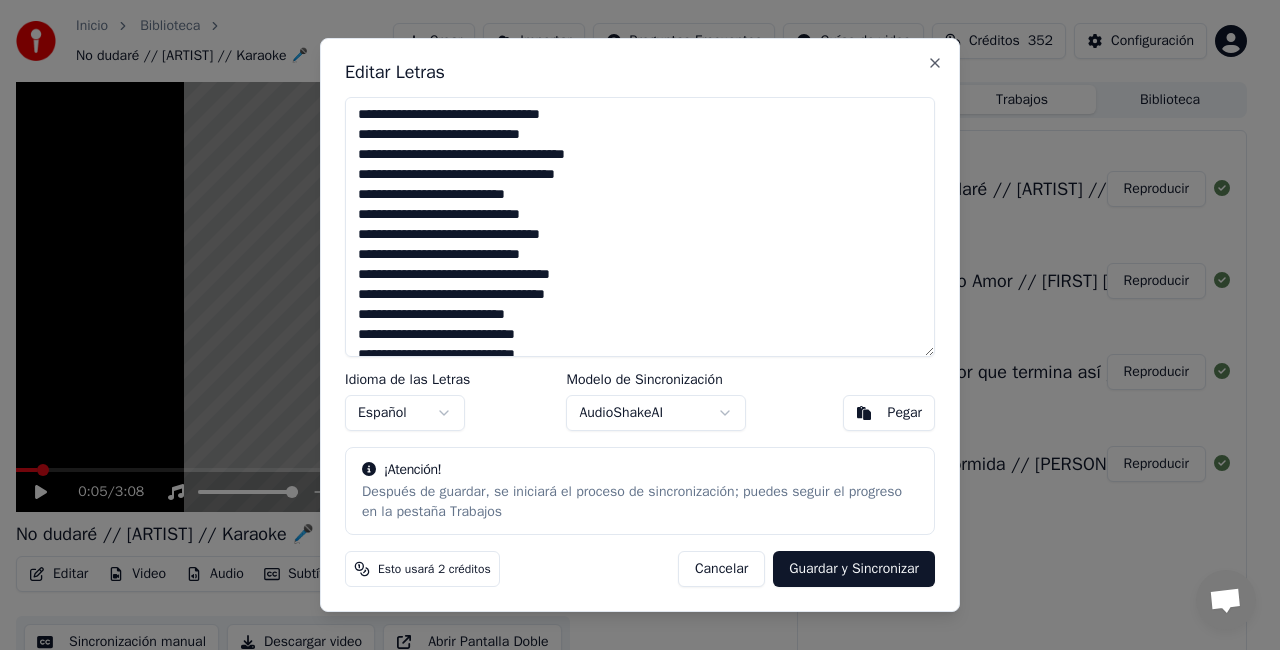 scroll, scrollTop: 117, scrollLeft: 0, axis: vertical 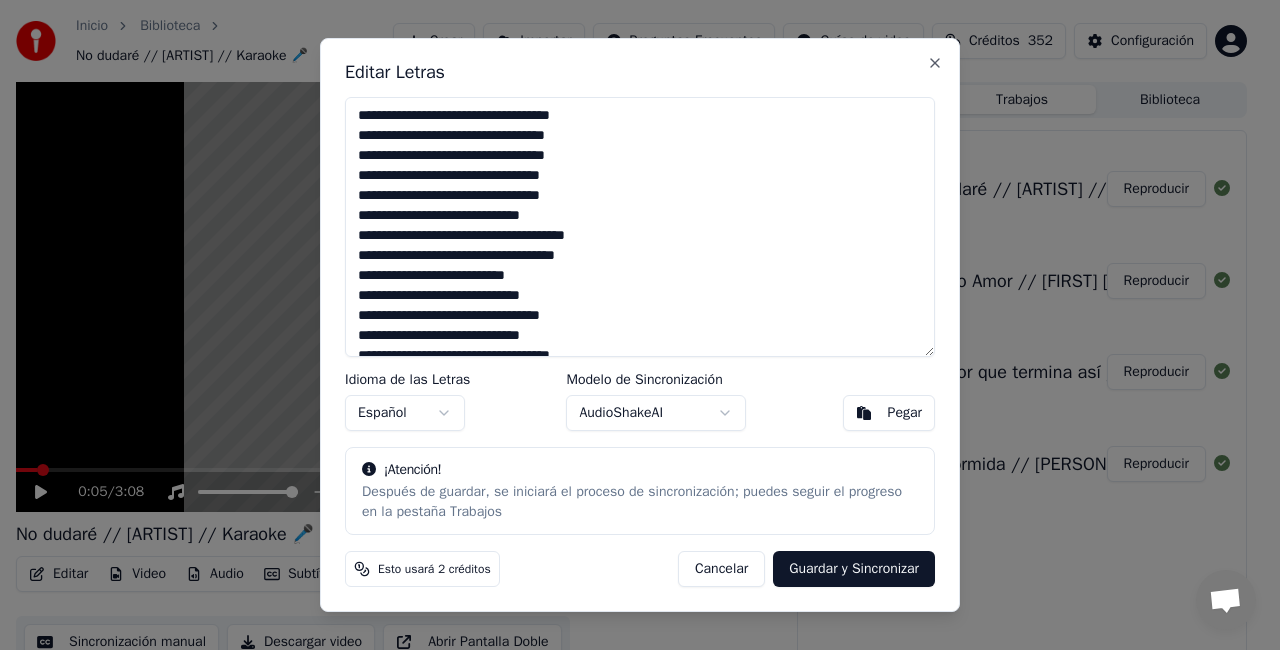click on "**********" at bounding box center [640, 227] 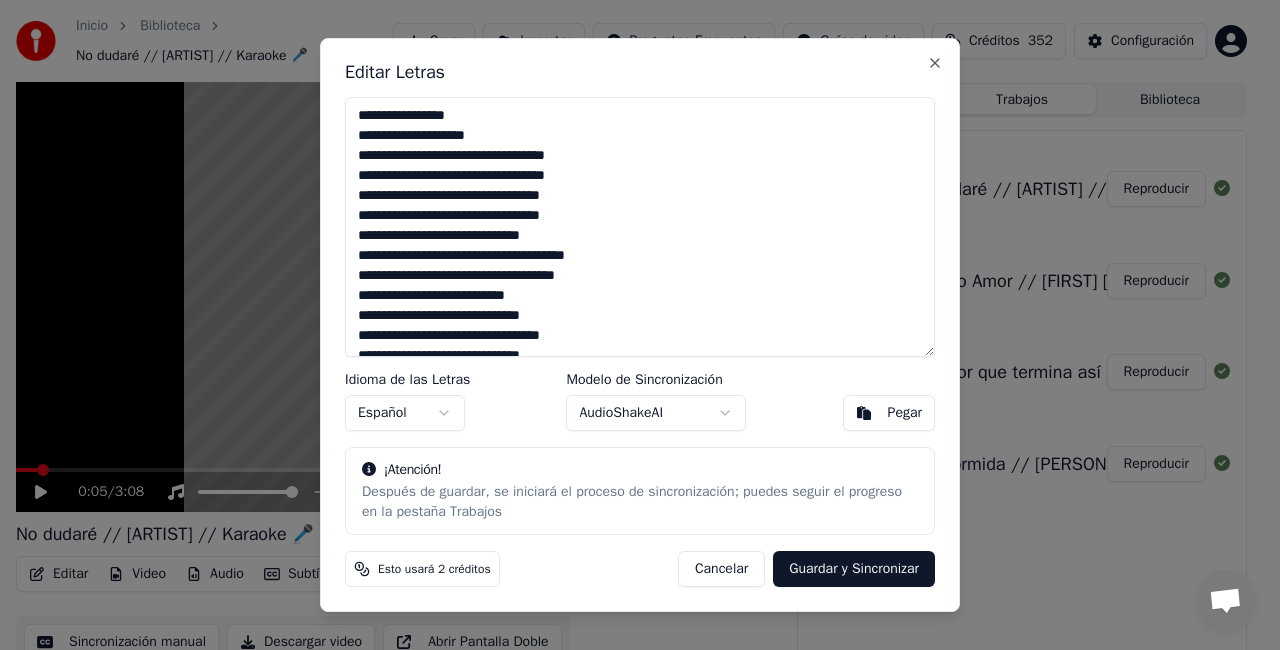 click on "**********" at bounding box center (640, 227) 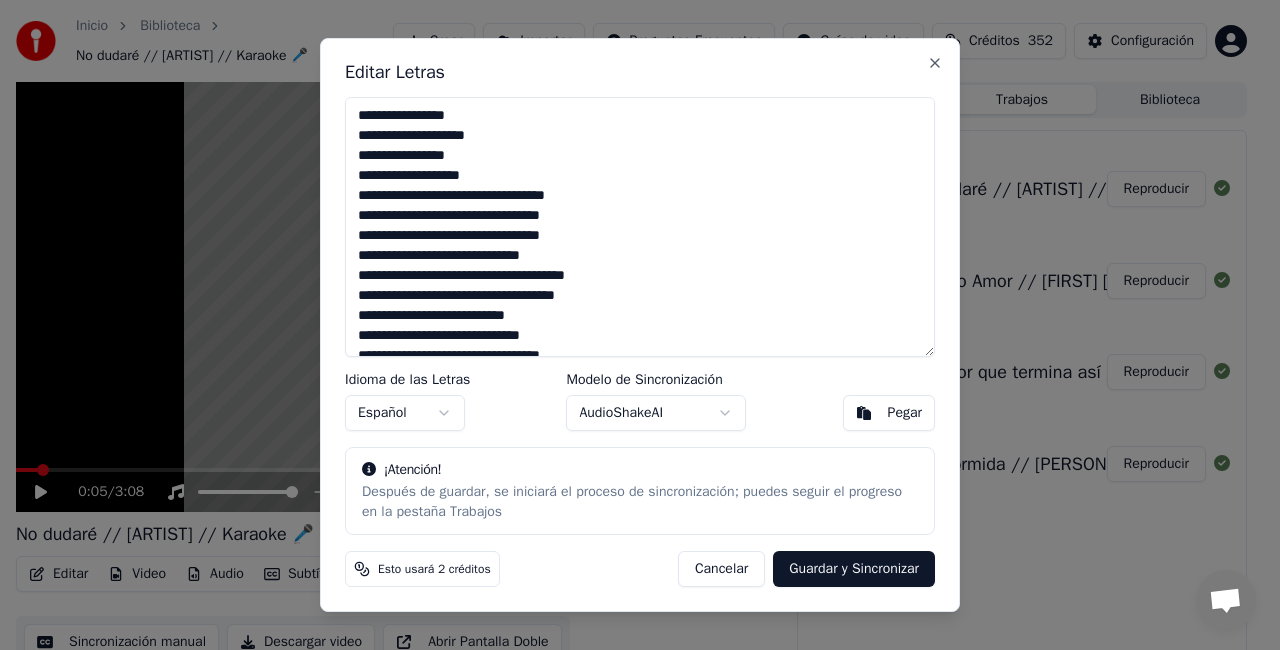click on "**********" at bounding box center [640, 227] 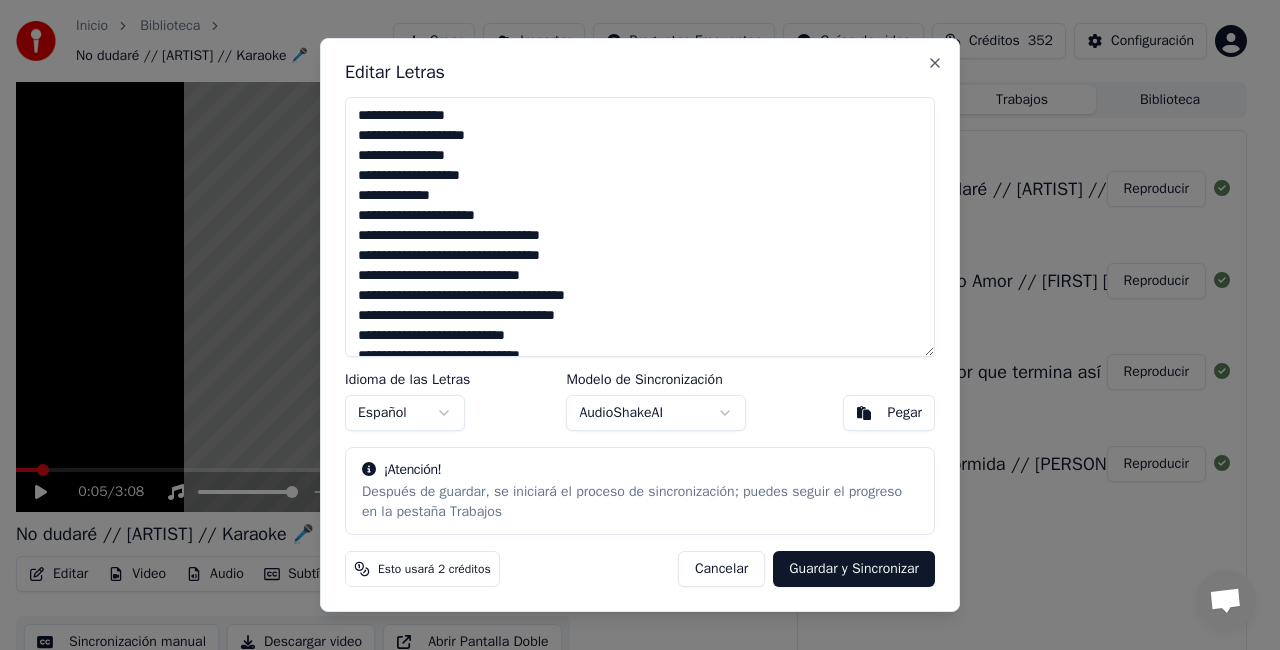 click on "**********" at bounding box center [640, 227] 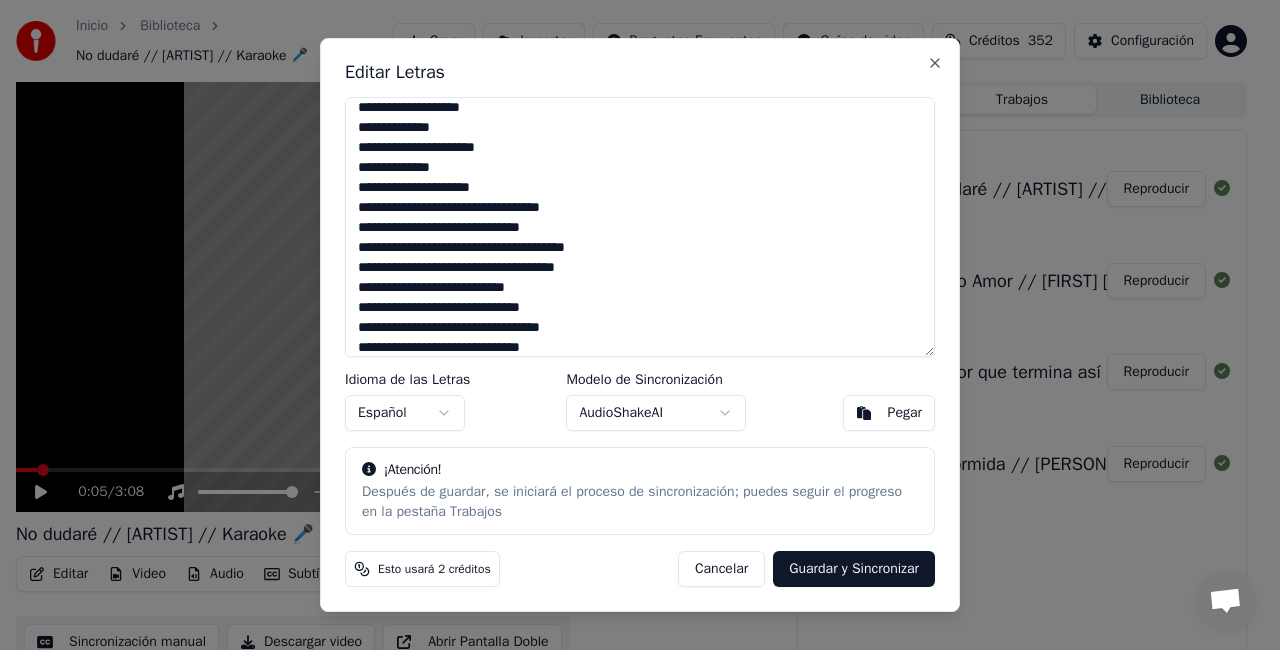 scroll, scrollTop: 88, scrollLeft: 0, axis: vertical 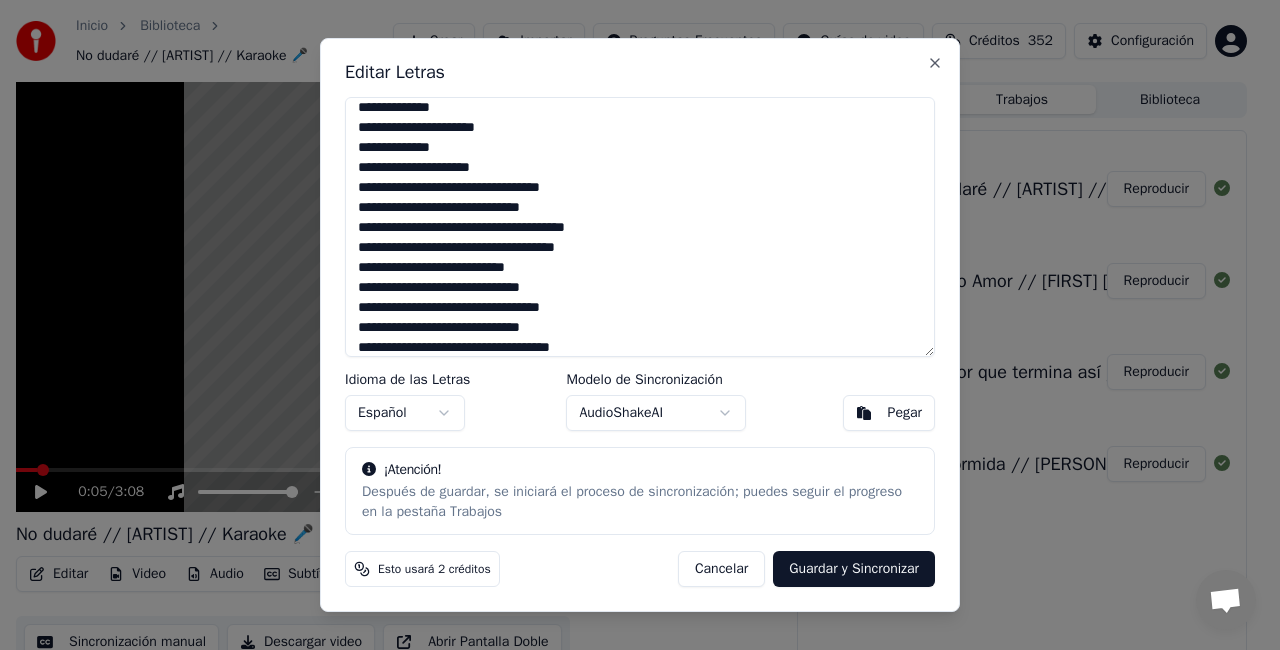 click on "**********" at bounding box center [640, 227] 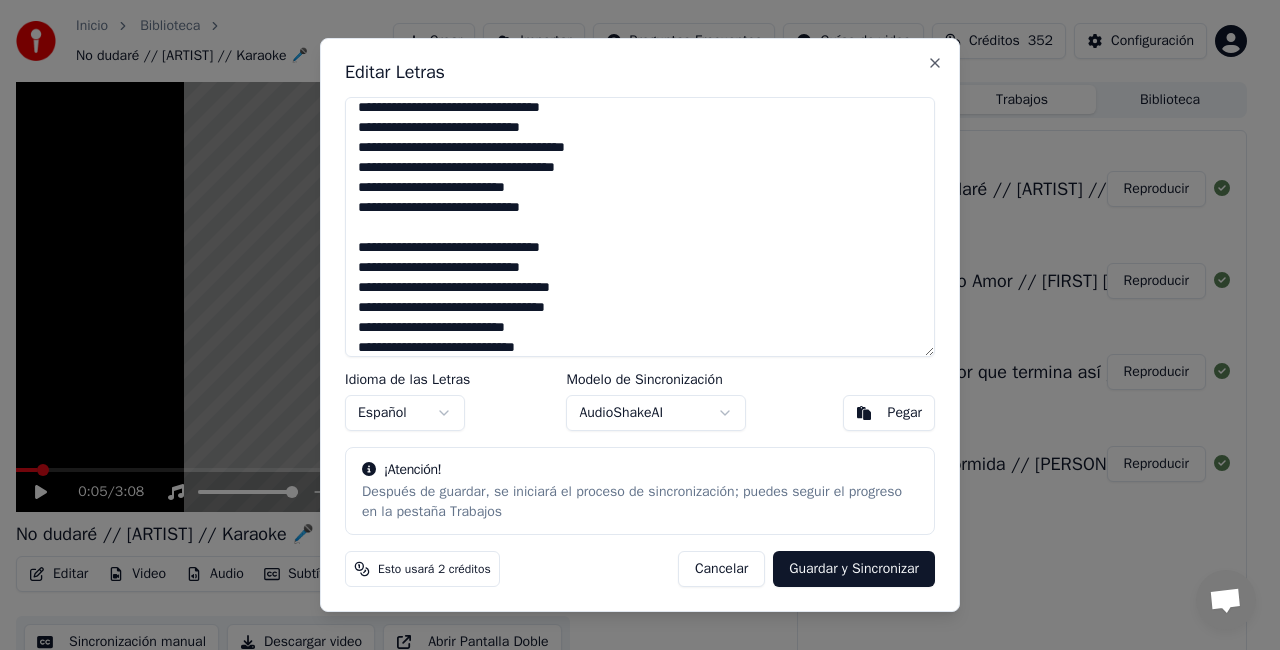 scroll, scrollTop: 188, scrollLeft: 0, axis: vertical 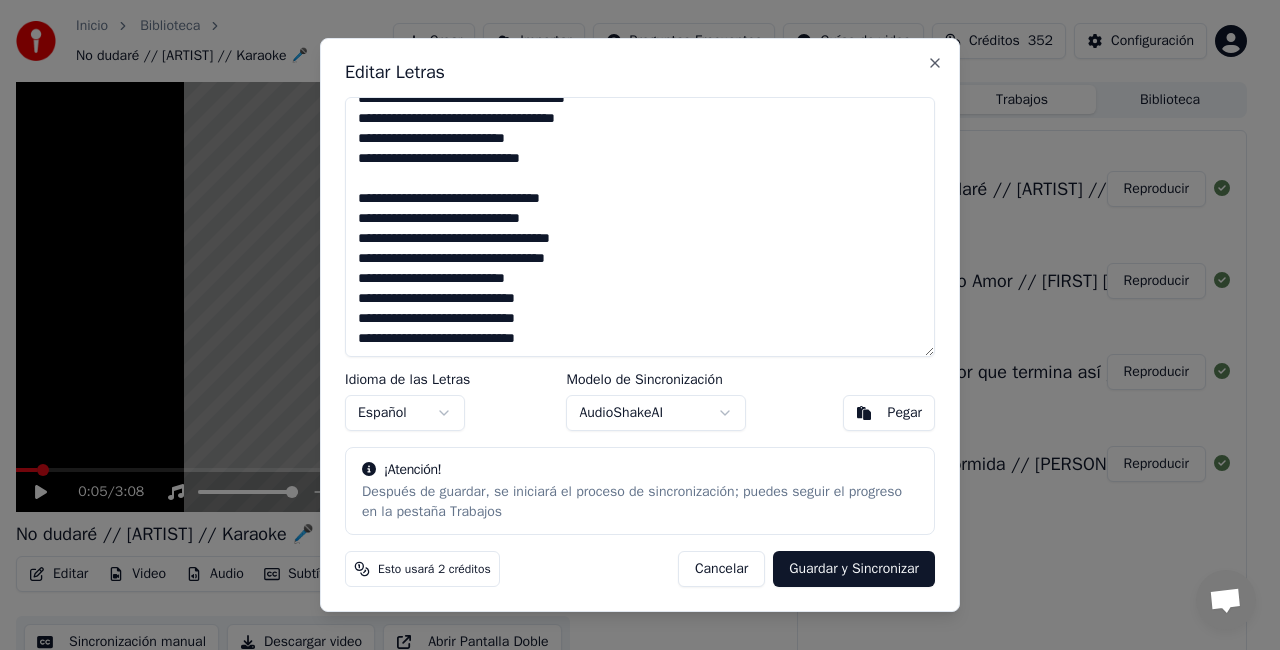 type on "**********" 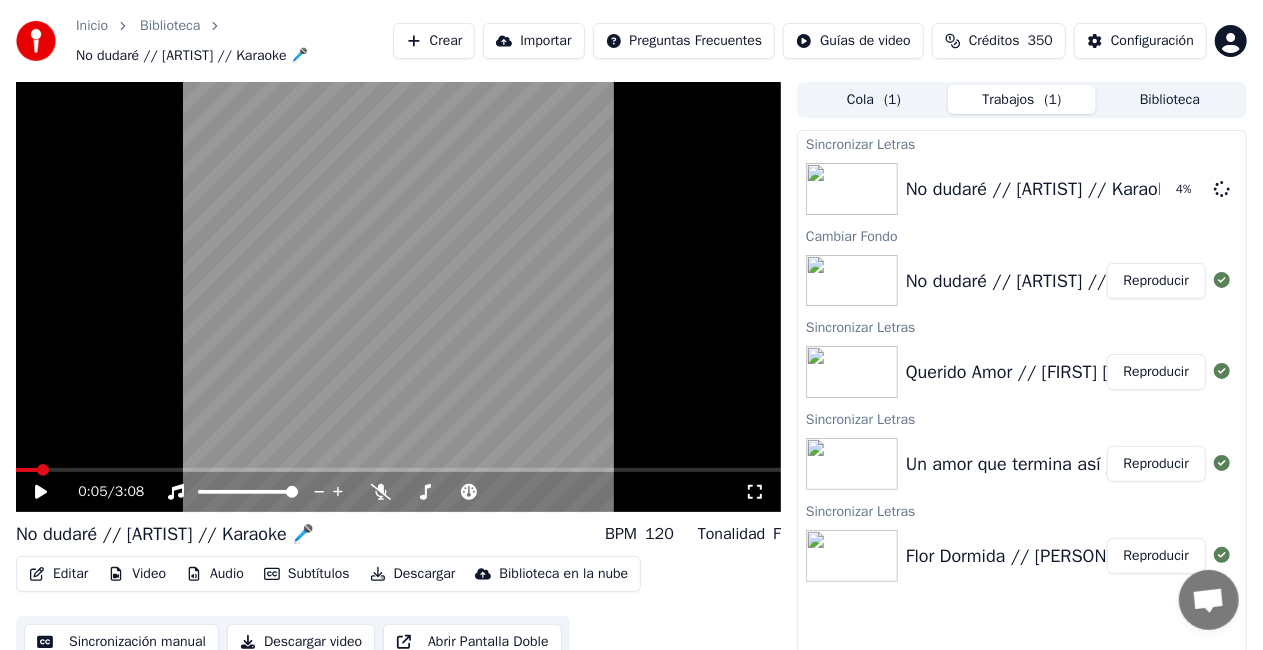 click on "Biblioteca" at bounding box center [1170, 99] 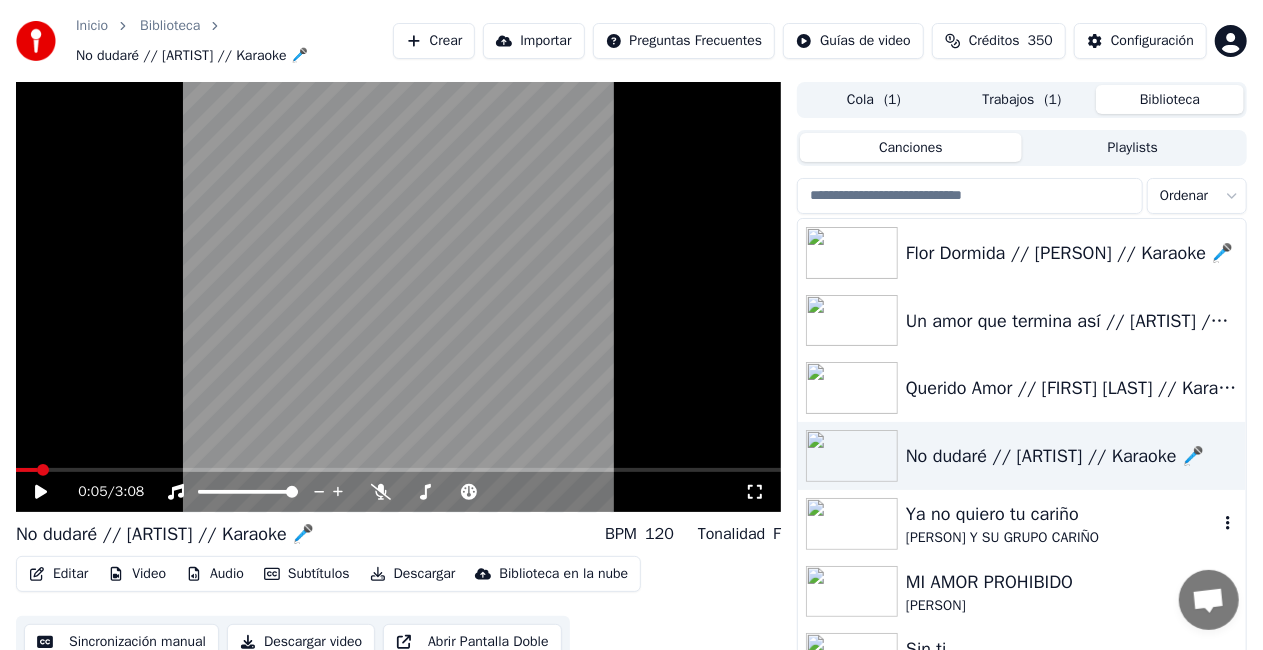 click on "Ya no quiero tu cariño" at bounding box center [1062, 514] 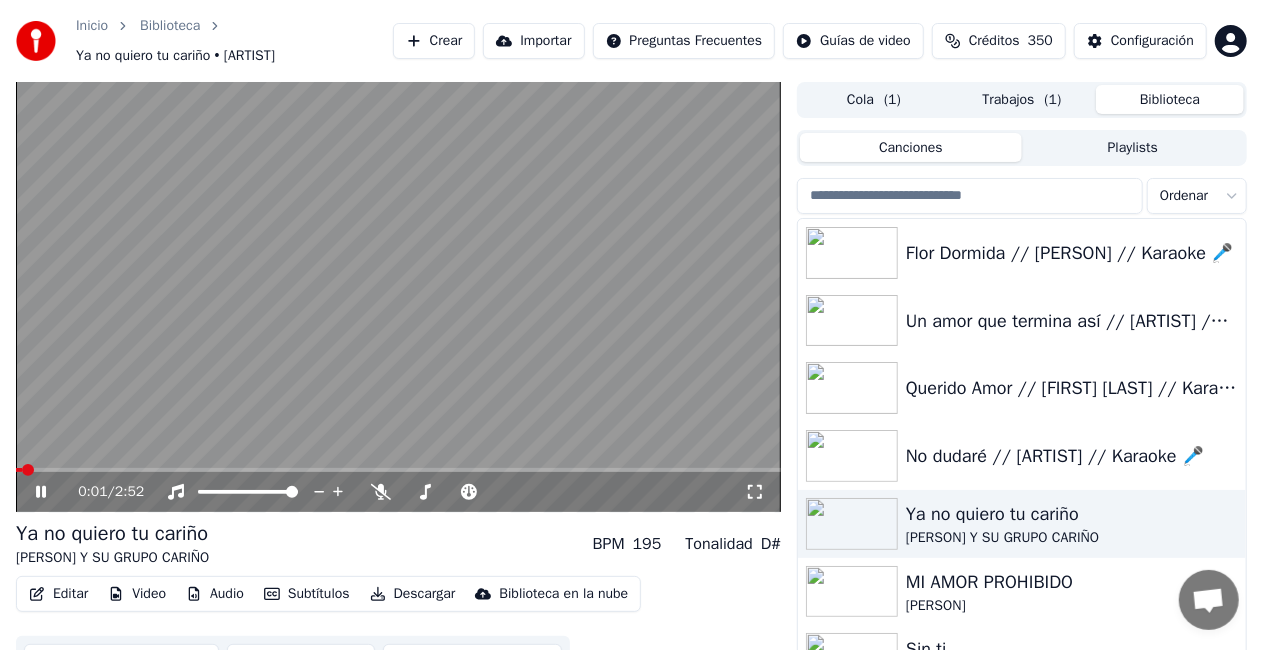 click 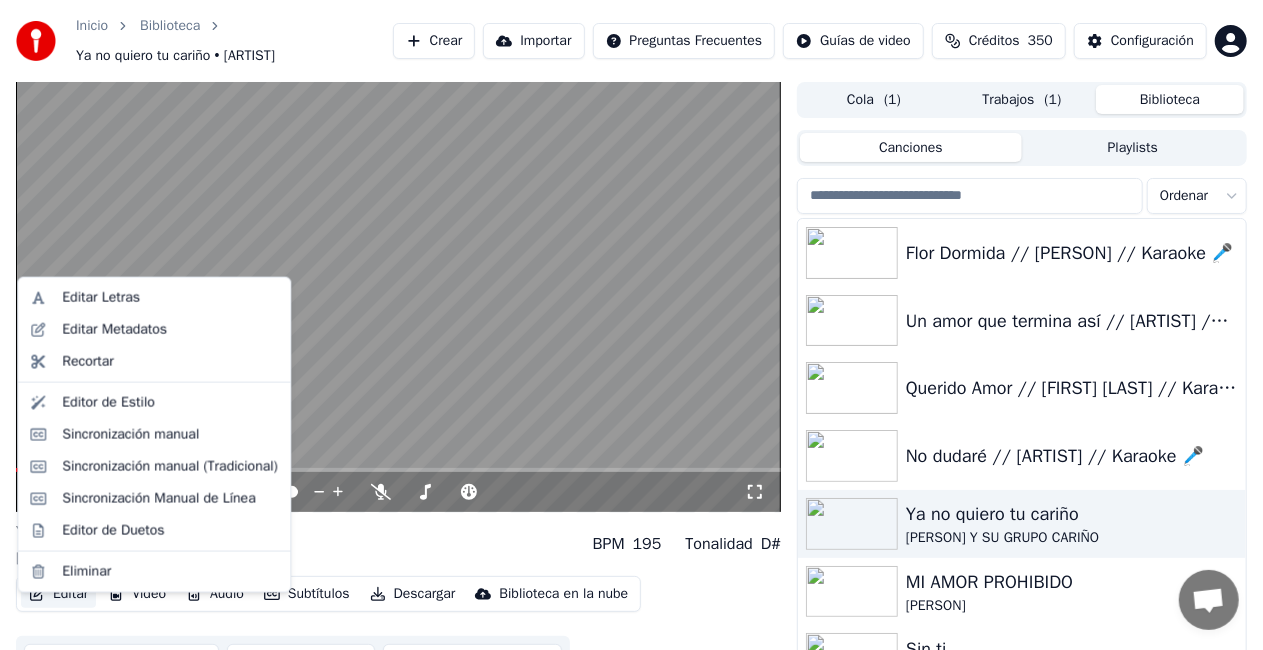 click on "Editar" at bounding box center (58, 594) 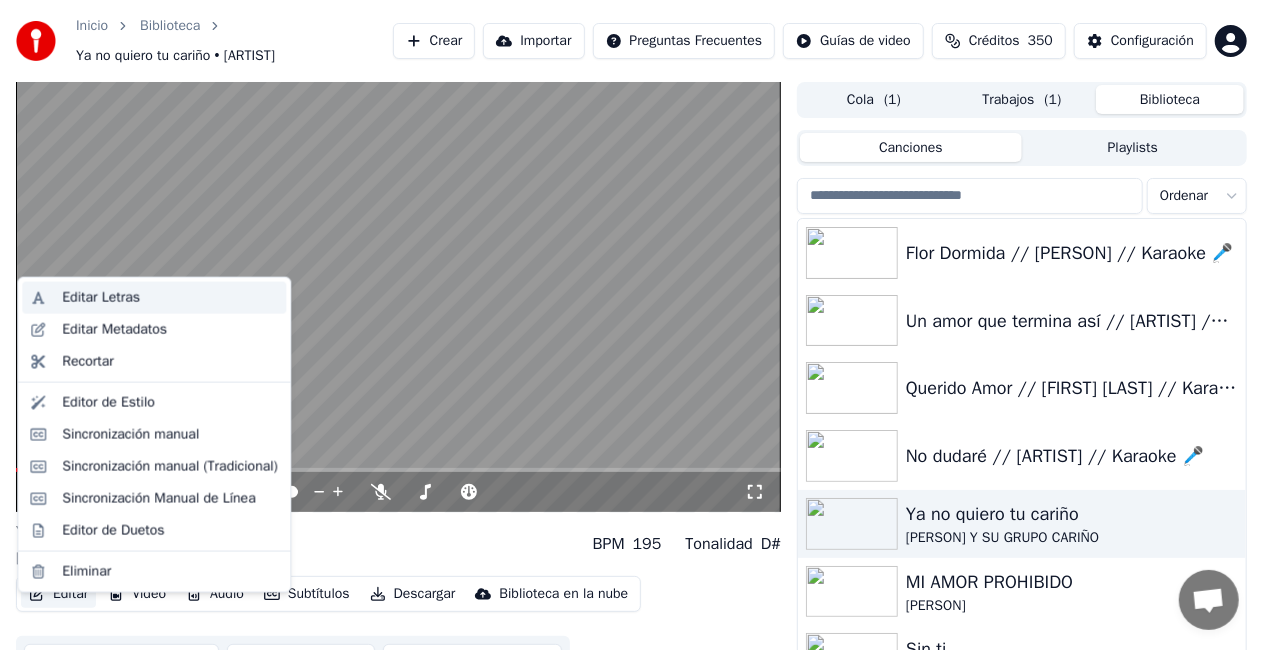 click on "Editar Letras" at bounding box center (101, 298) 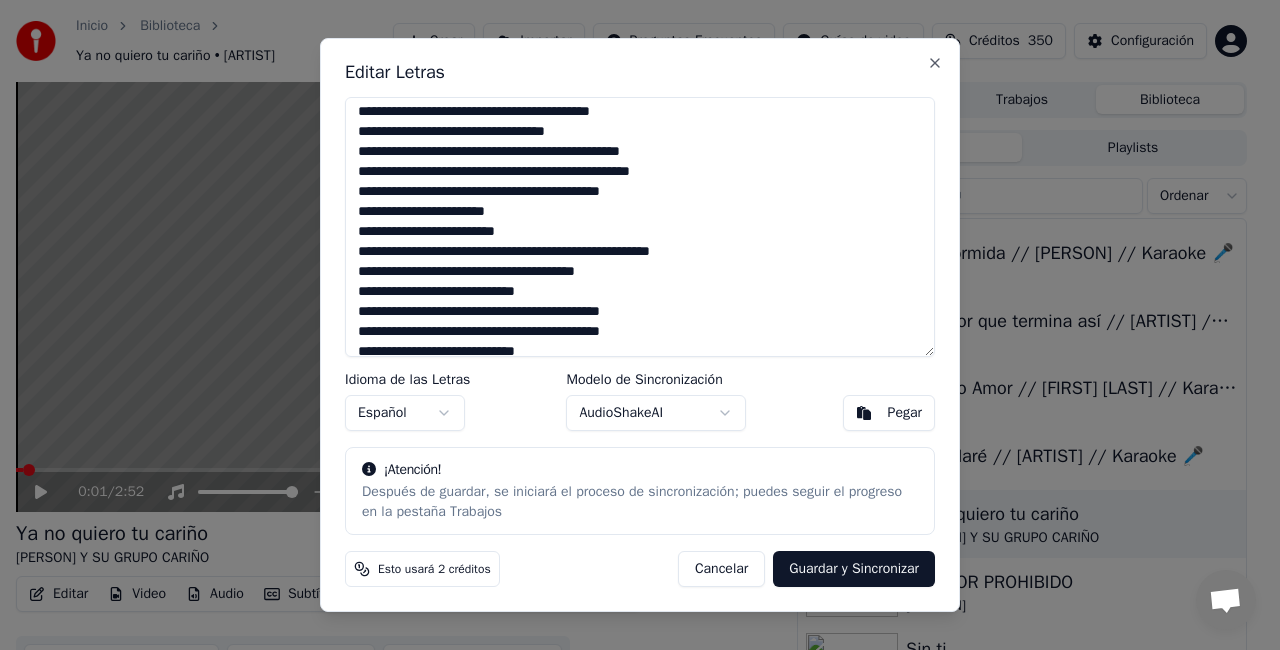 scroll, scrollTop: 78, scrollLeft: 0, axis: vertical 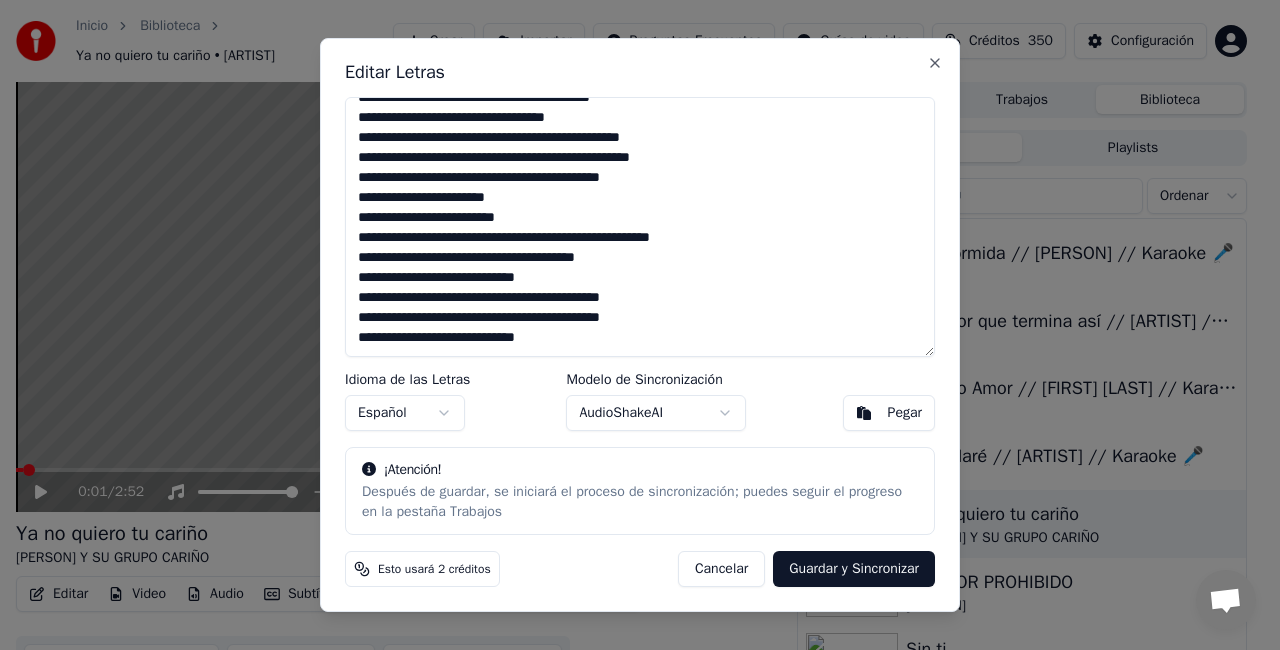 drag, startPoint x: 354, startPoint y: 112, endPoint x: 632, endPoint y: 372, distance: 380.63632 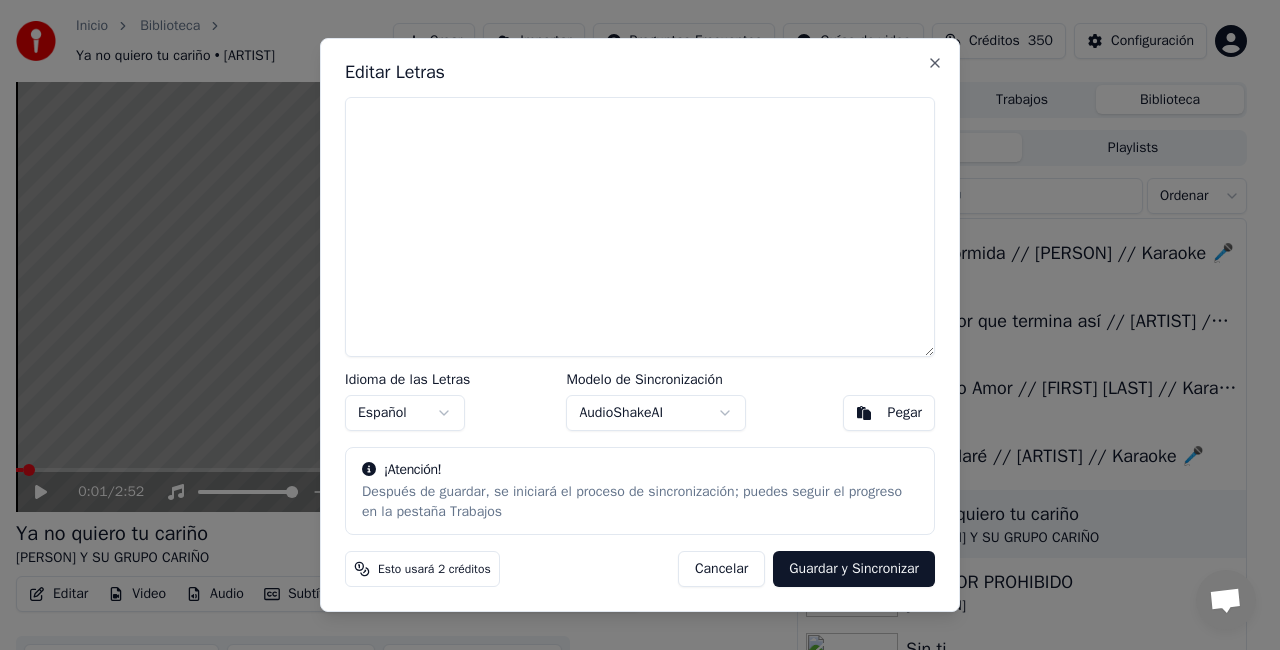 scroll, scrollTop: 0, scrollLeft: 0, axis: both 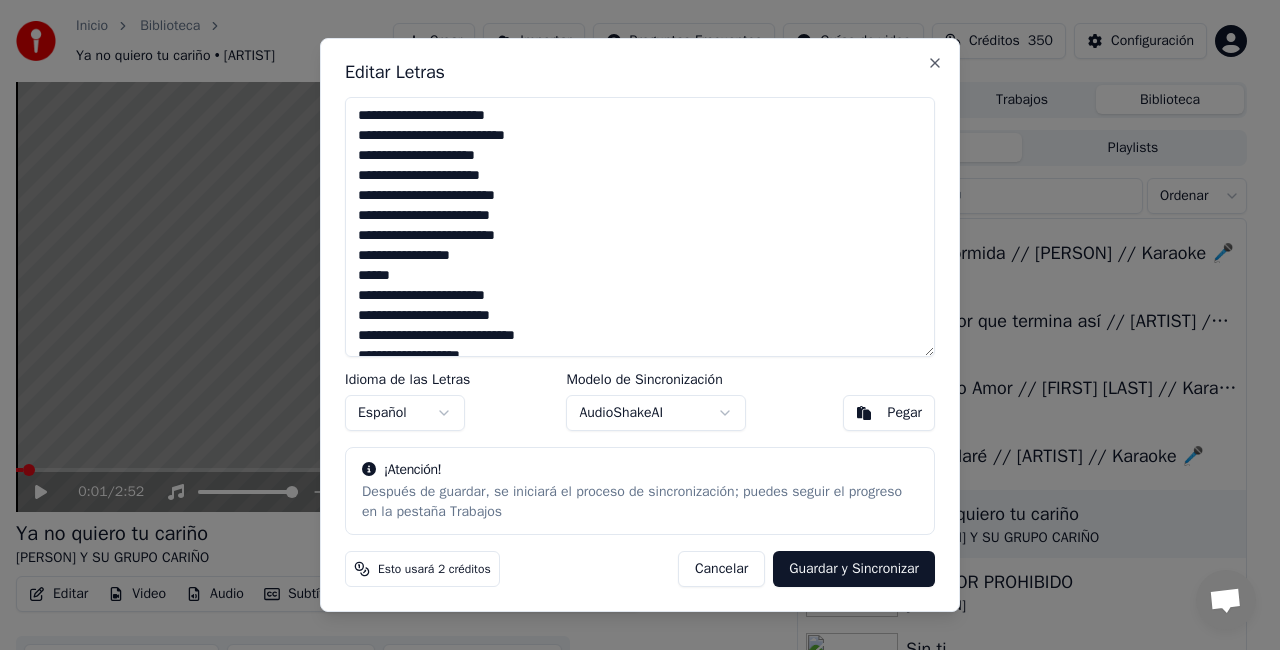 click on "**********" at bounding box center [640, 227] 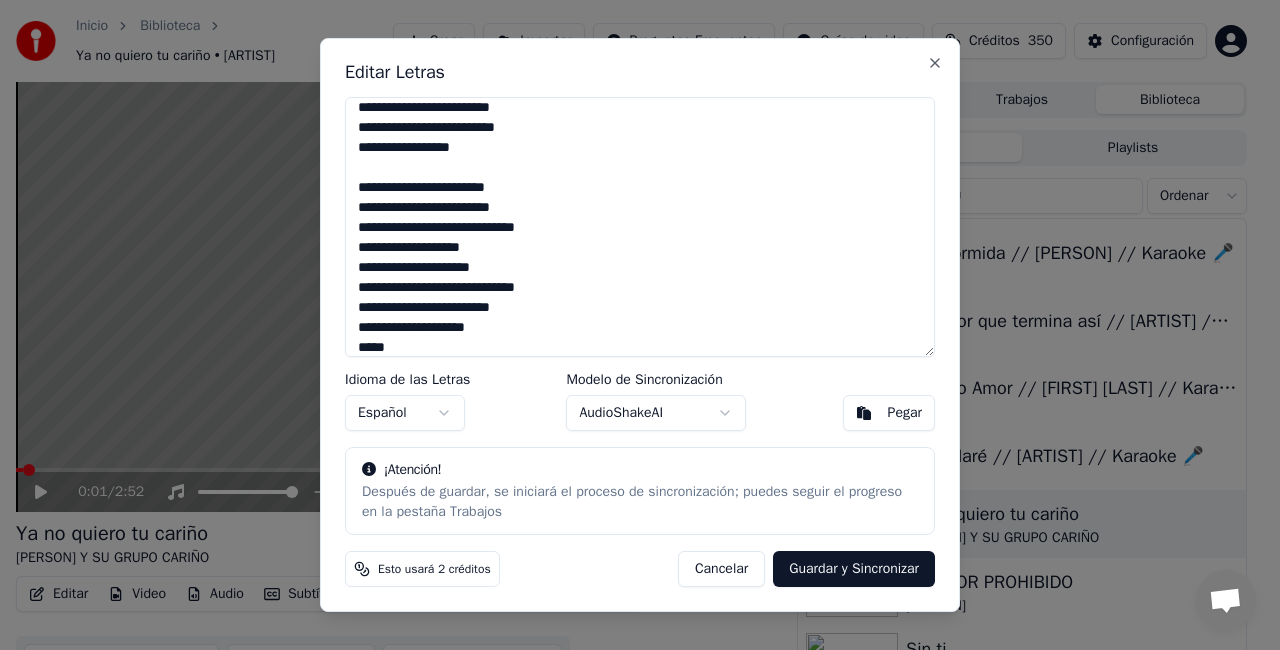 scroll, scrollTop: 128, scrollLeft: 0, axis: vertical 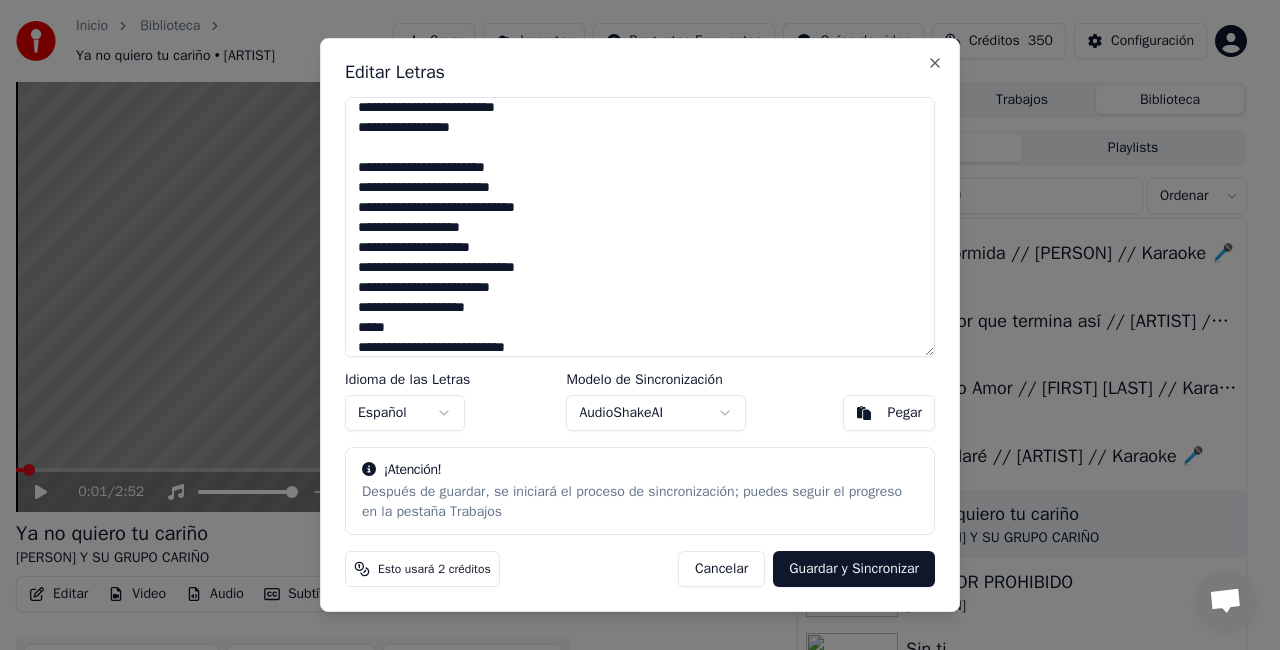 click on "**********" at bounding box center (640, 227) 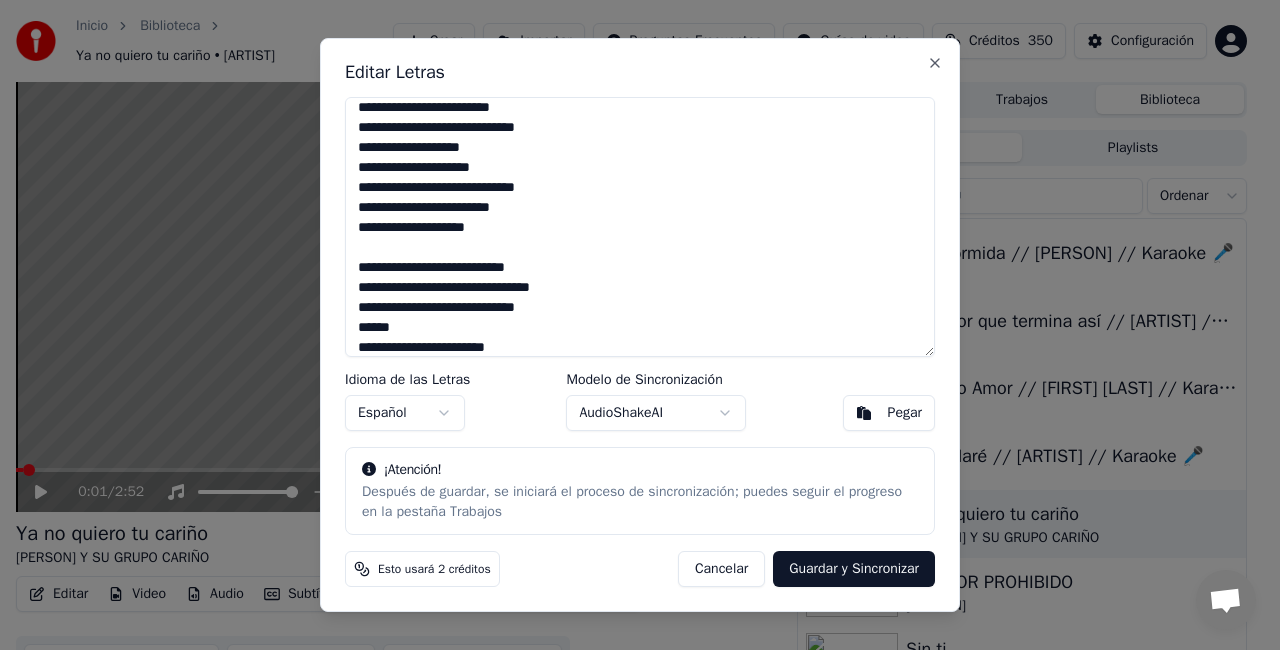 scroll, scrollTop: 228, scrollLeft: 0, axis: vertical 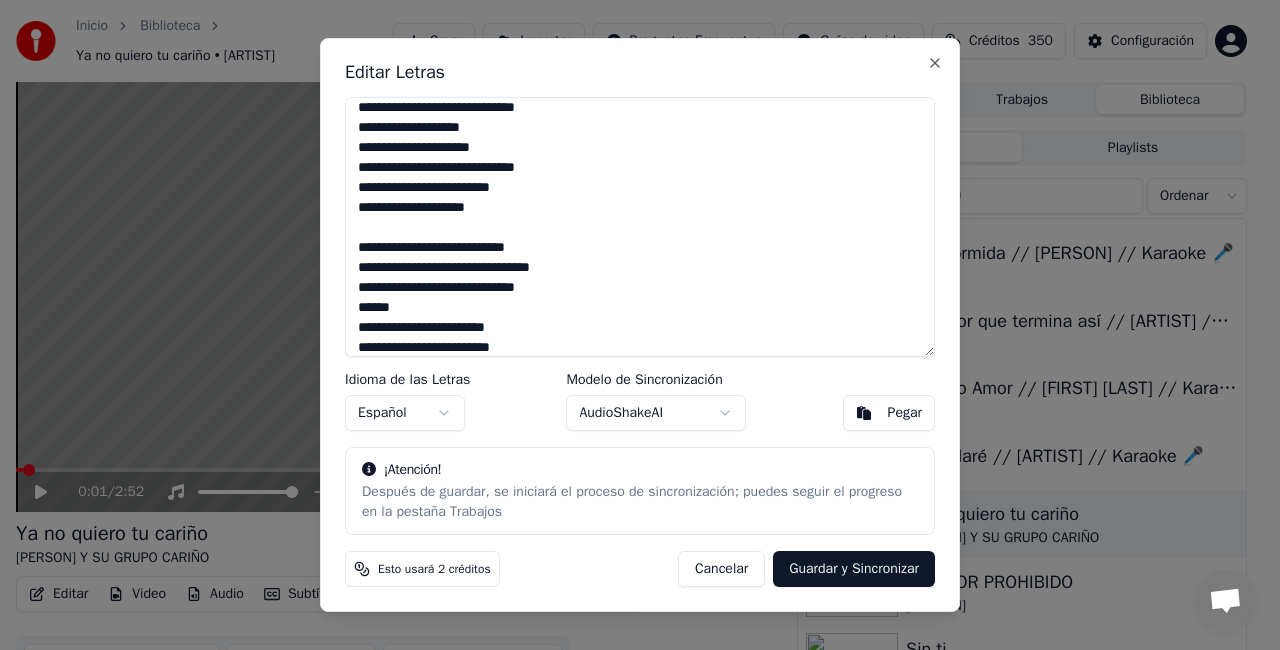 click on "**********" at bounding box center [640, 227] 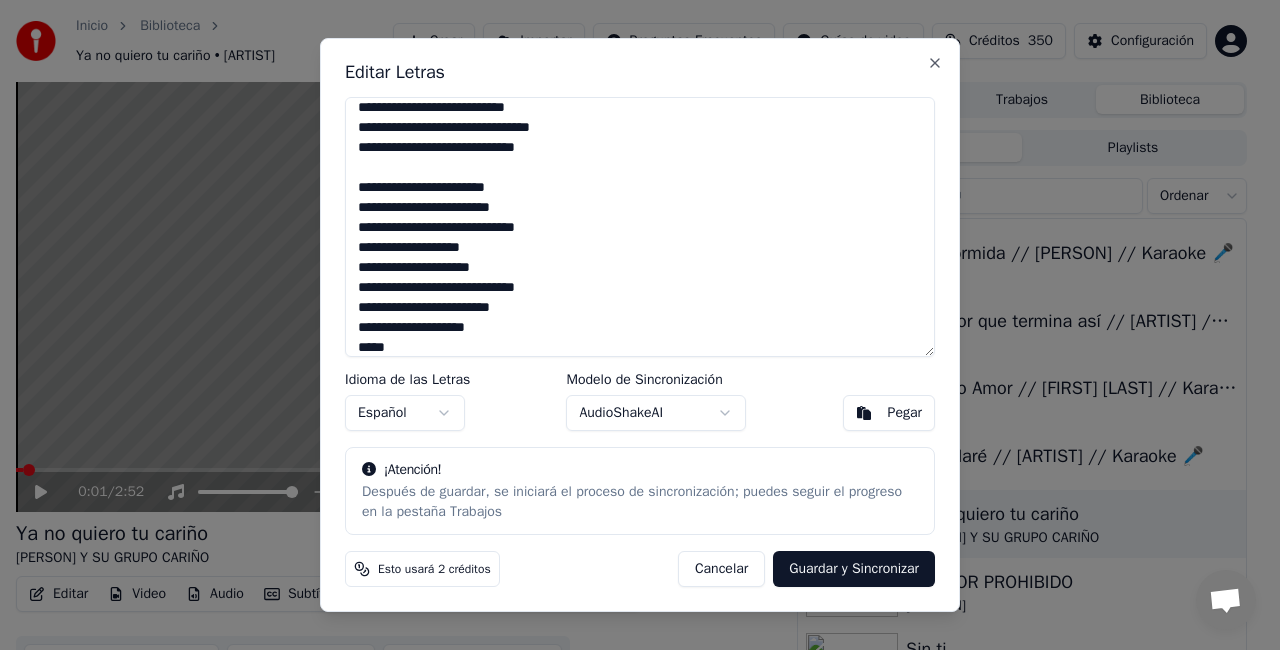 scroll, scrollTop: 388, scrollLeft: 0, axis: vertical 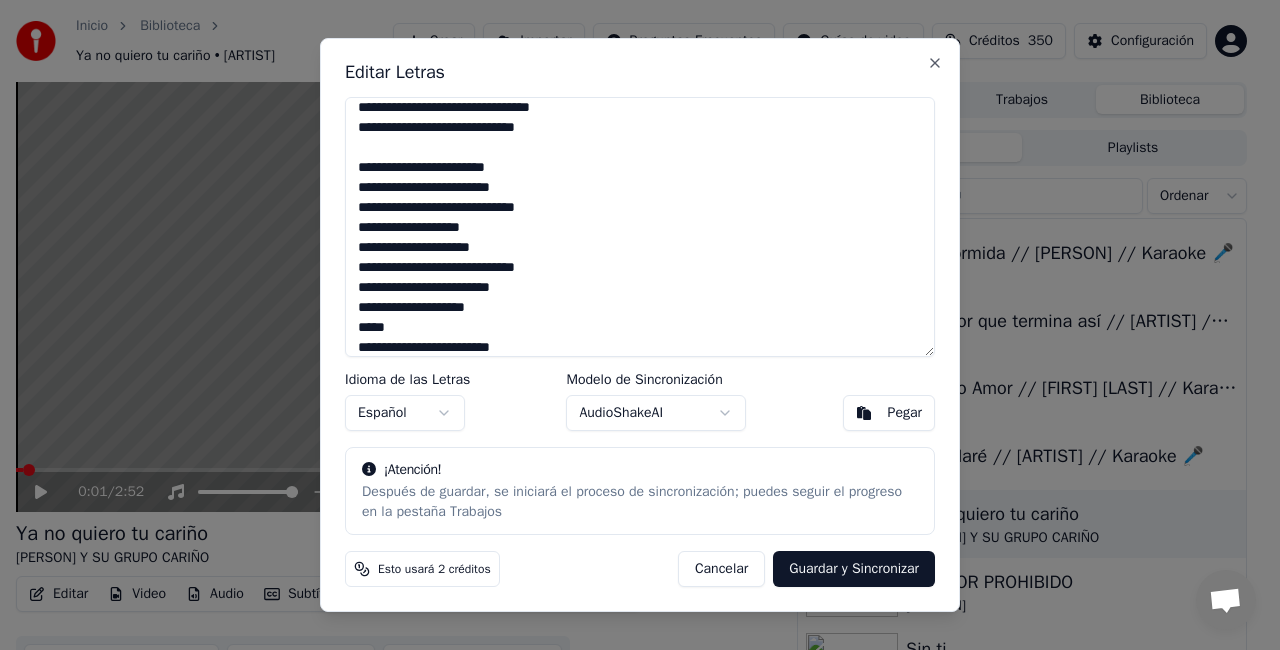 click on "**********" at bounding box center (640, 227) 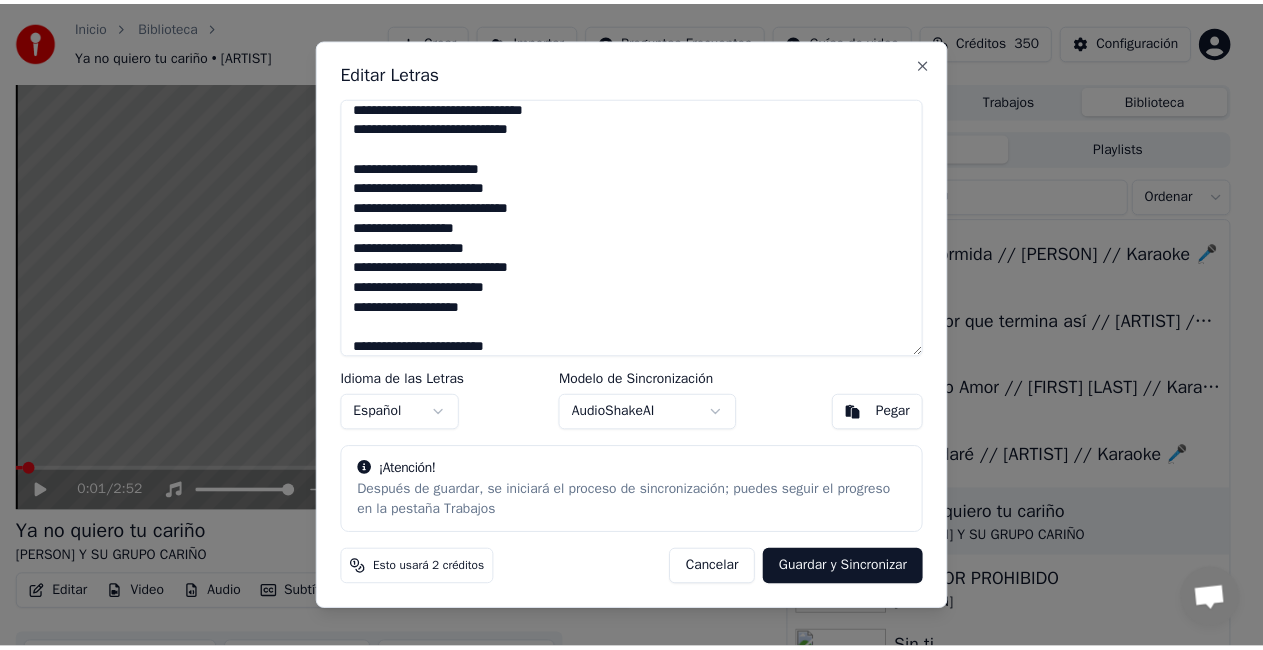 scroll, scrollTop: 408, scrollLeft: 0, axis: vertical 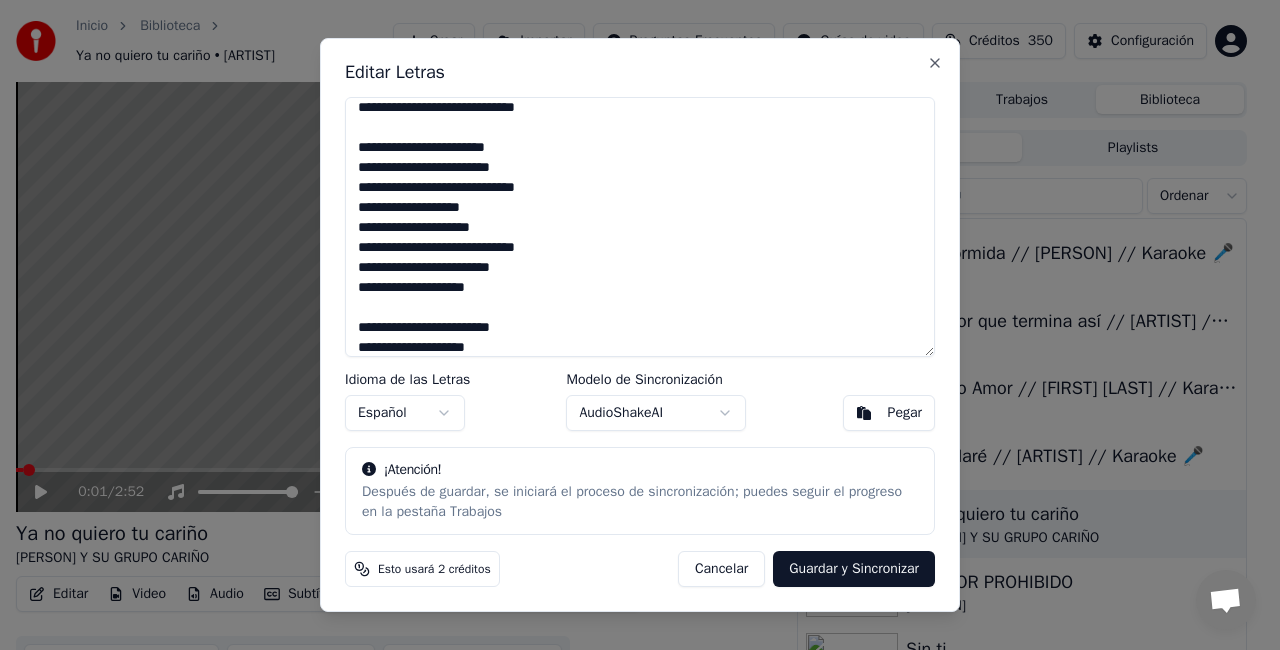 type on "**********" 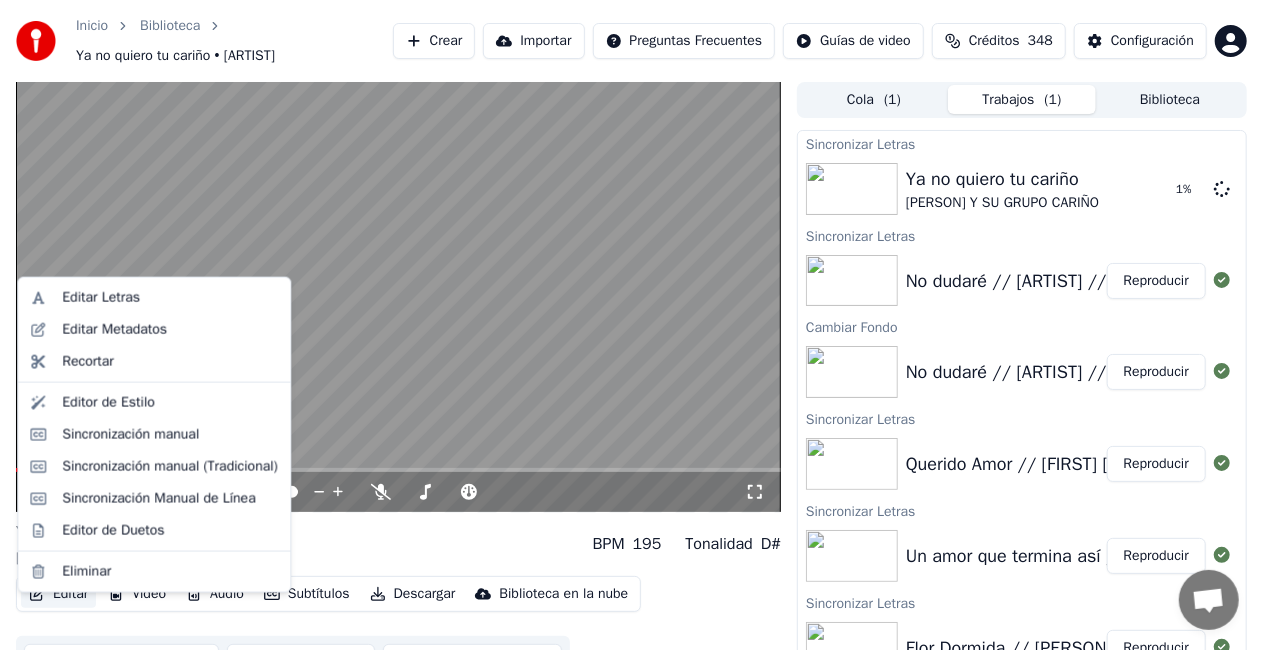 click on "Editar" at bounding box center (58, 594) 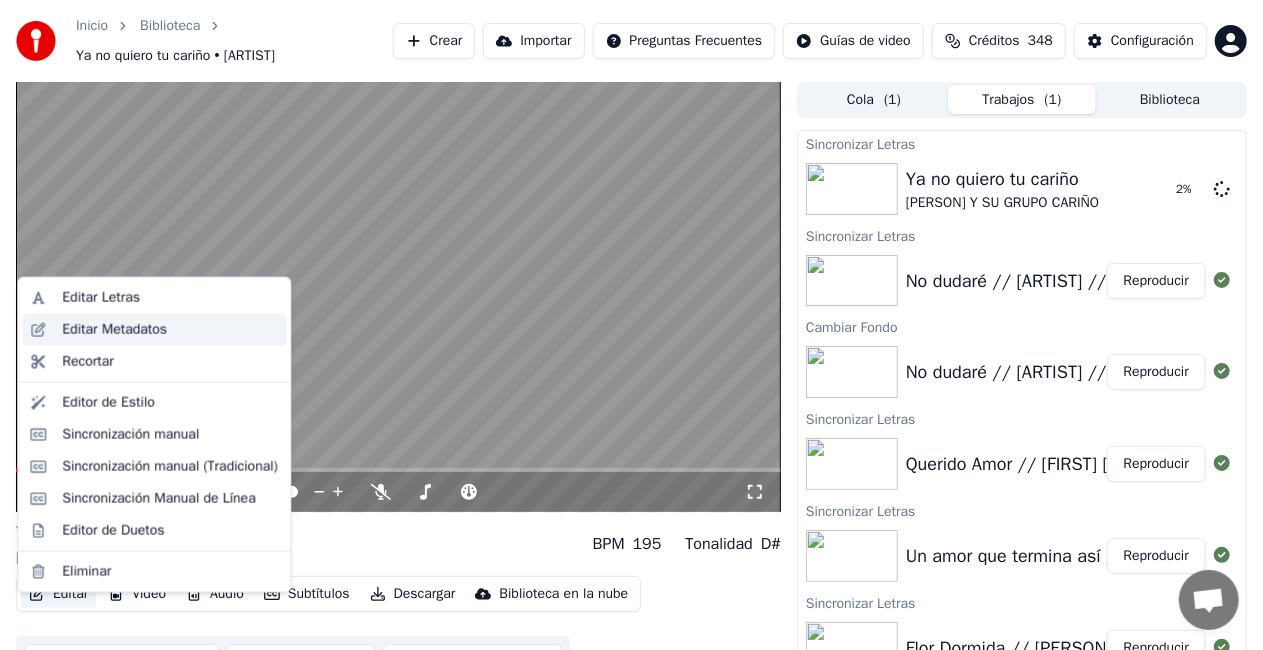 click on "Editar Metadatos" at bounding box center (114, 330) 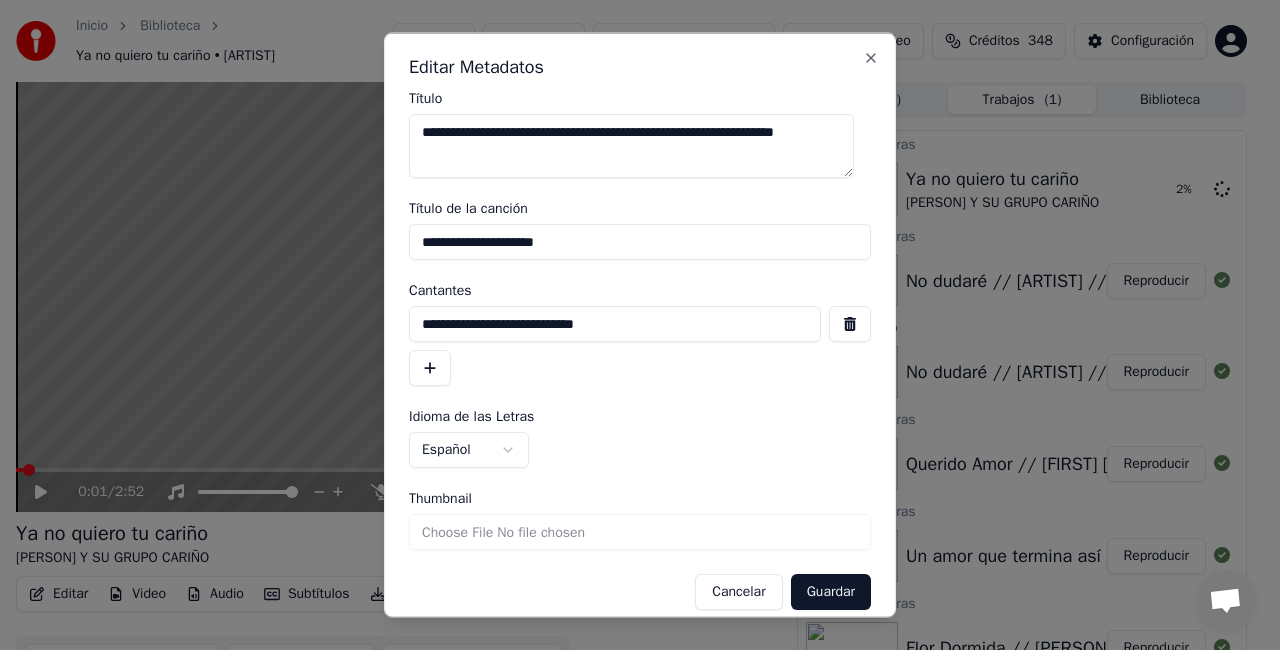 click on "**********" at bounding box center (640, 242) 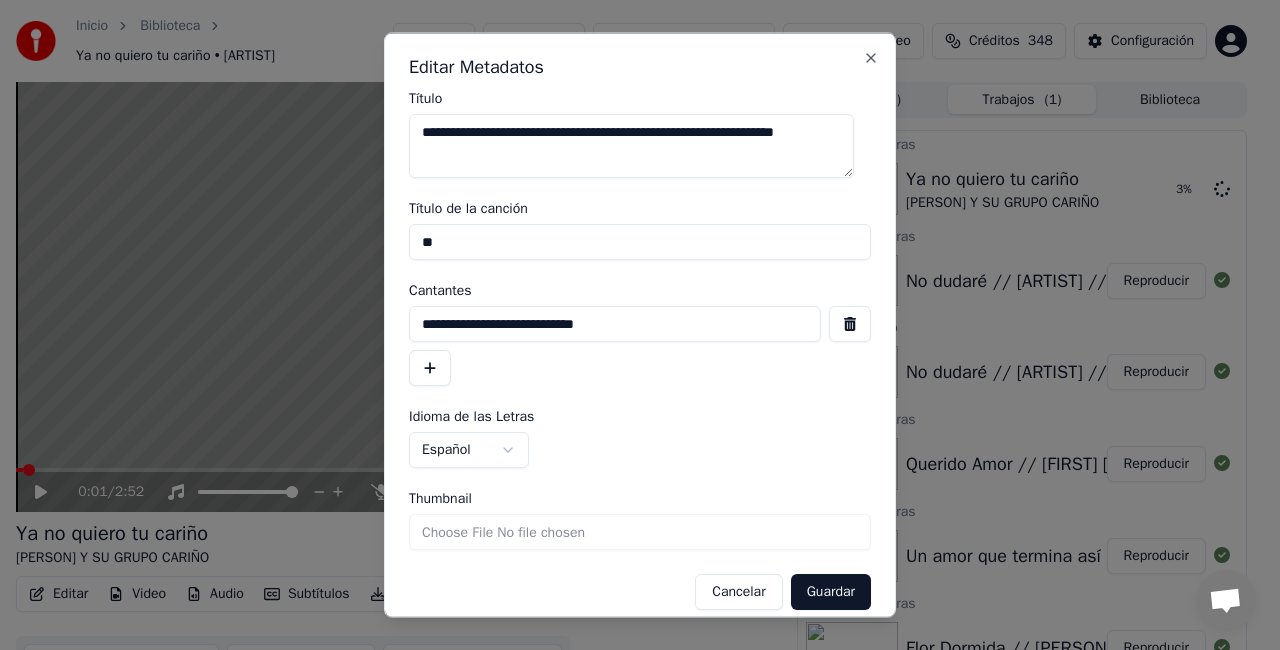 type on "*" 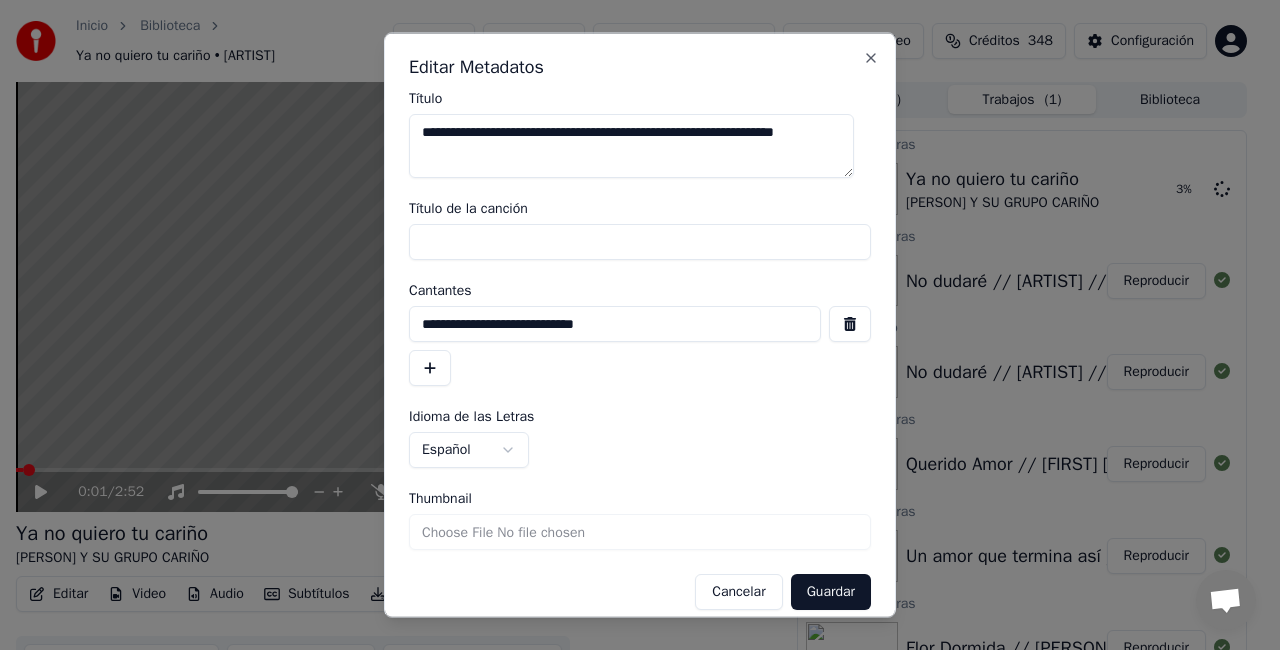 type 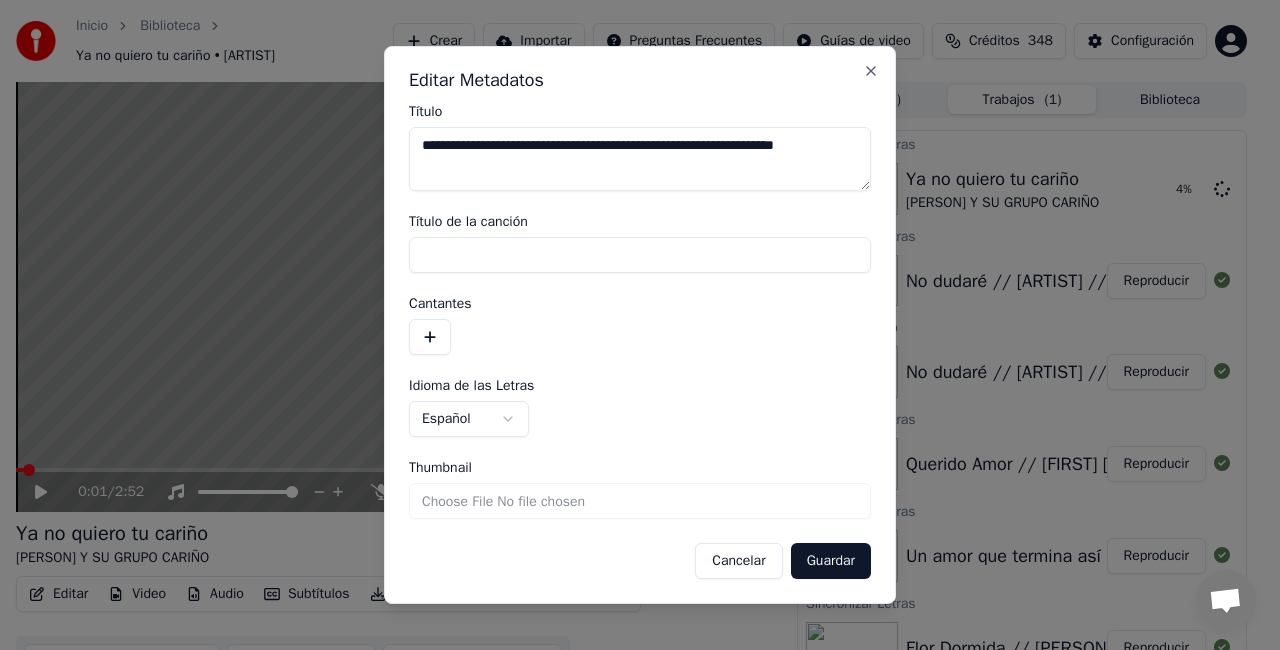click on "Thumbnail" at bounding box center (640, 501) 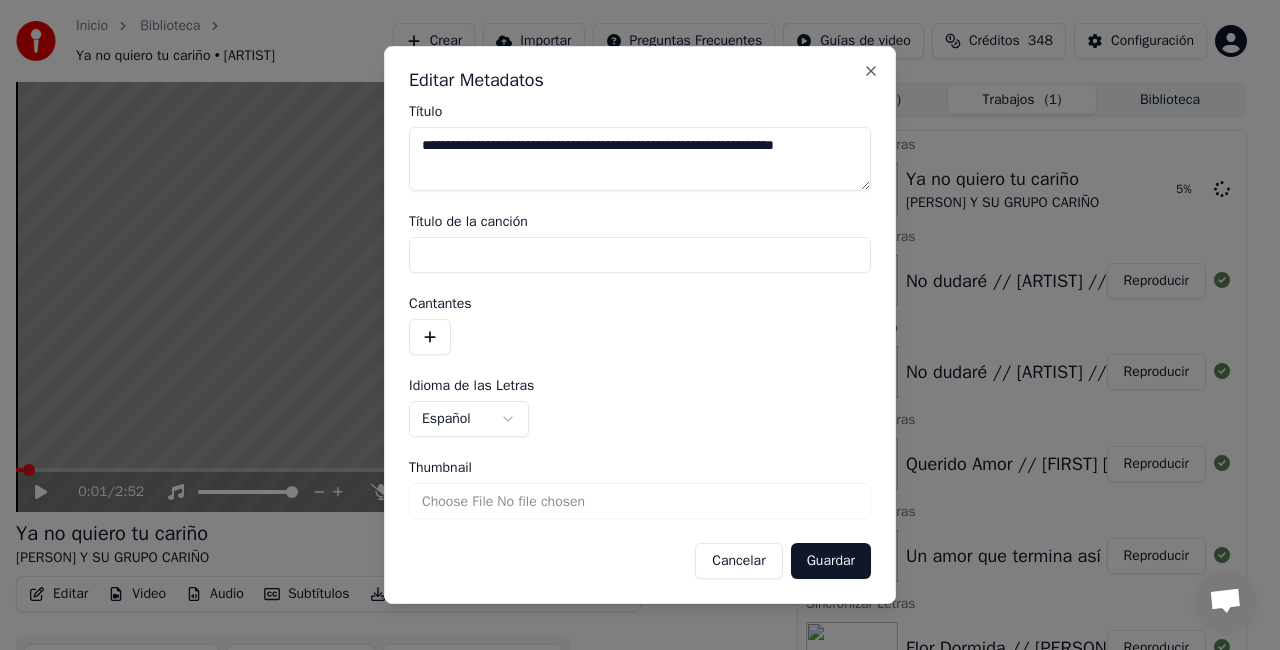 type on "**********" 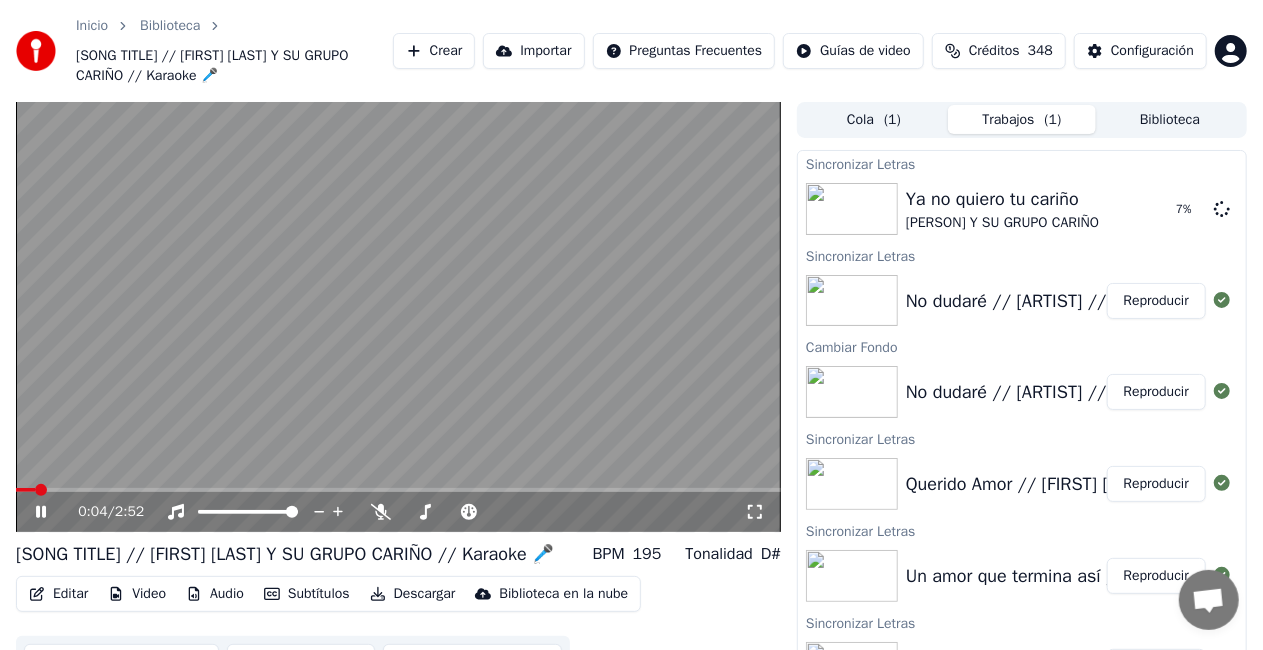 click at bounding box center (398, 317) 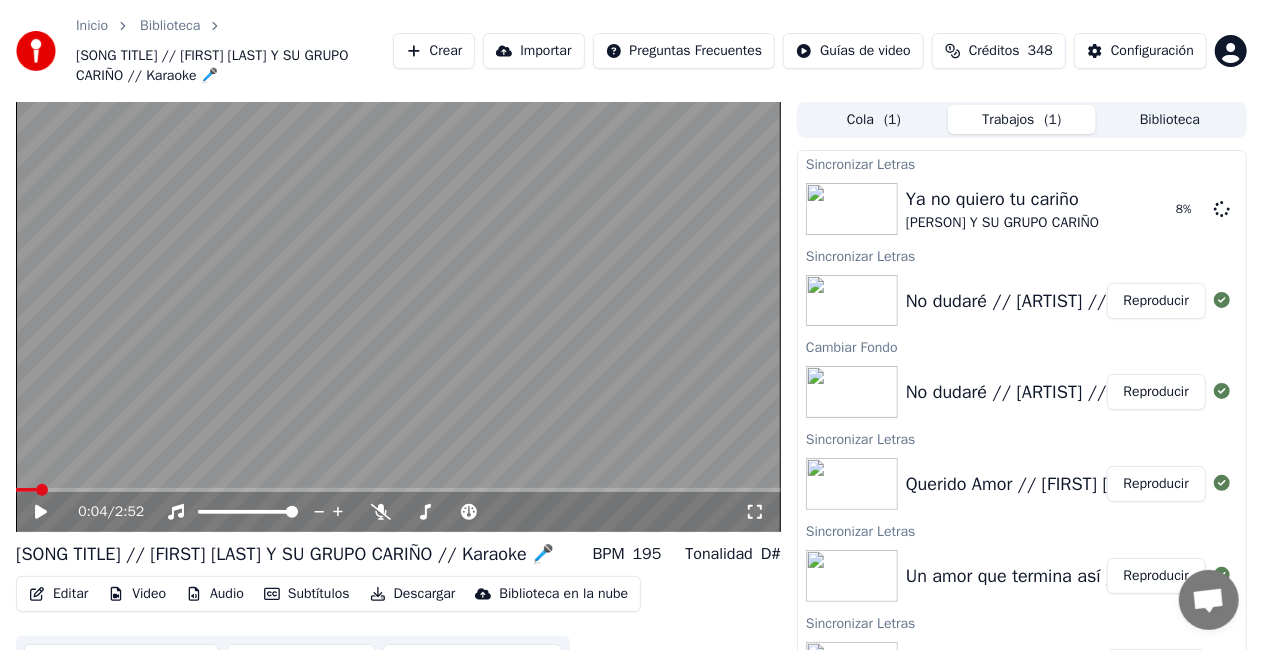 scroll, scrollTop: 0, scrollLeft: 0, axis: both 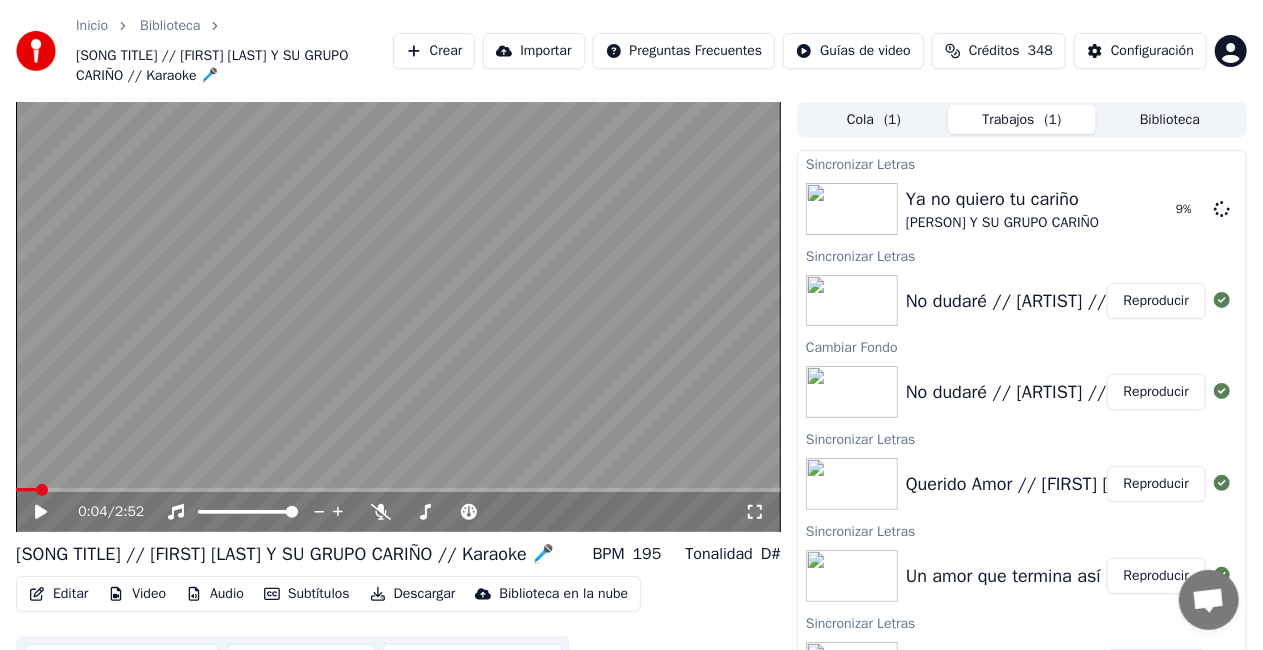 click on "Biblioteca" at bounding box center (1170, 119) 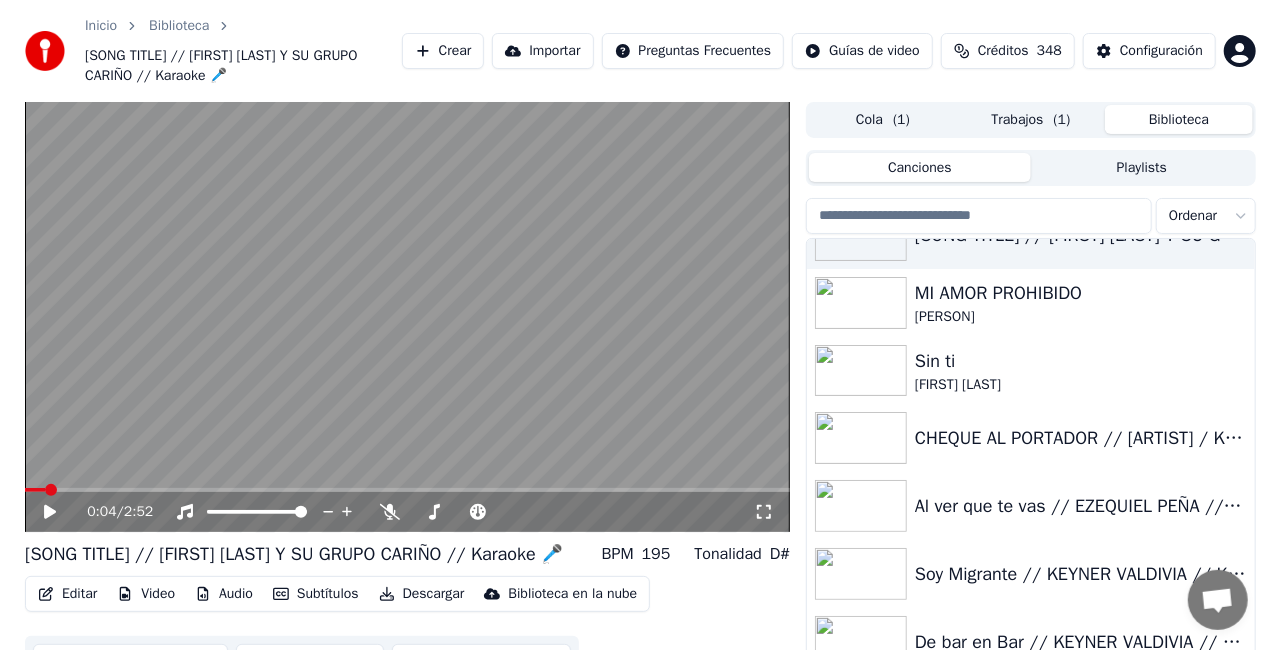 scroll, scrollTop: 206, scrollLeft: 0, axis: vertical 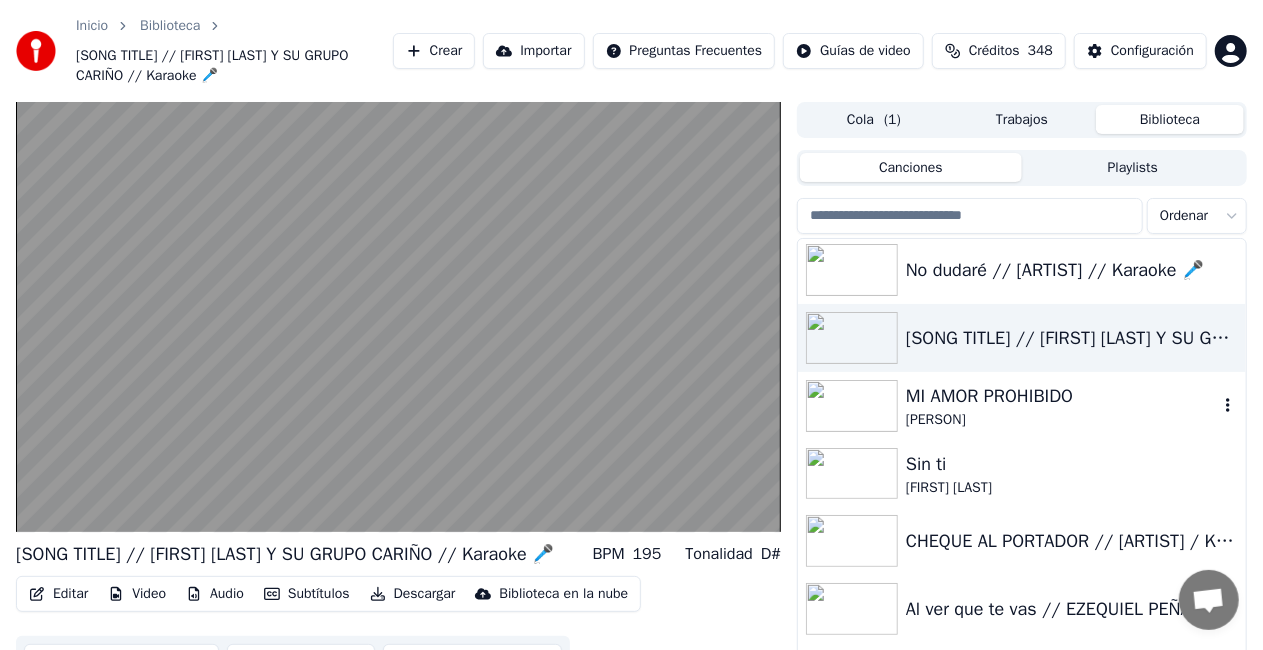 click on "MI AMOR PROHIBIDO" at bounding box center [1062, 396] 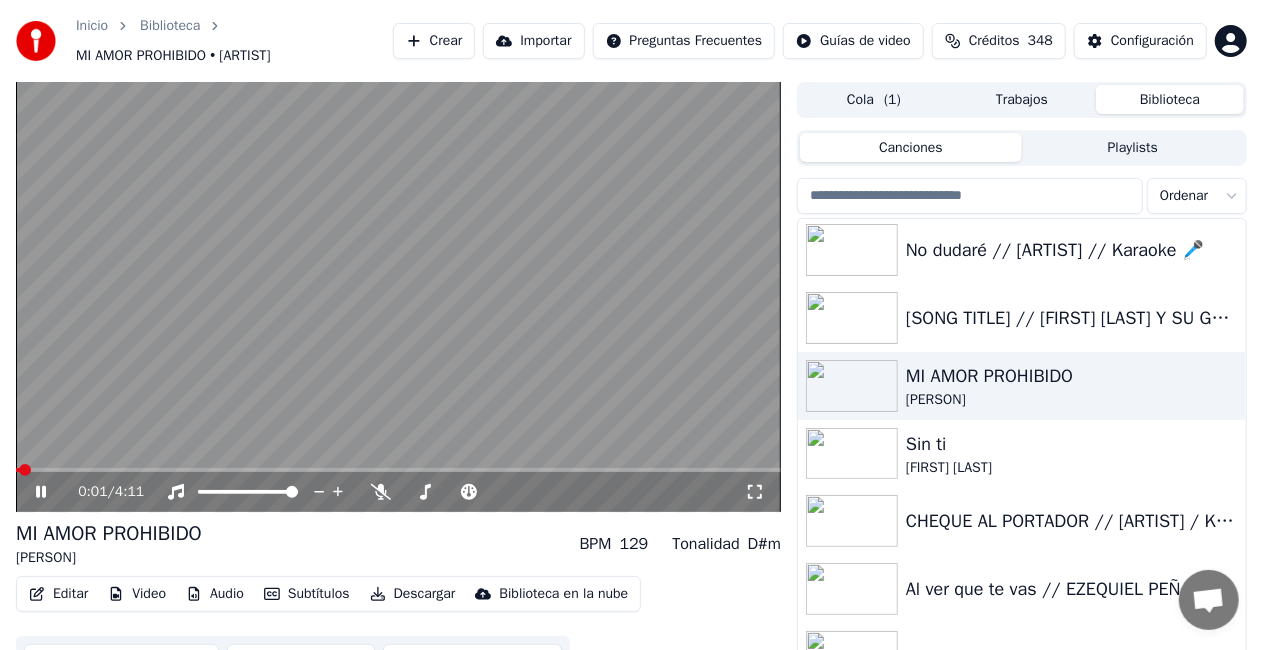 click at bounding box center [398, 297] 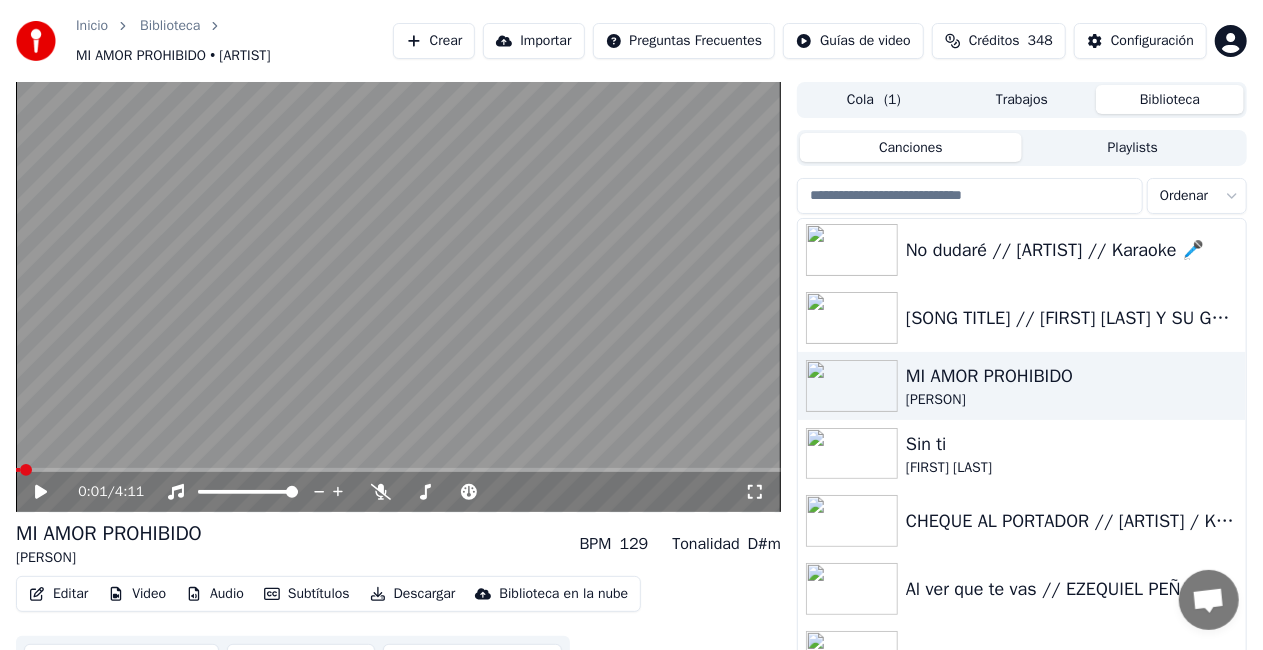 click on "Editar" at bounding box center (58, 594) 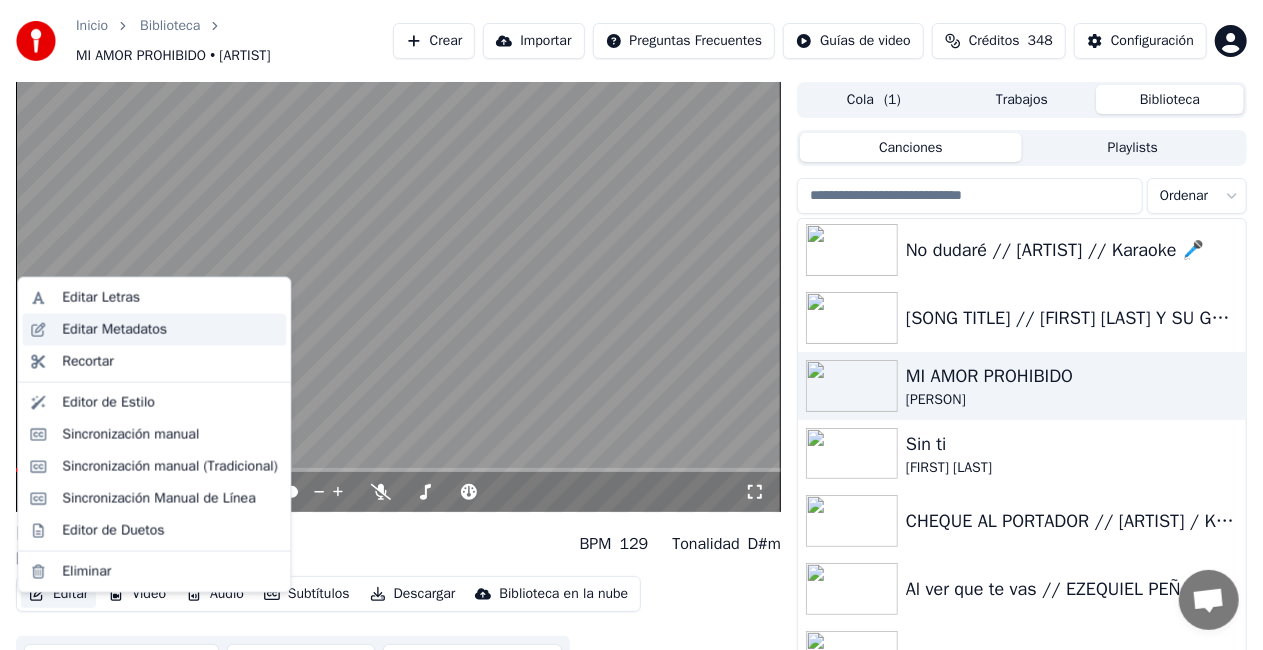 click on "Editar Metadatos" at bounding box center (114, 330) 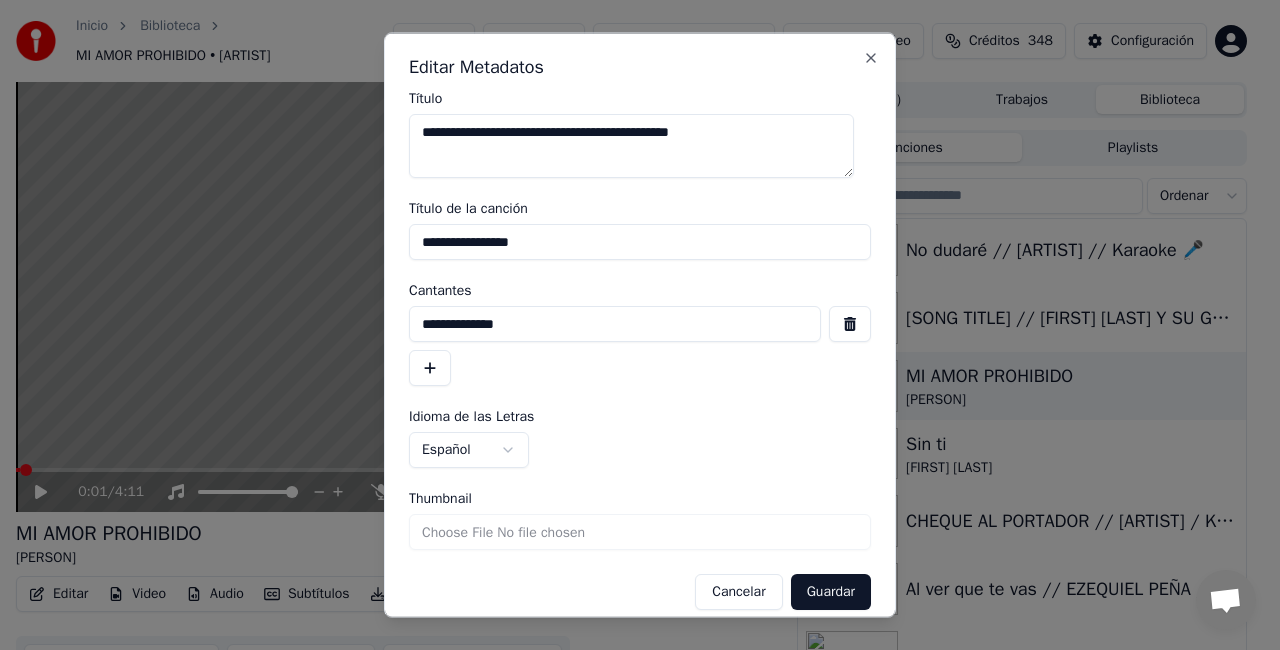 click on "**********" at bounding box center [640, 242] 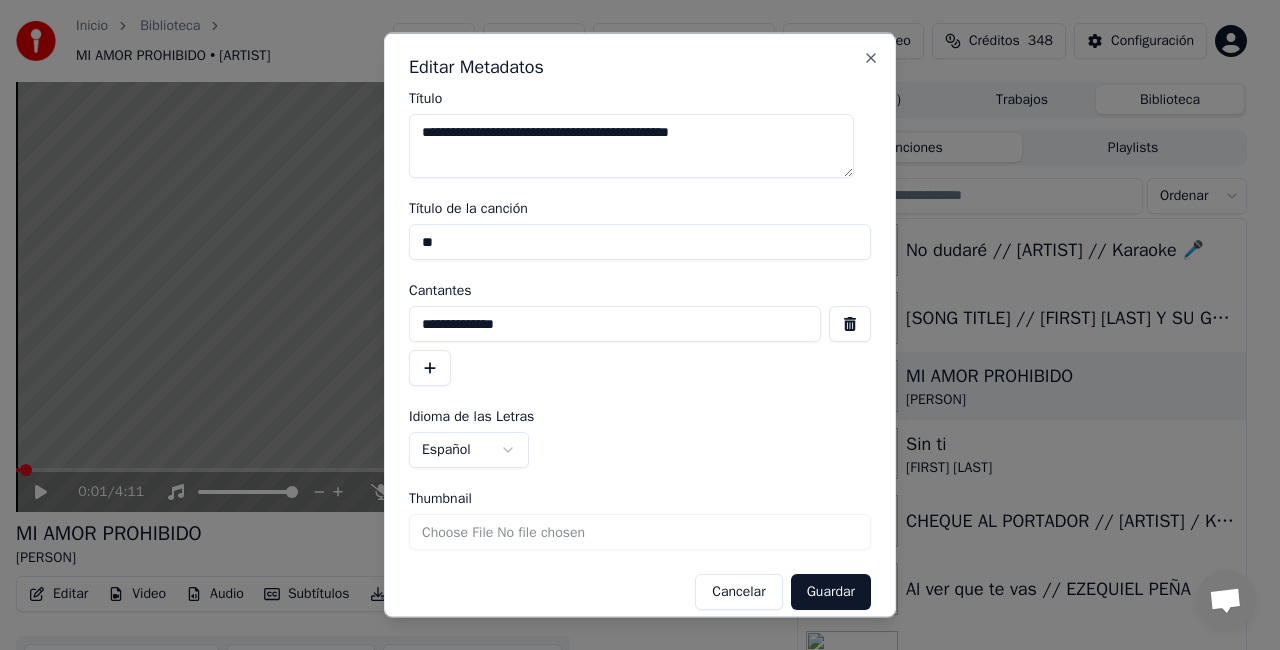 type on "*" 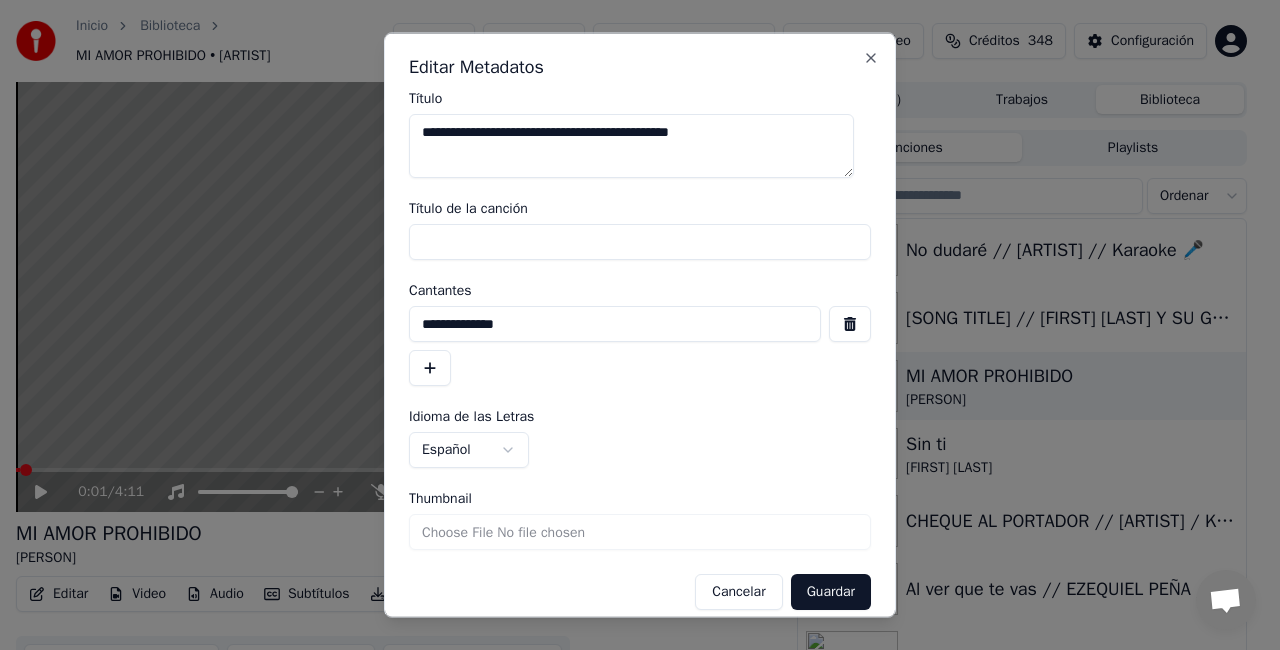 type 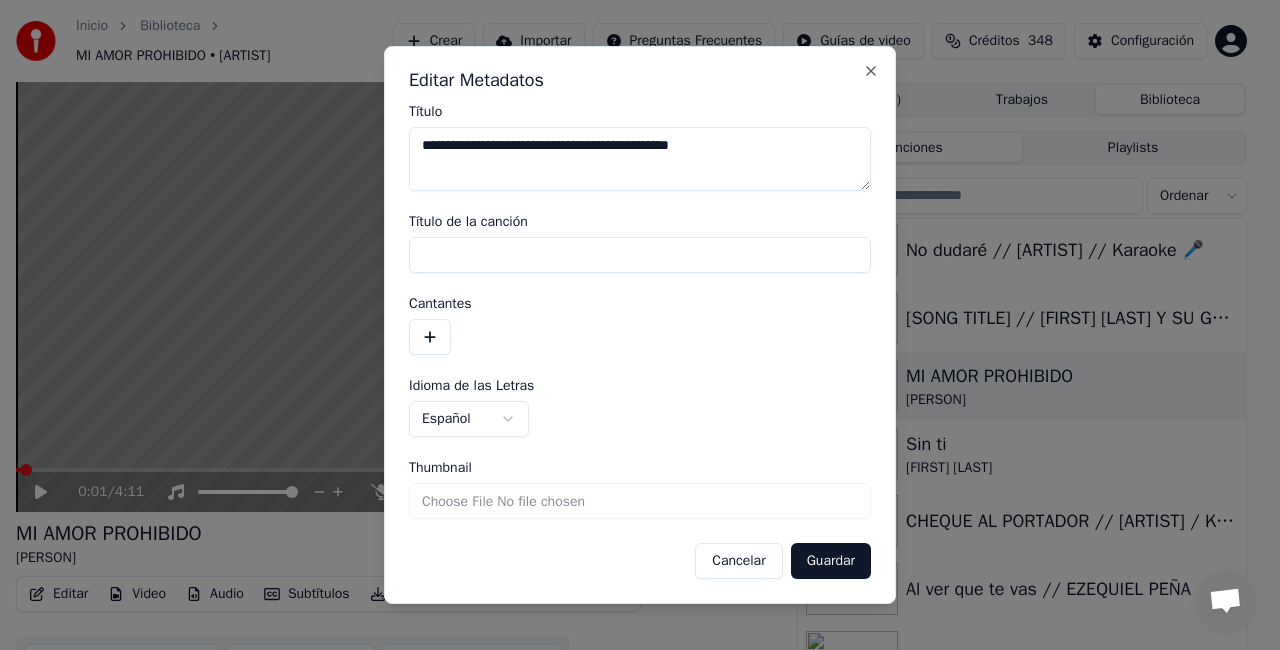 click on "Thumbnail" at bounding box center (640, 501) 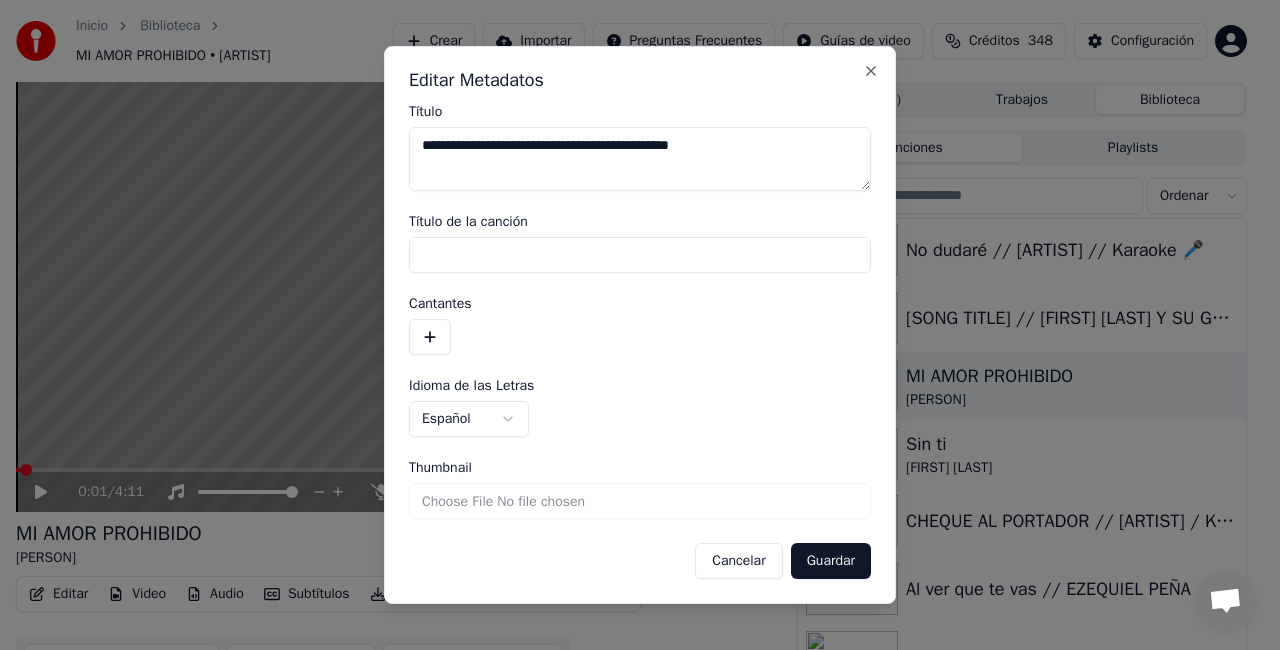 type on "**********" 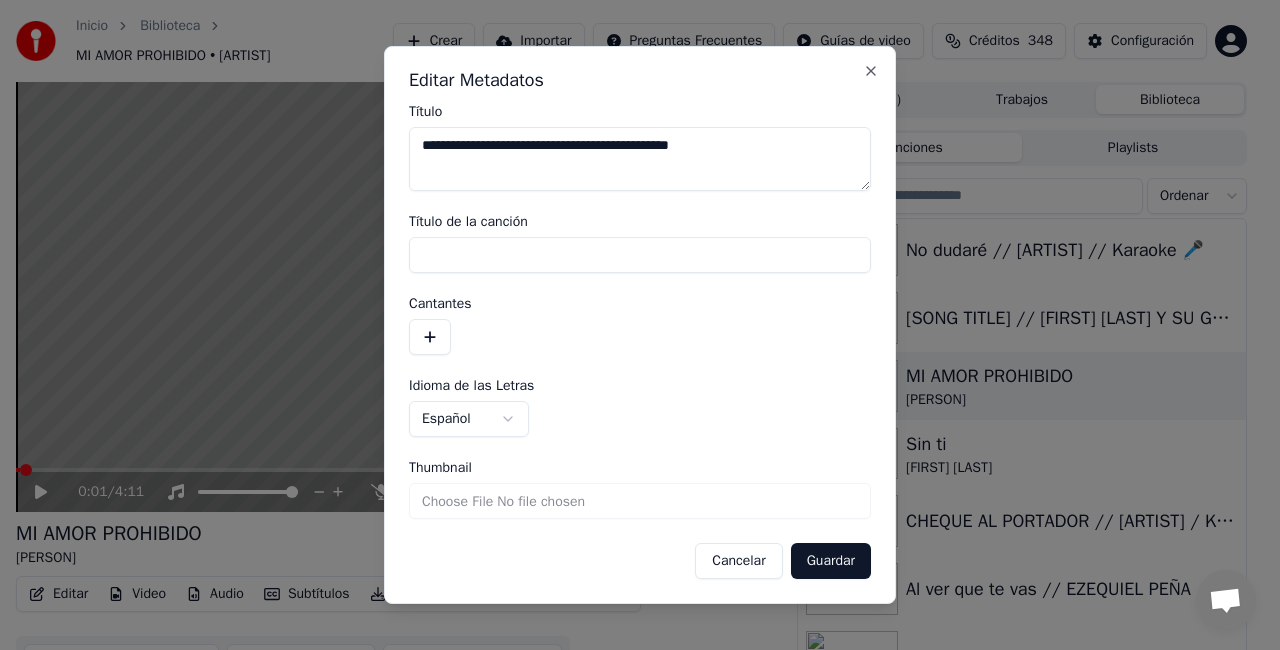 click on "Guardar" at bounding box center (831, 561) 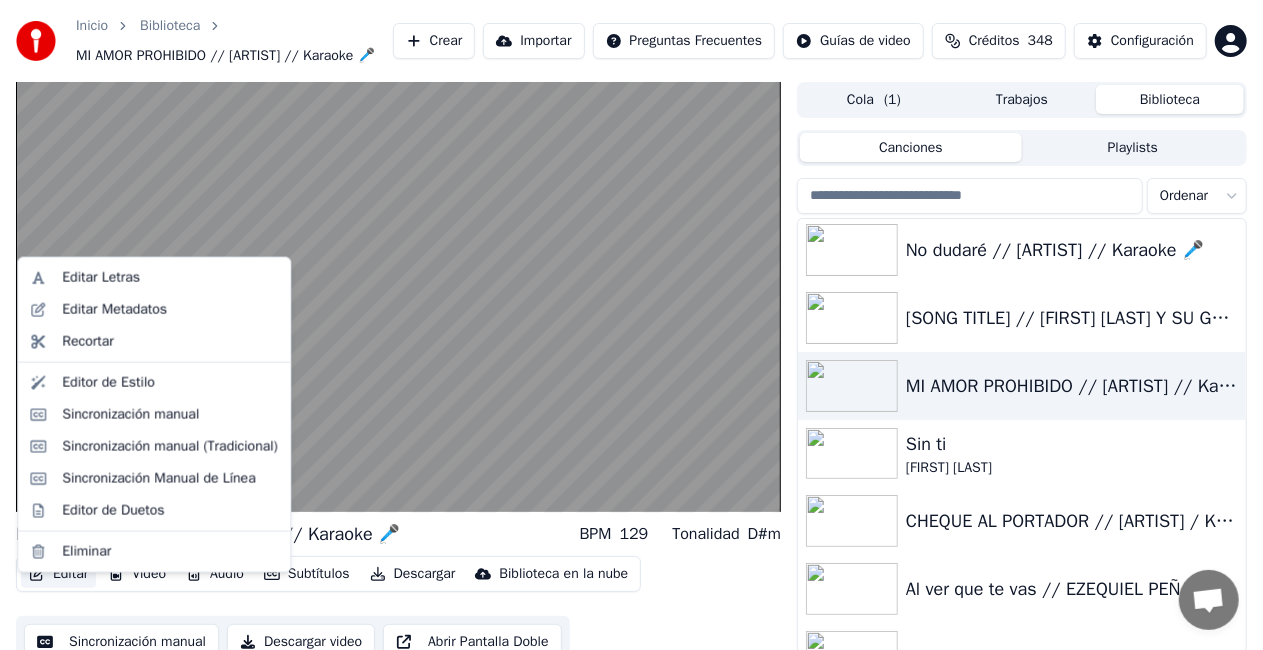 click on "Editar" at bounding box center [58, 574] 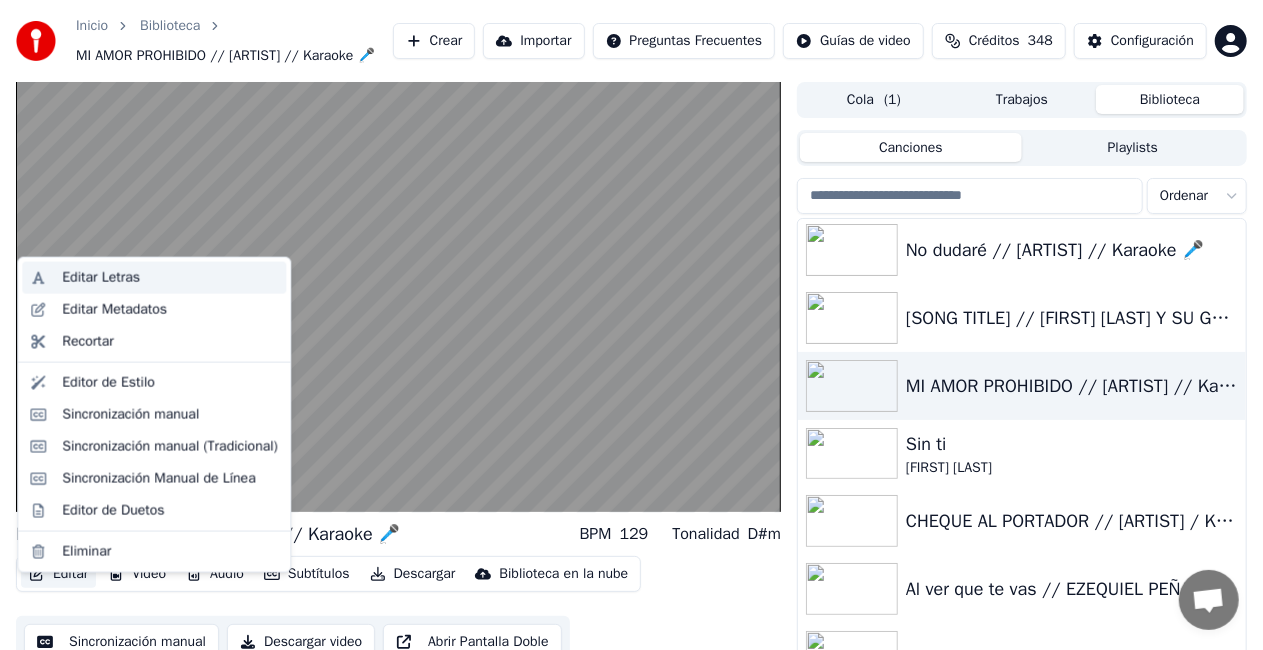 click on "Editar Letras" at bounding box center (101, 278) 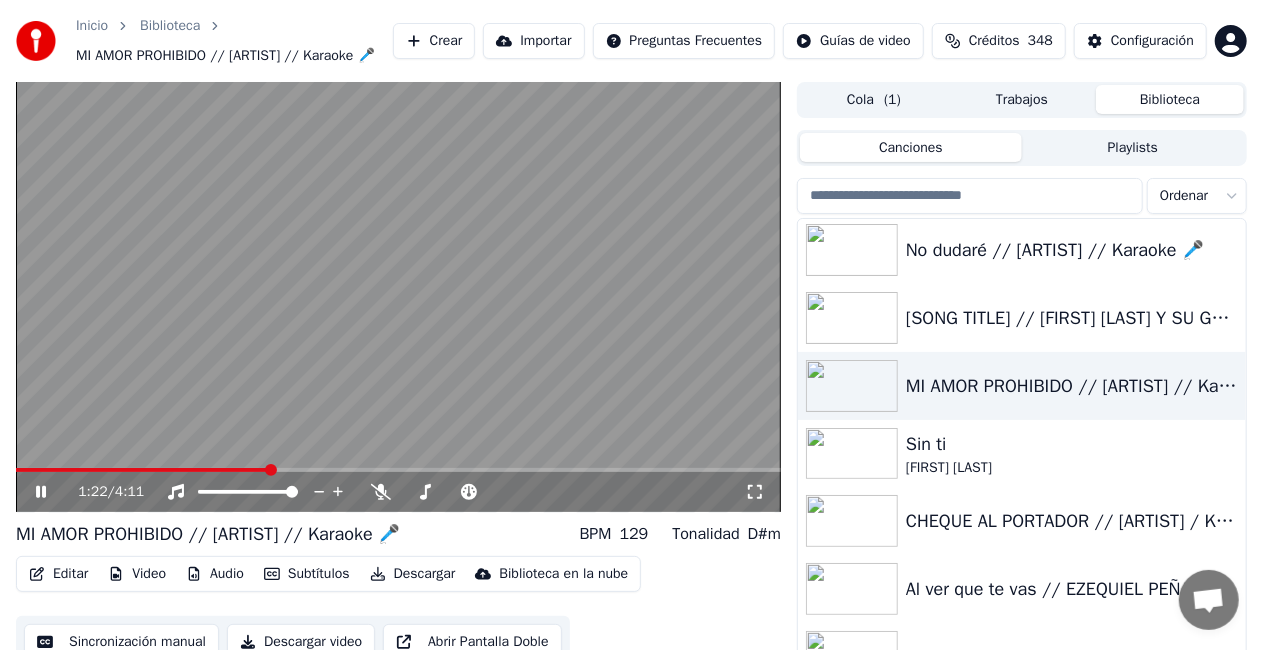 click at bounding box center [398, 297] 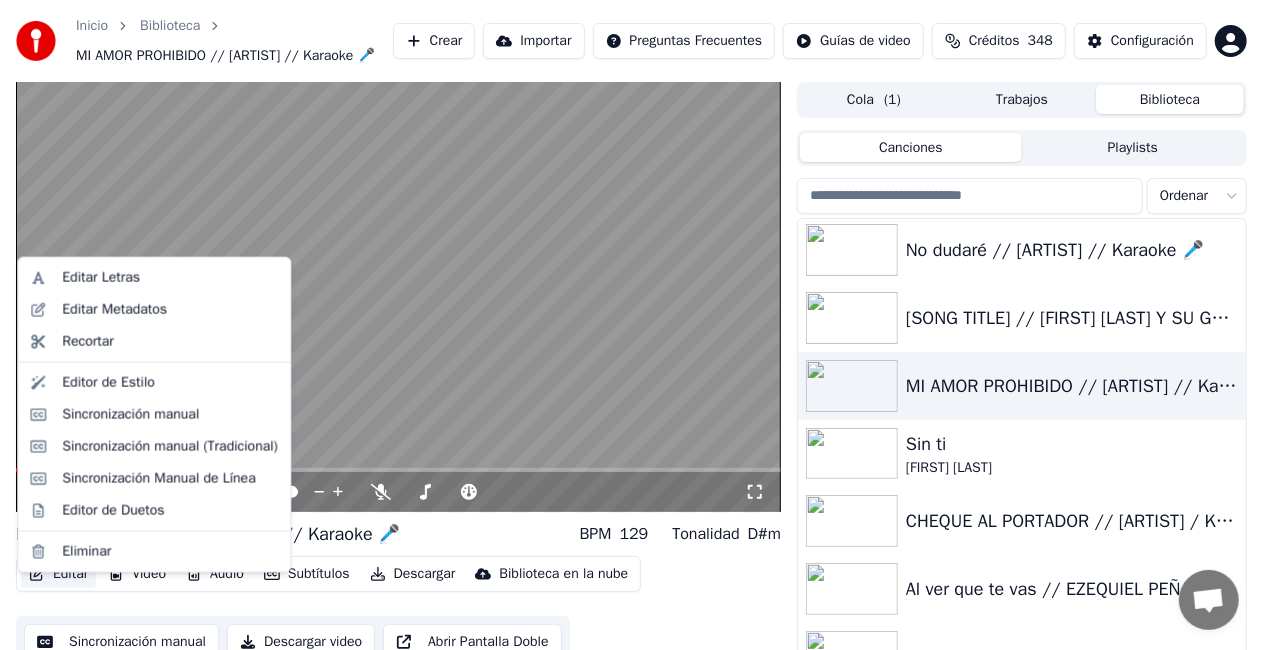 click on "Editar" at bounding box center [58, 574] 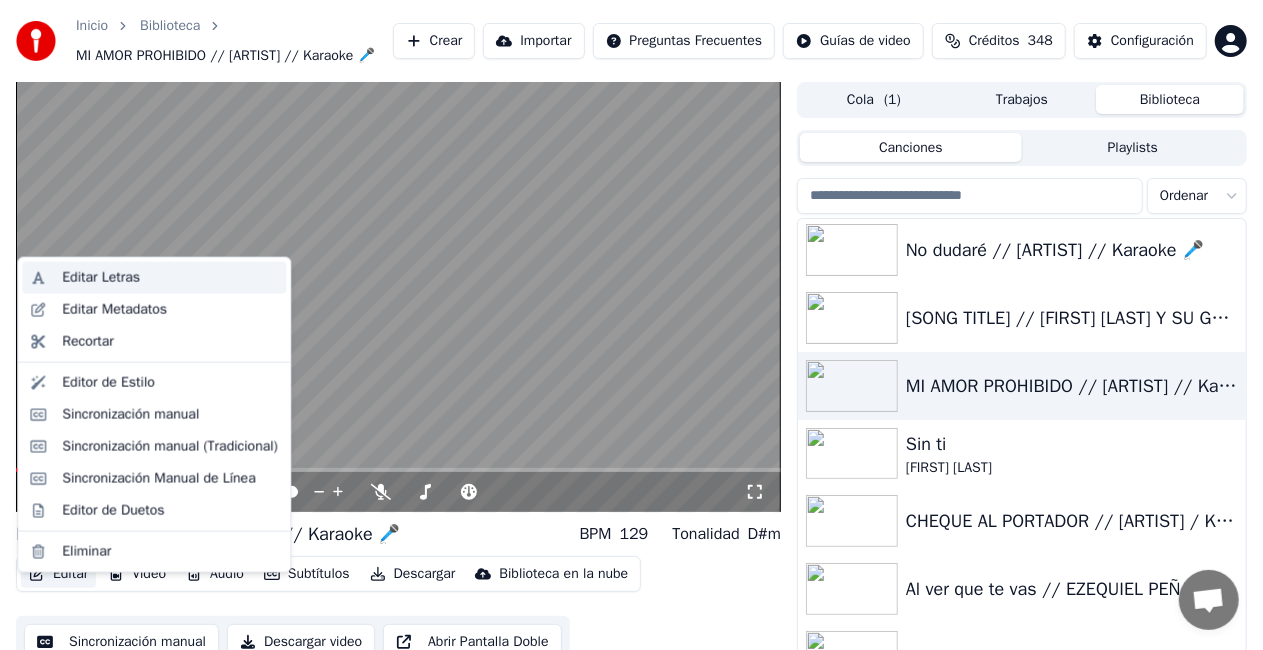 click on "Editar Letras" at bounding box center [101, 278] 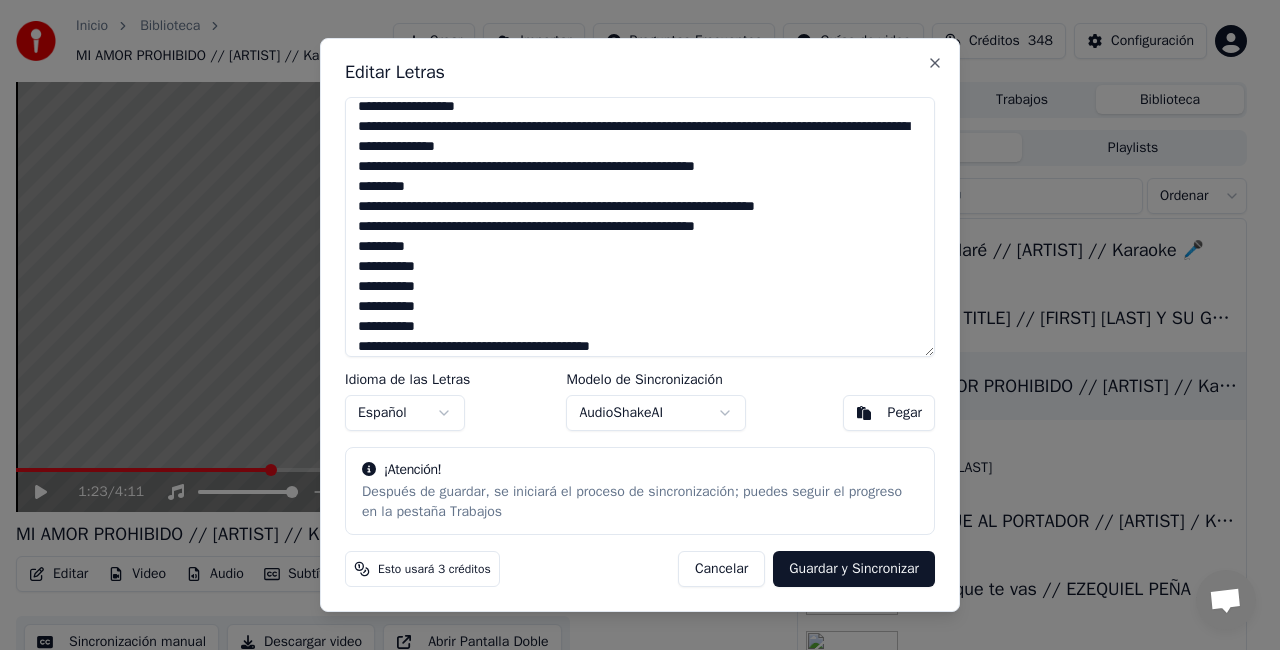 scroll, scrollTop: 258, scrollLeft: 0, axis: vertical 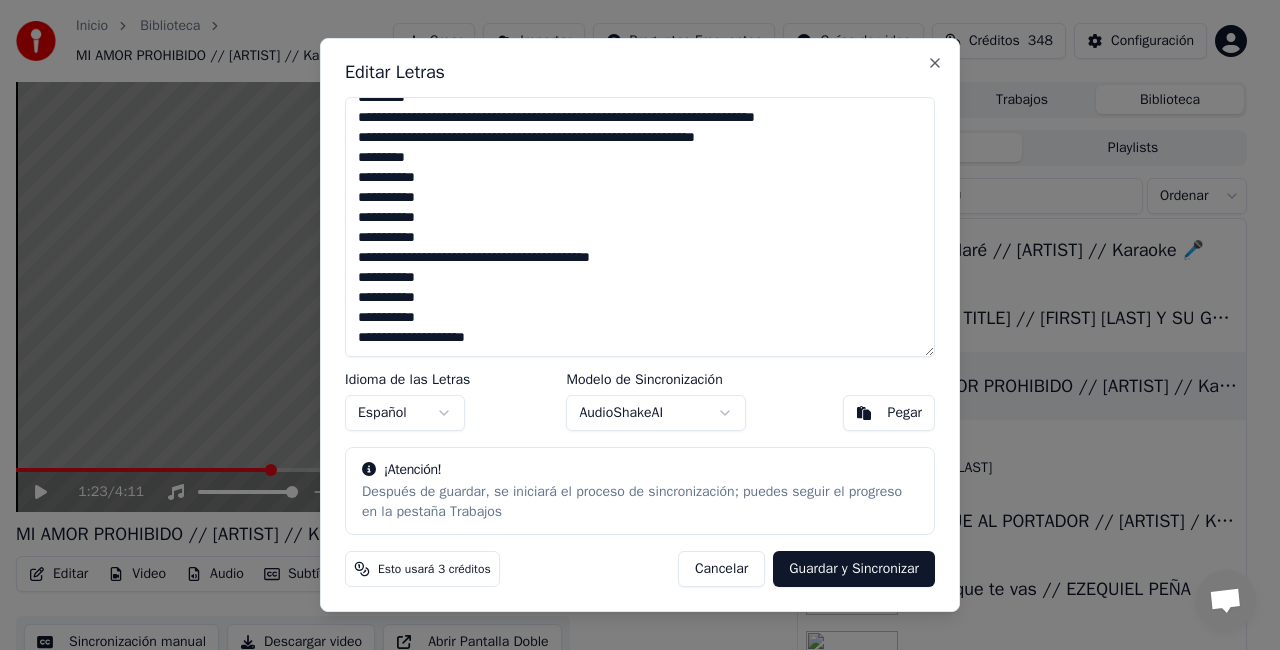 drag, startPoint x: 355, startPoint y: 113, endPoint x: 611, endPoint y: 358, distance: 354.3459 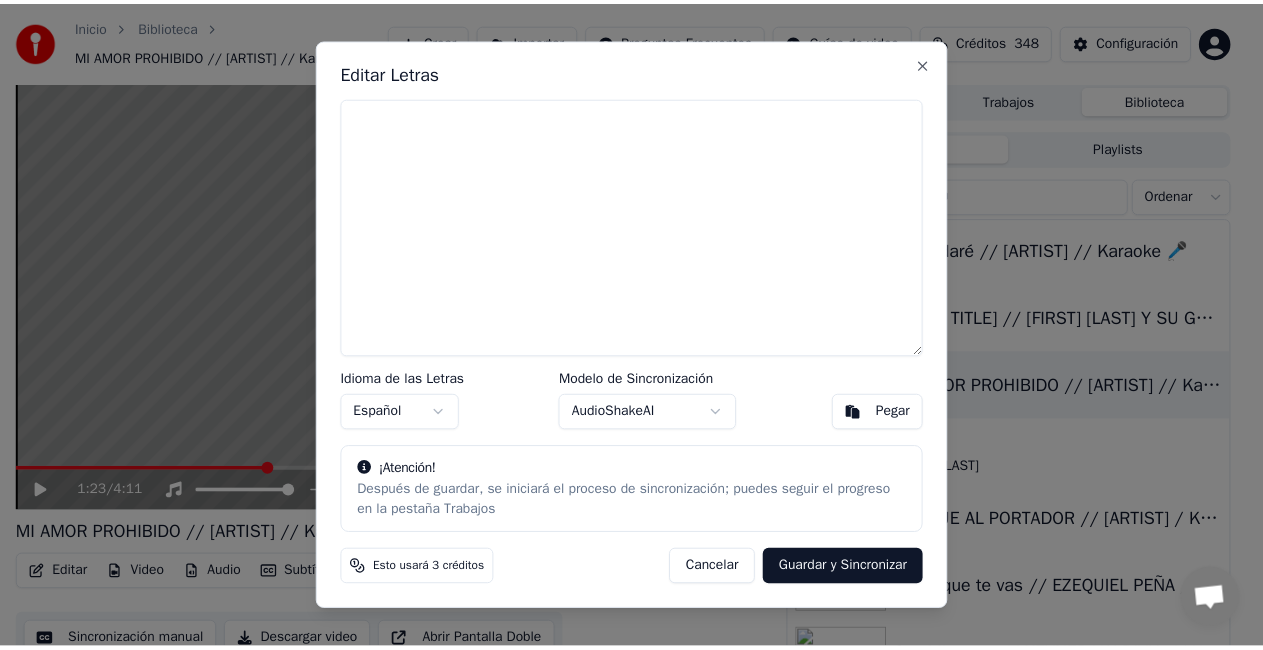 scroll, scrollTop: 0, scrollLeft: 0, axis: both 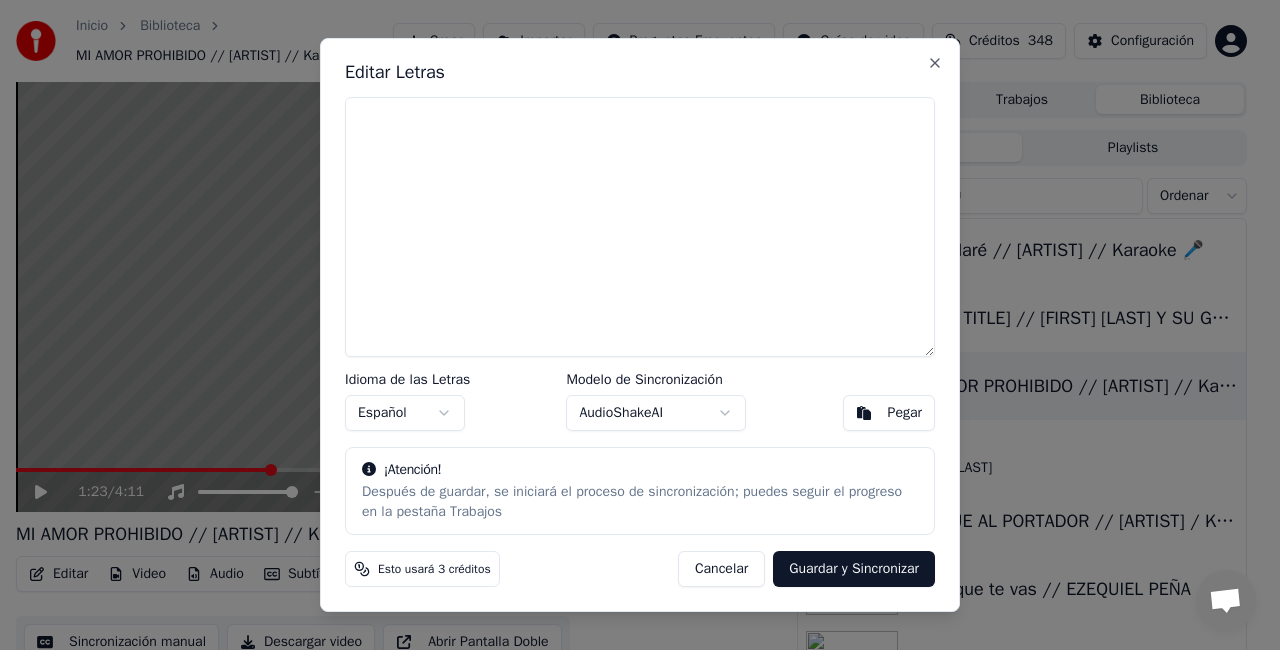 click on "Pegar" at bounding box center (905, 413) 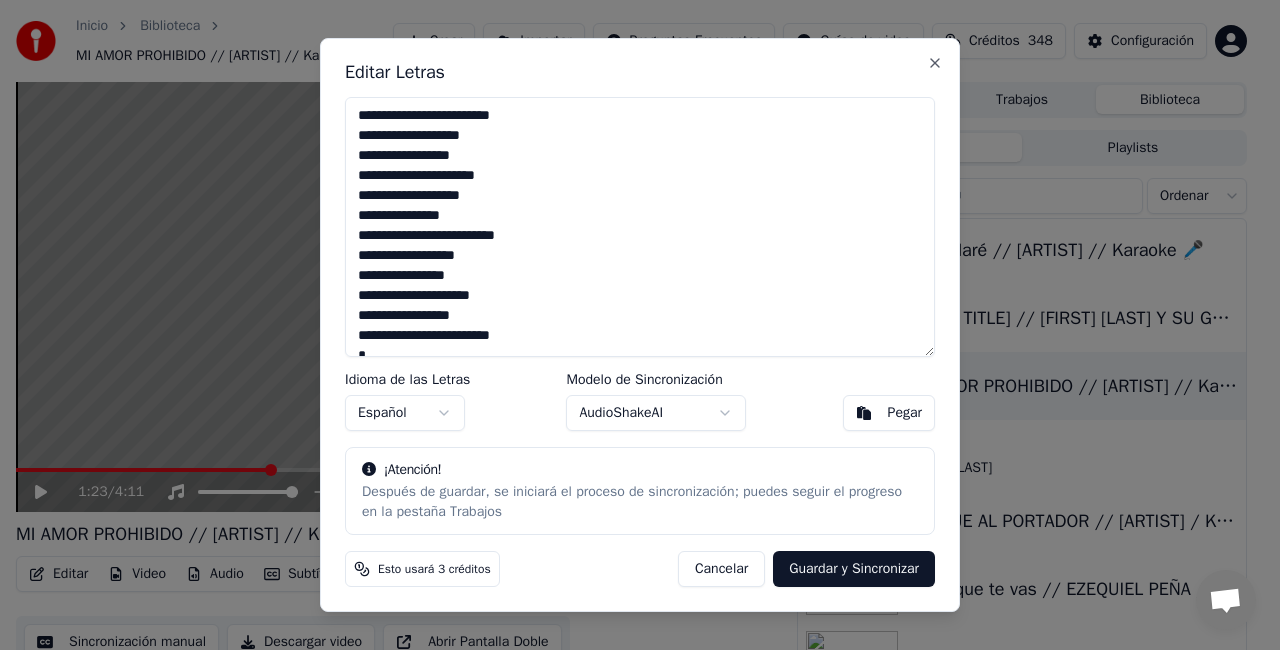 click on "Guardar y Sincronizar" at bounding box center (854, 569) 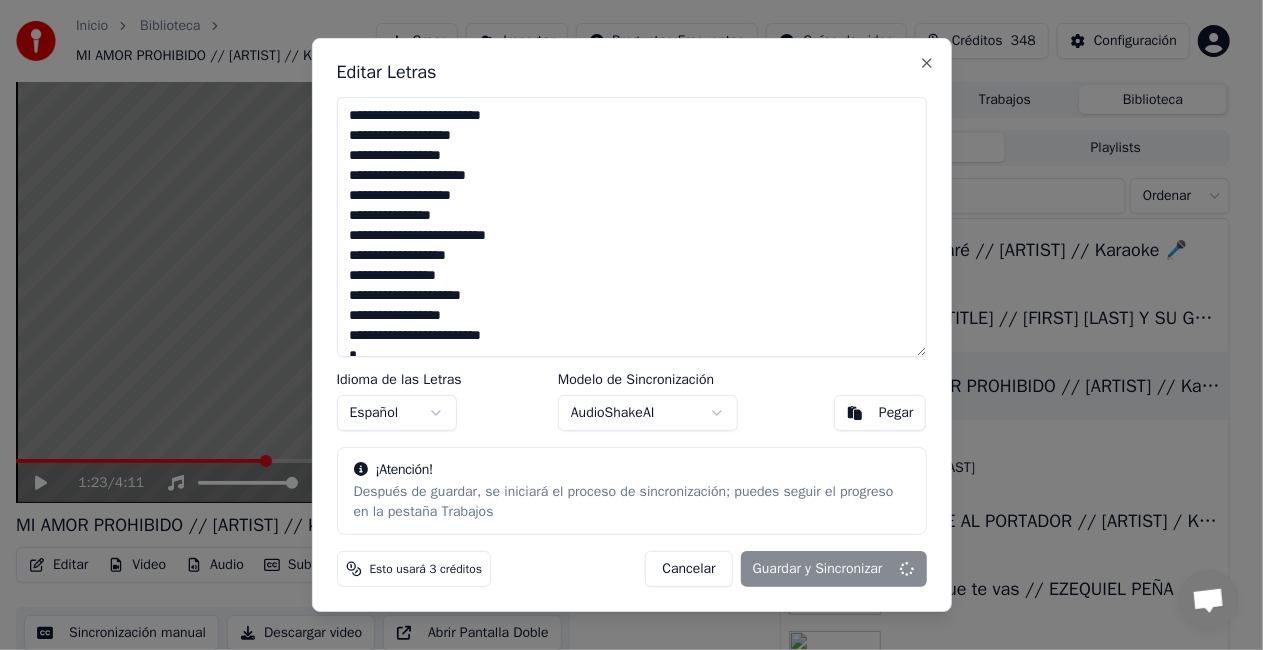 type on "**********" 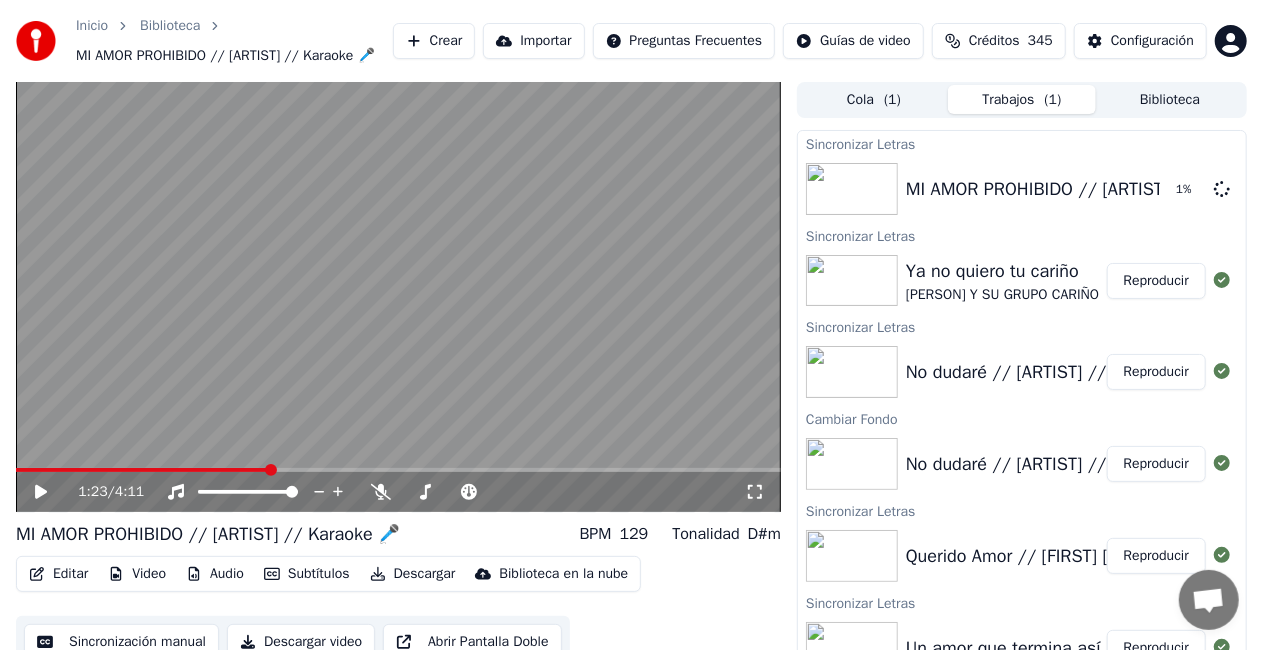 click on "Reproducir" at bounding box center (1156, 281) 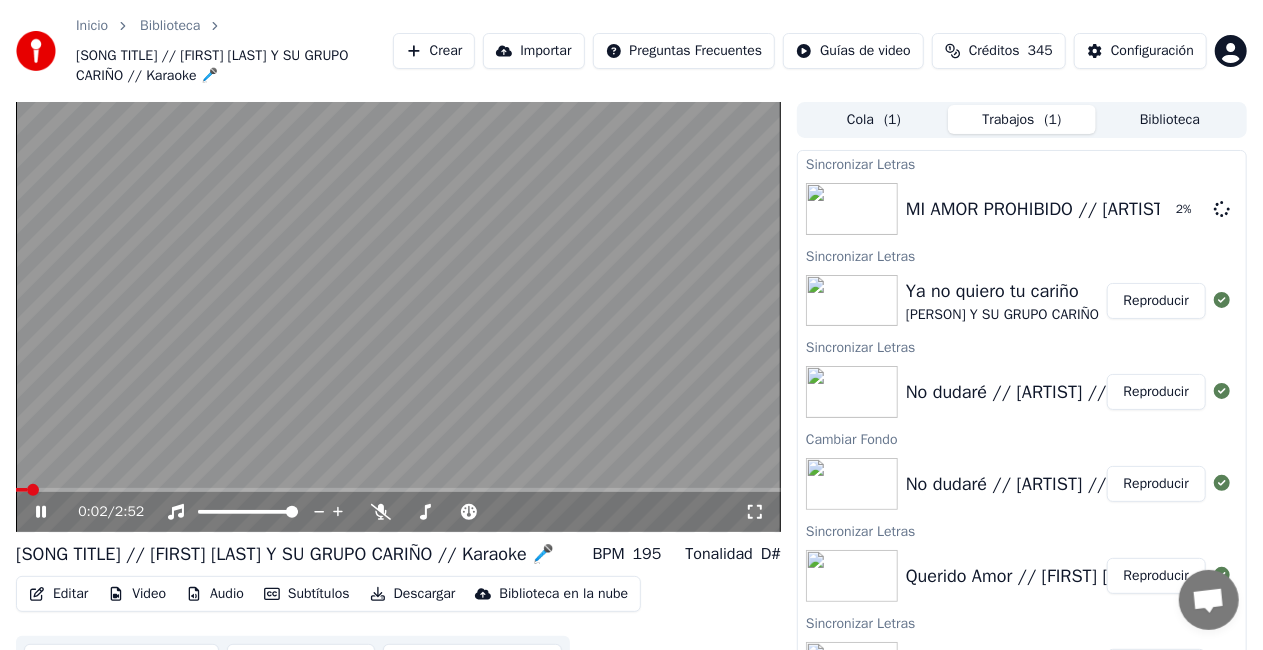 click at bounding box center [398, 317] 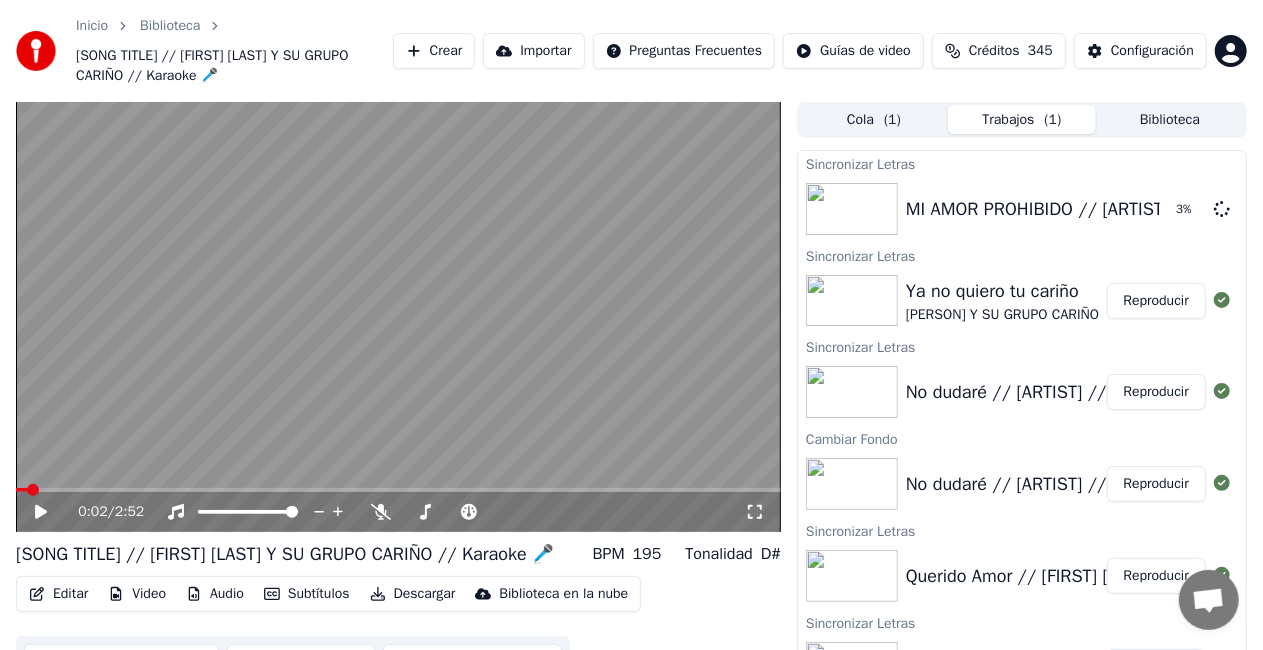 click on "Editar" at bounding box center [58, 594] 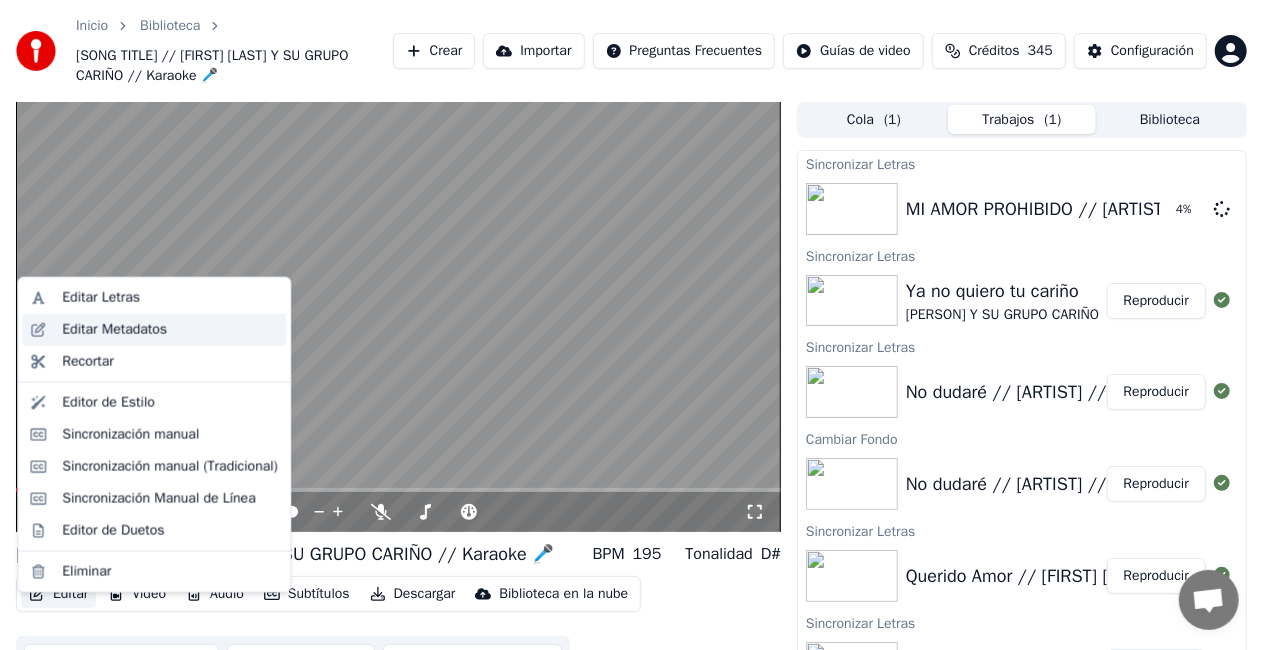 click on "Editar Metadatos" at bounding box center (114, 330) 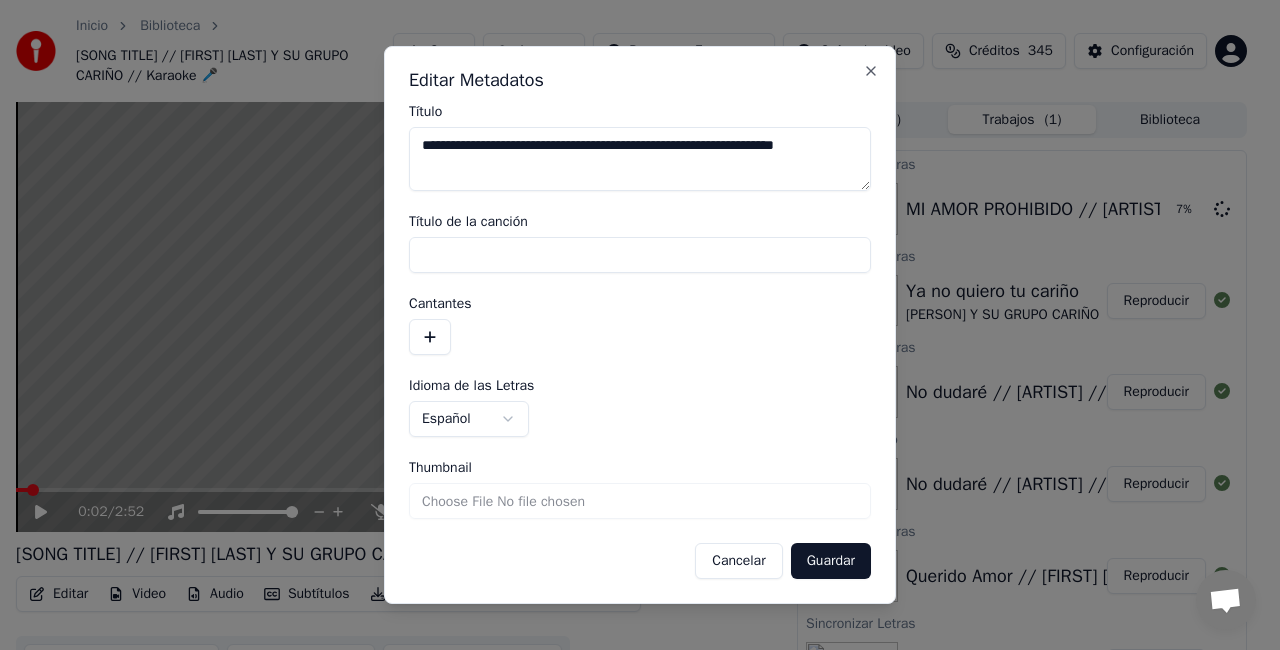 click on "Guardar" at bounding box center [831, 561] 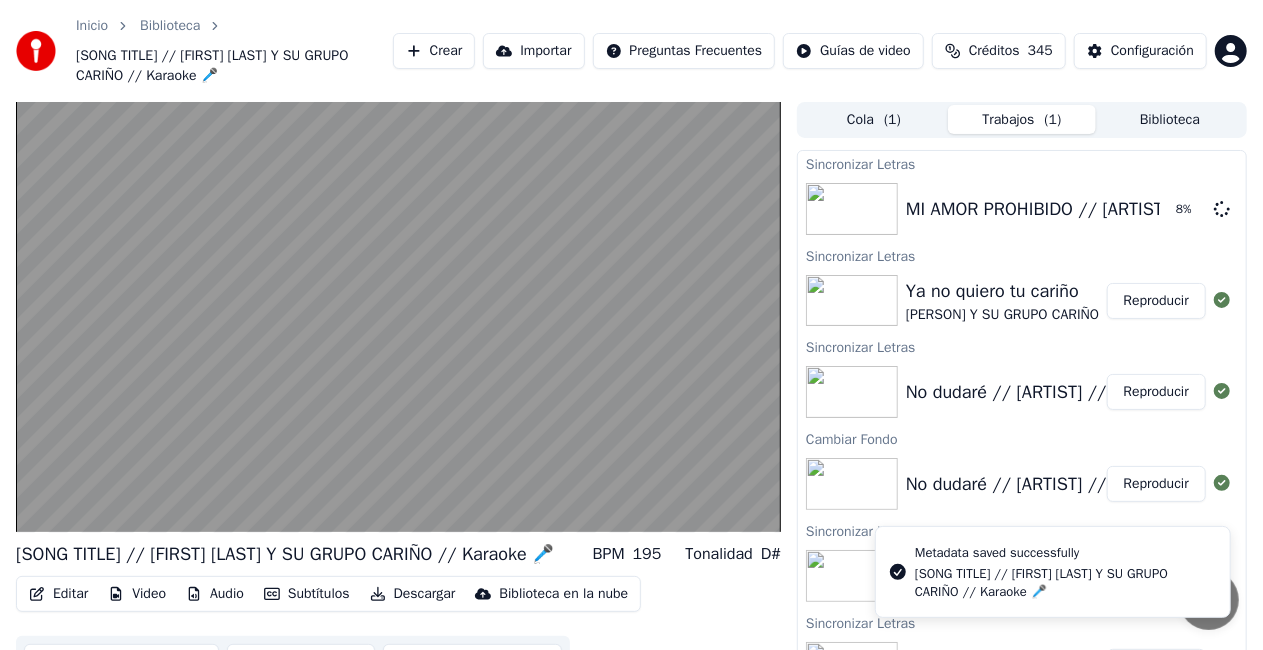 click at bounding box center (852, 301) 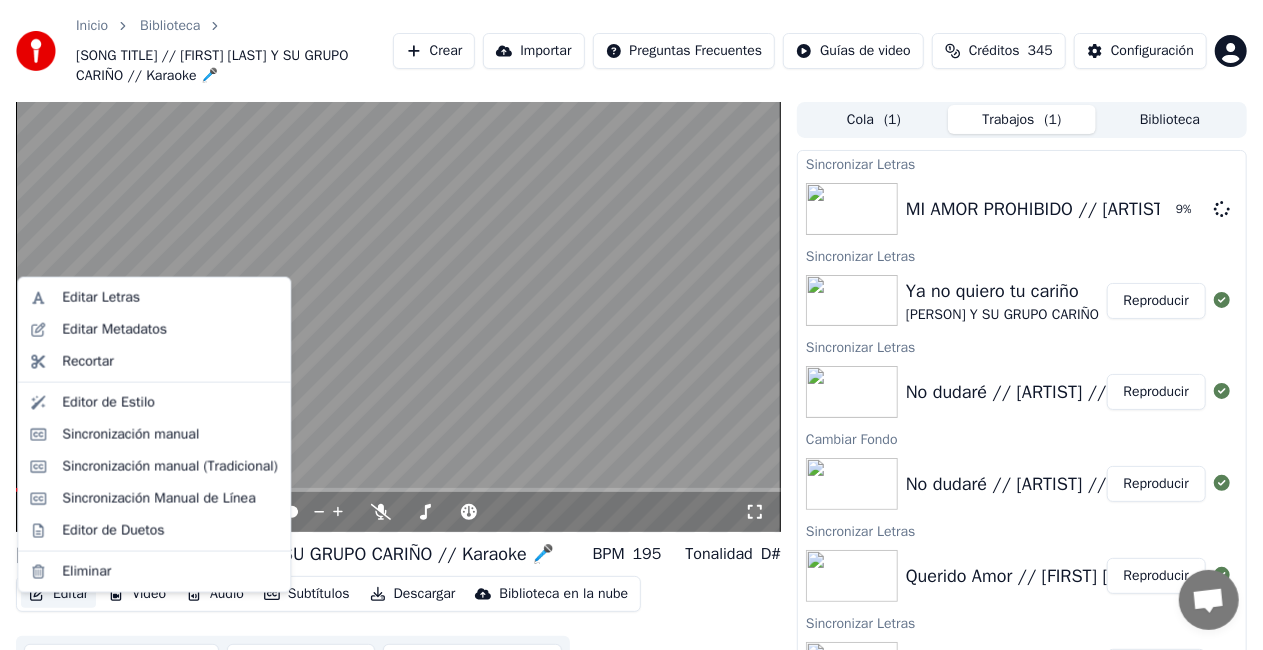 click on "Editar" at bounding box center [58, 594] 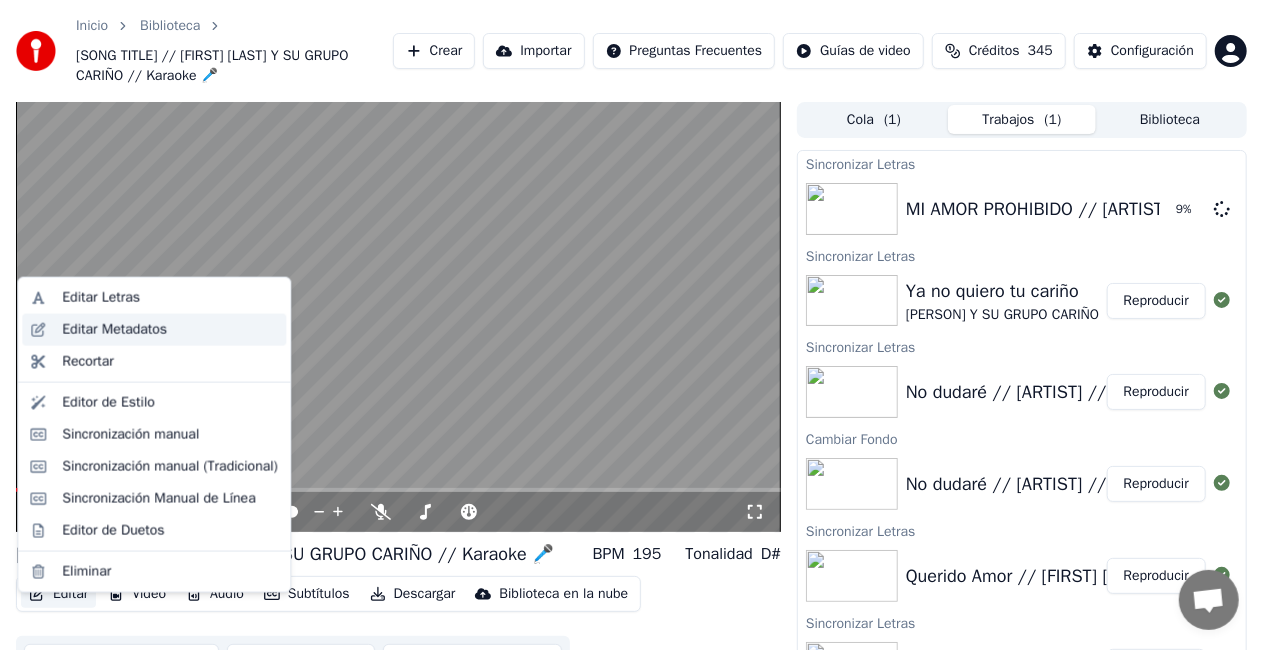 click on "Editar Metadatos" at bounding box center (114, 330) 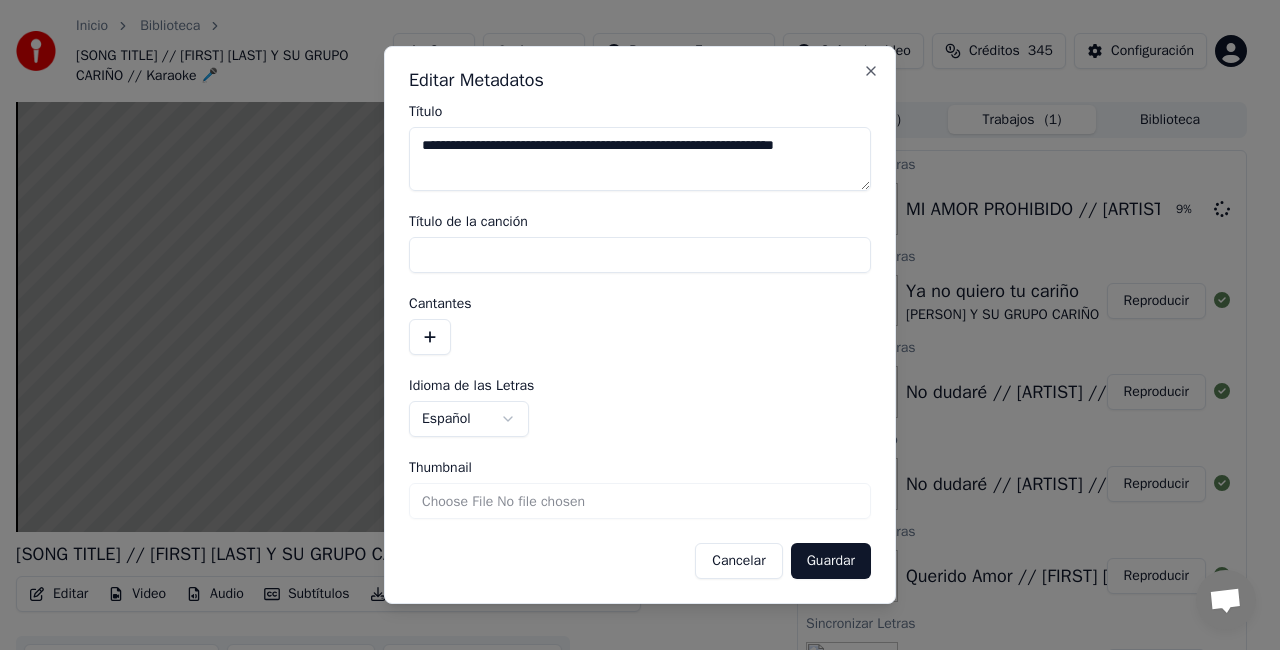 click on "Thumbnail" at bounding box center [640, 501] 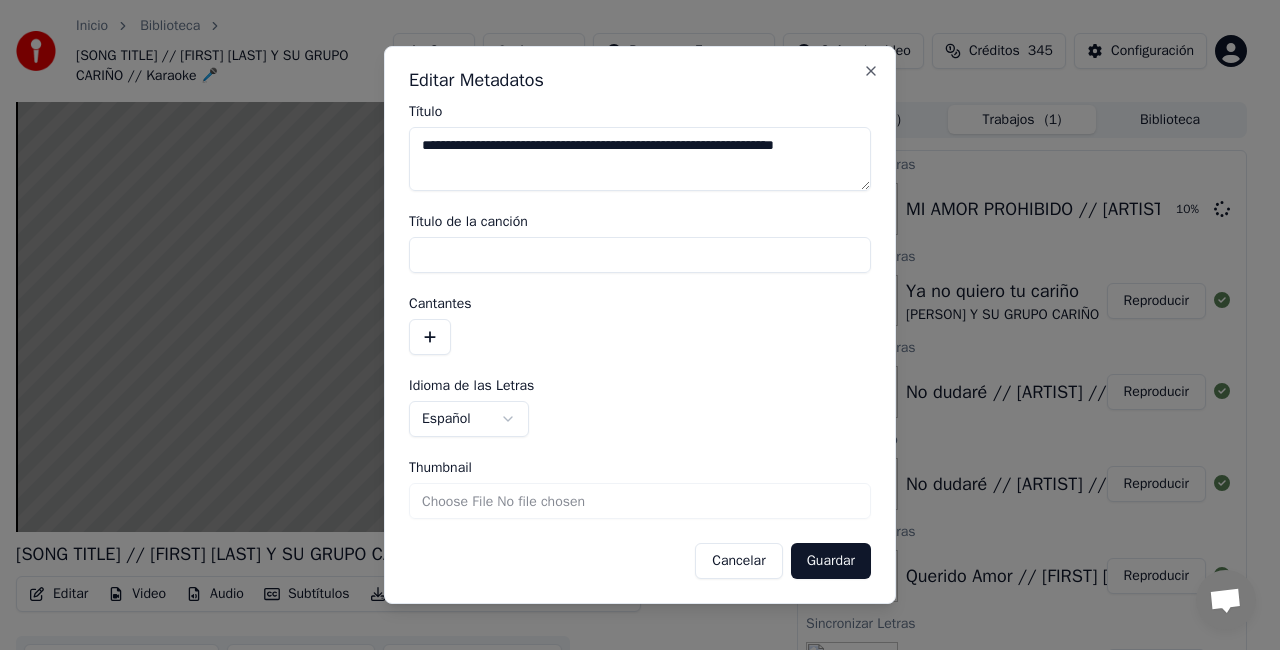 type on "**********" 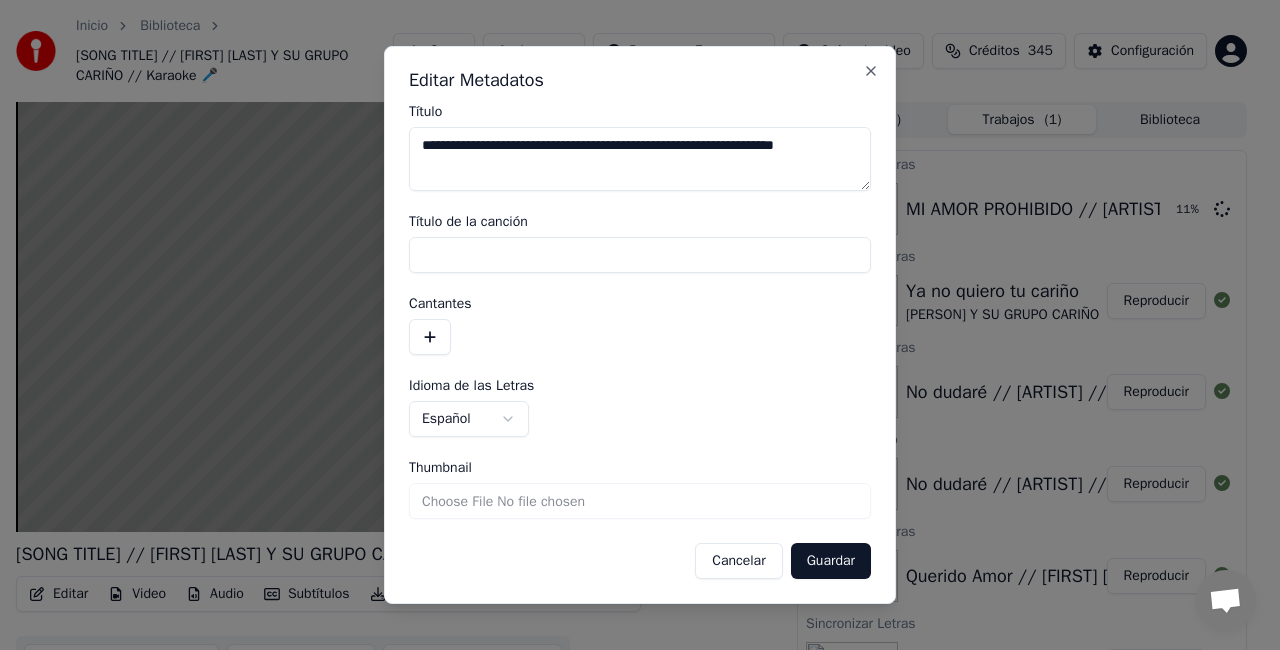click on "Guardar" at bounding box center [831, 561] 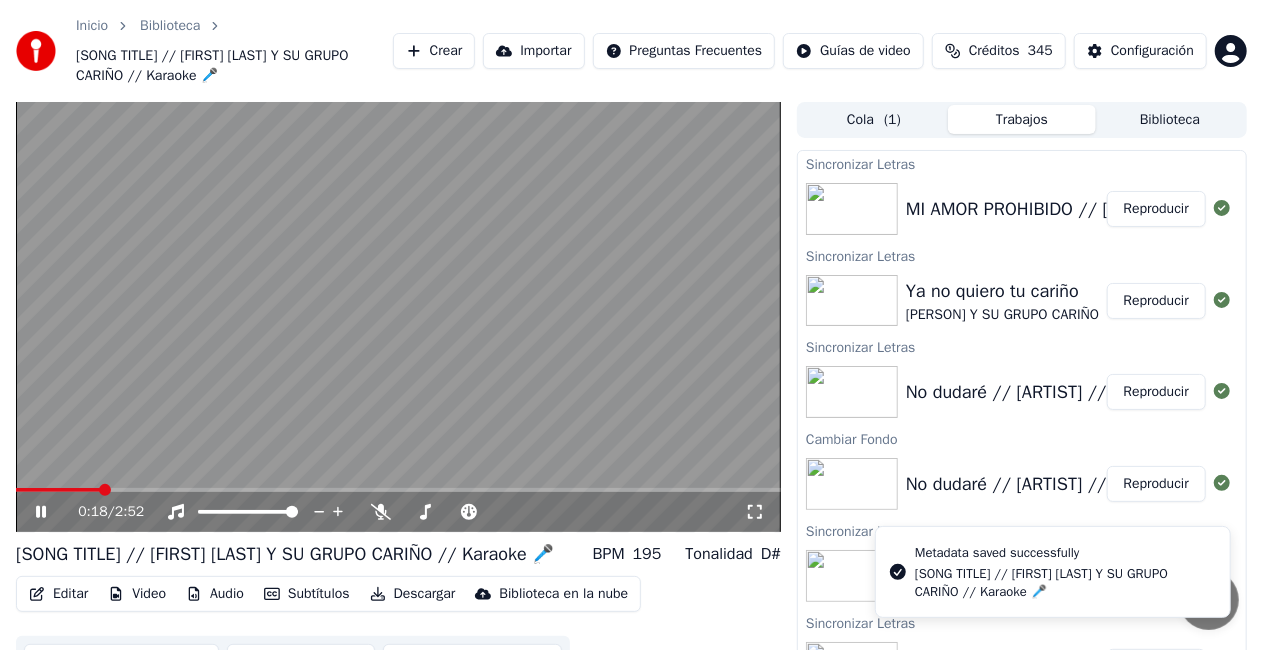 click at bounding box center (398, 317) 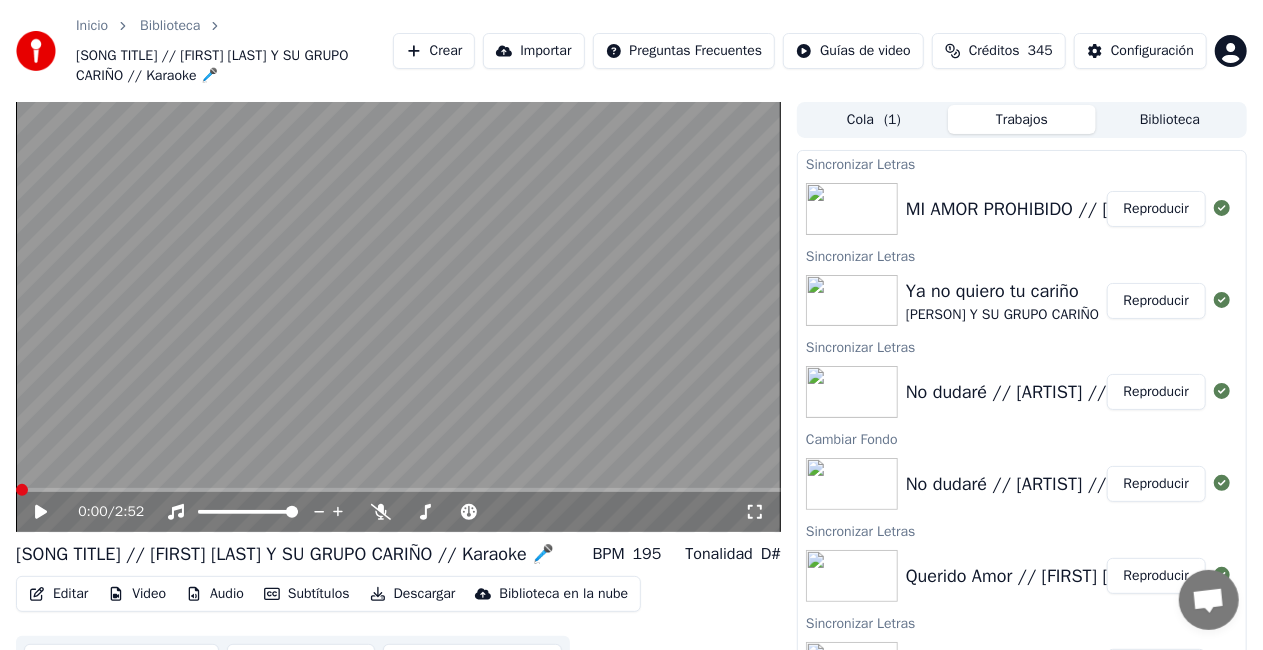 click at bounding box center (22, 490) 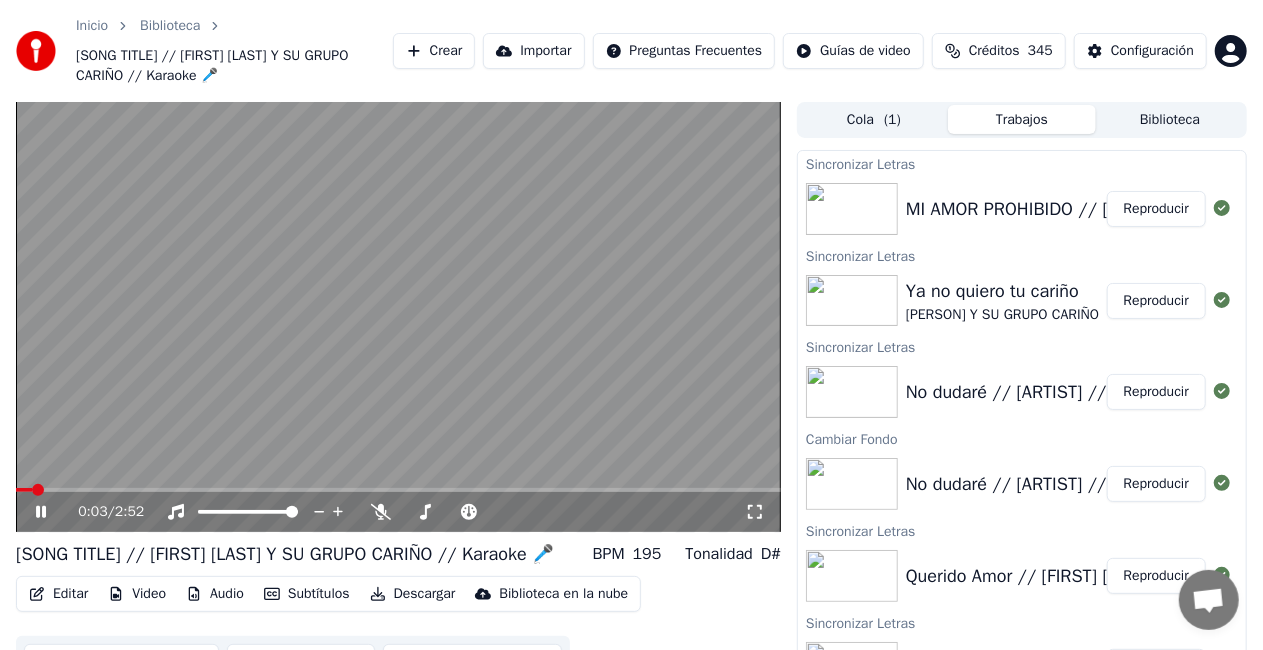 click at bounding box center (398, 490) 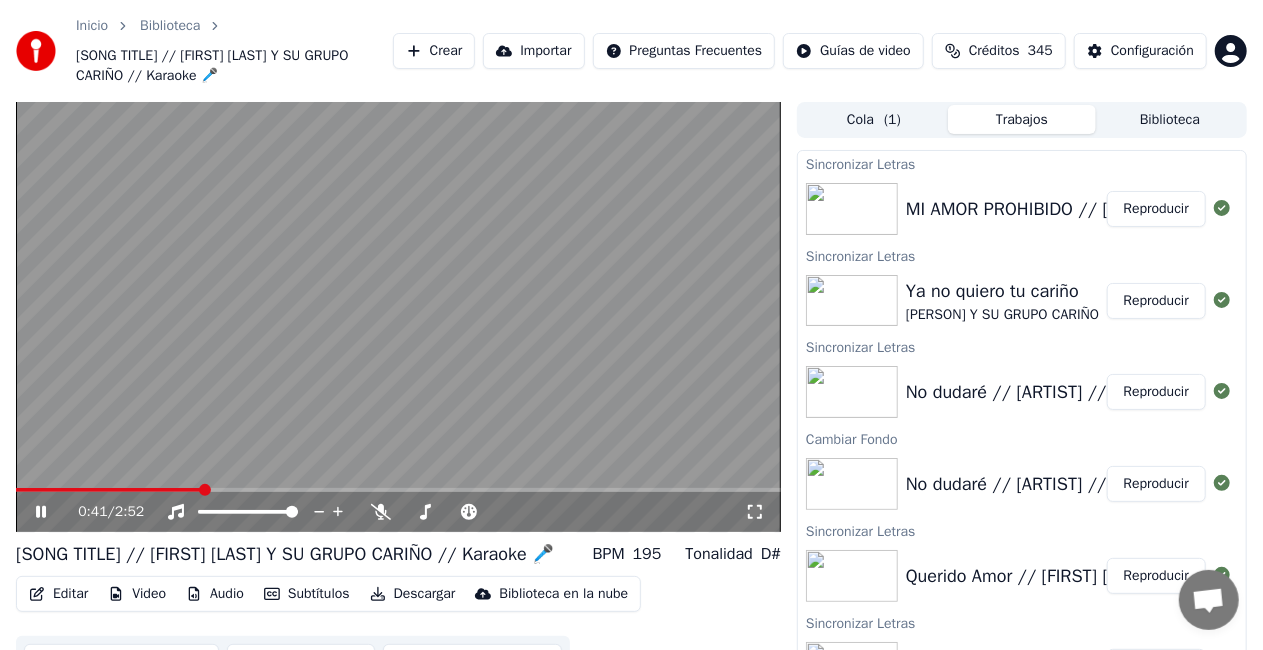 click at bounding box center [398, 317] 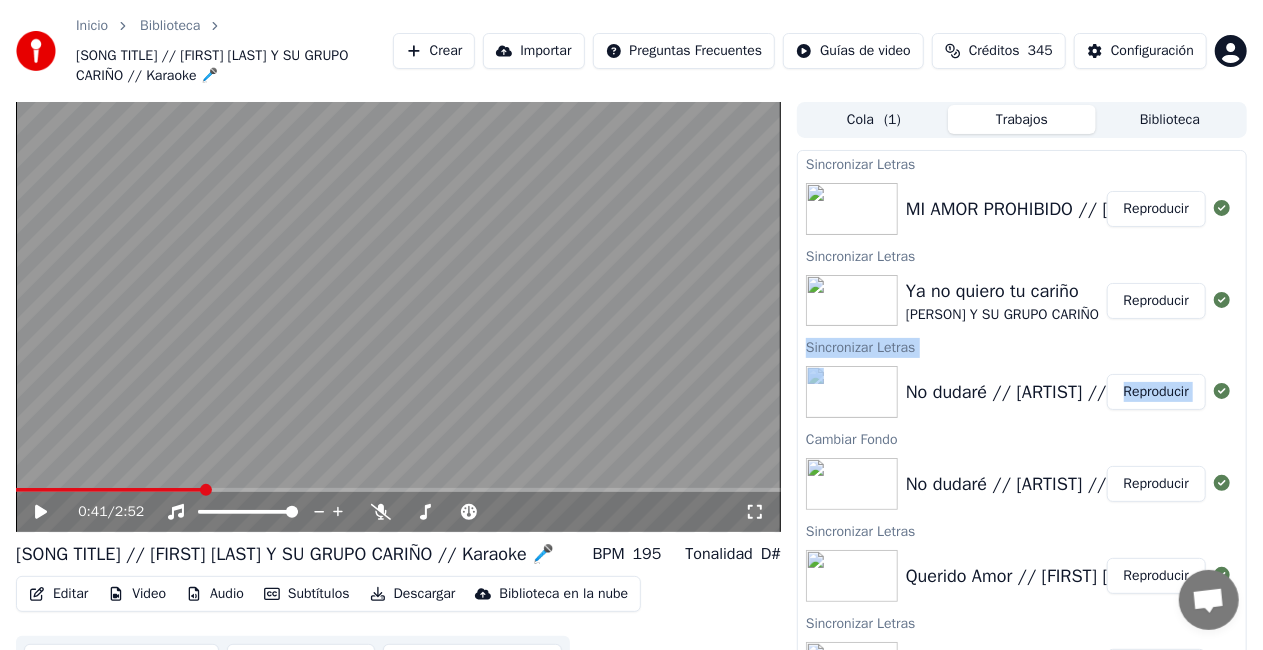 drag, startPoint x: 1229, startPoint y: 338, endPoint x: 1240, endPoint y: 398, distance: 61 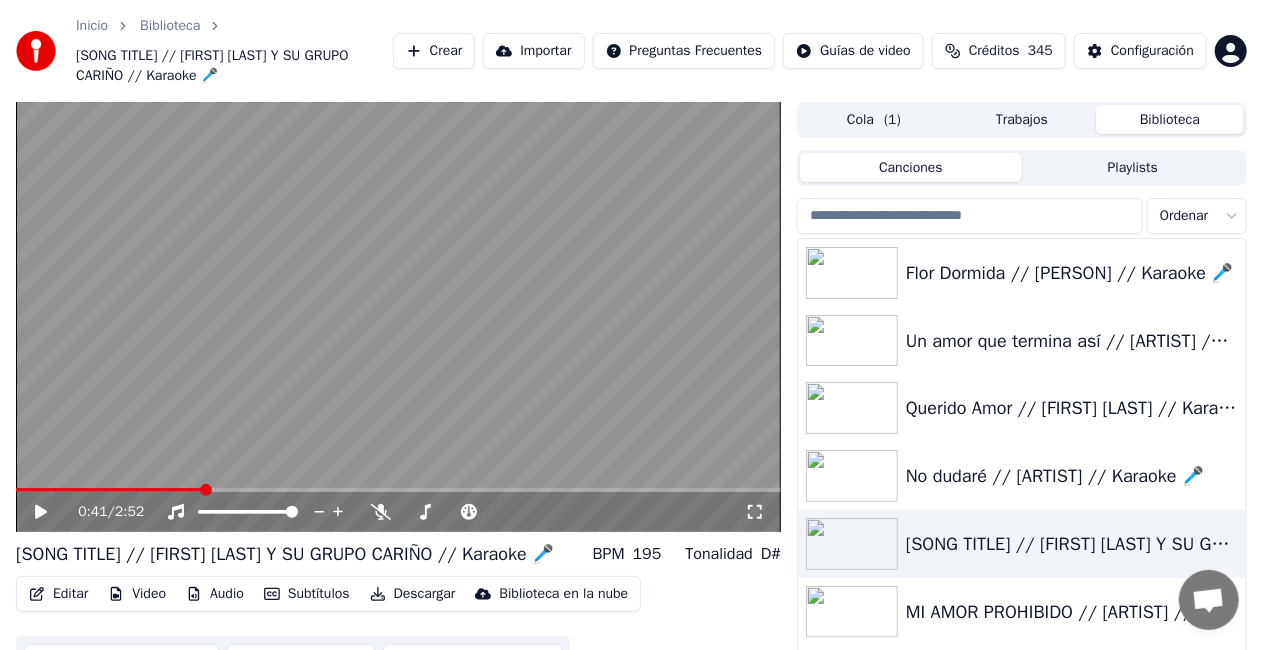 type 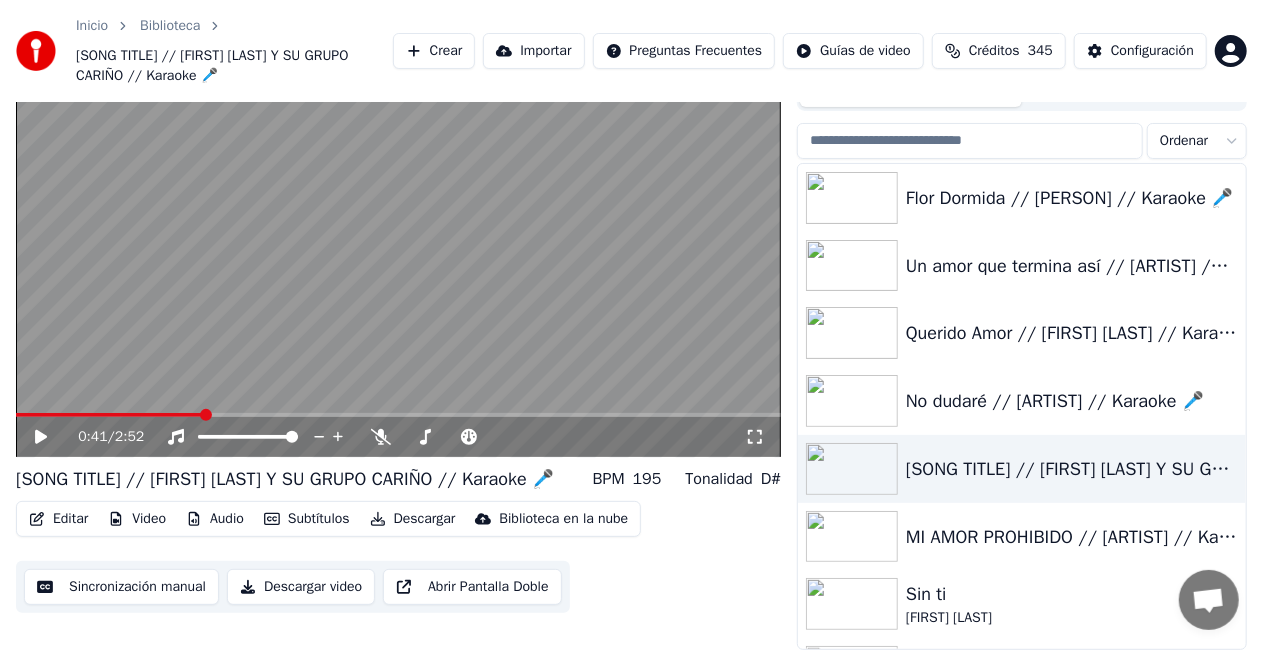 scroll, scrollTop: 95, scrollLeft: 0, axis: vertical 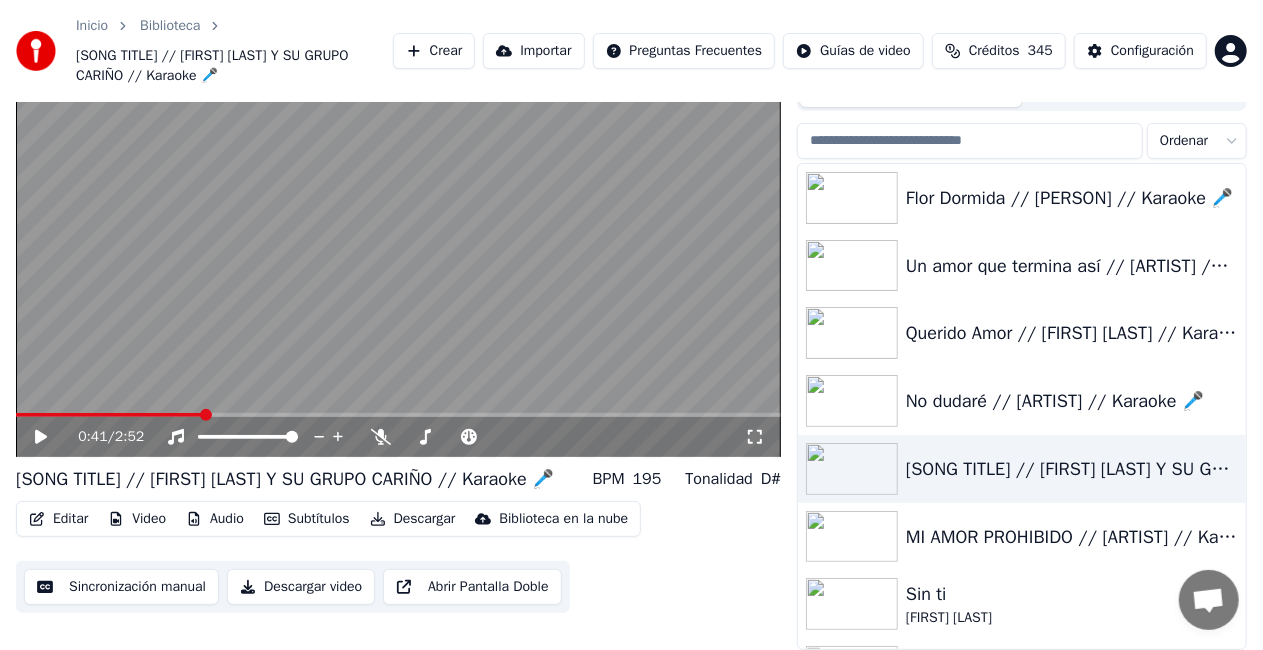 click on "Sin ti" at bounding box center (1062, 594) 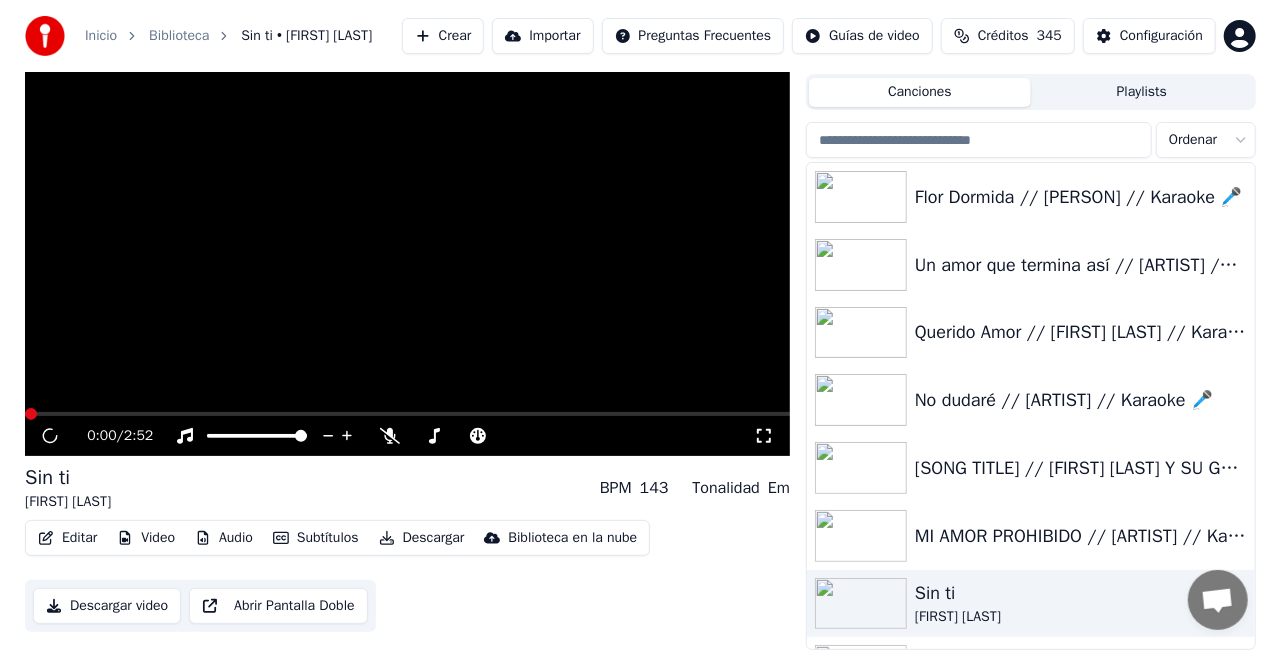 scroll, scrollTop: 55, scrollLeft: 0, axis: vertical 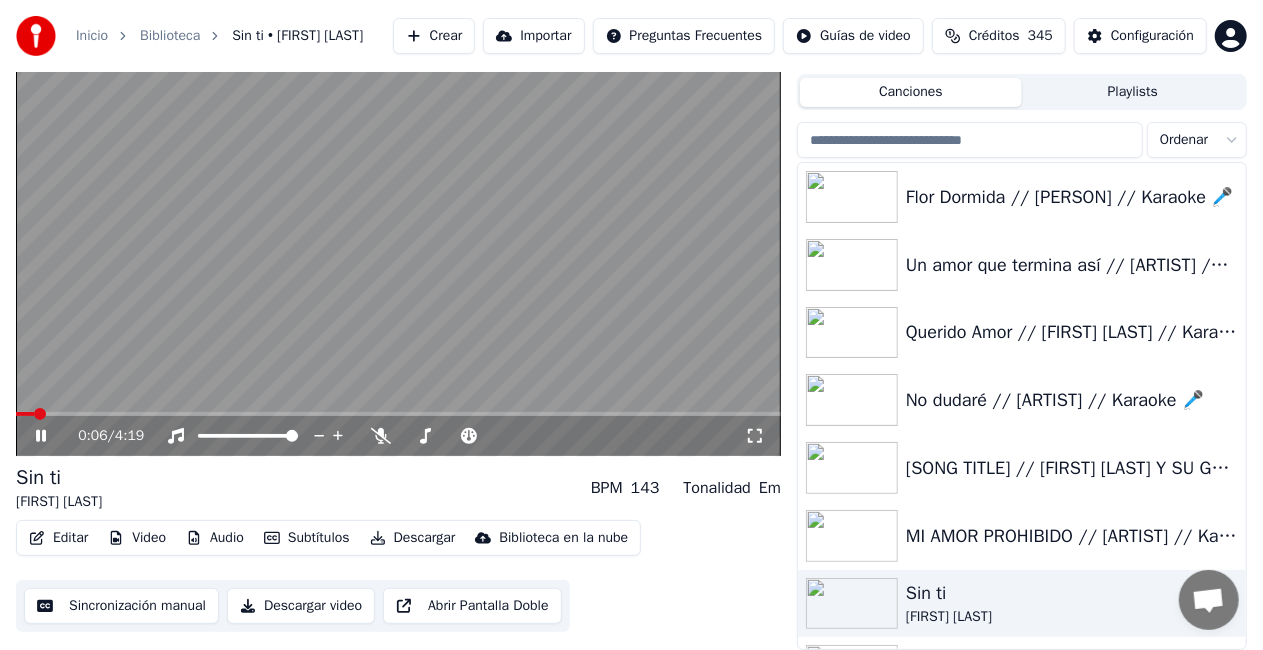 click 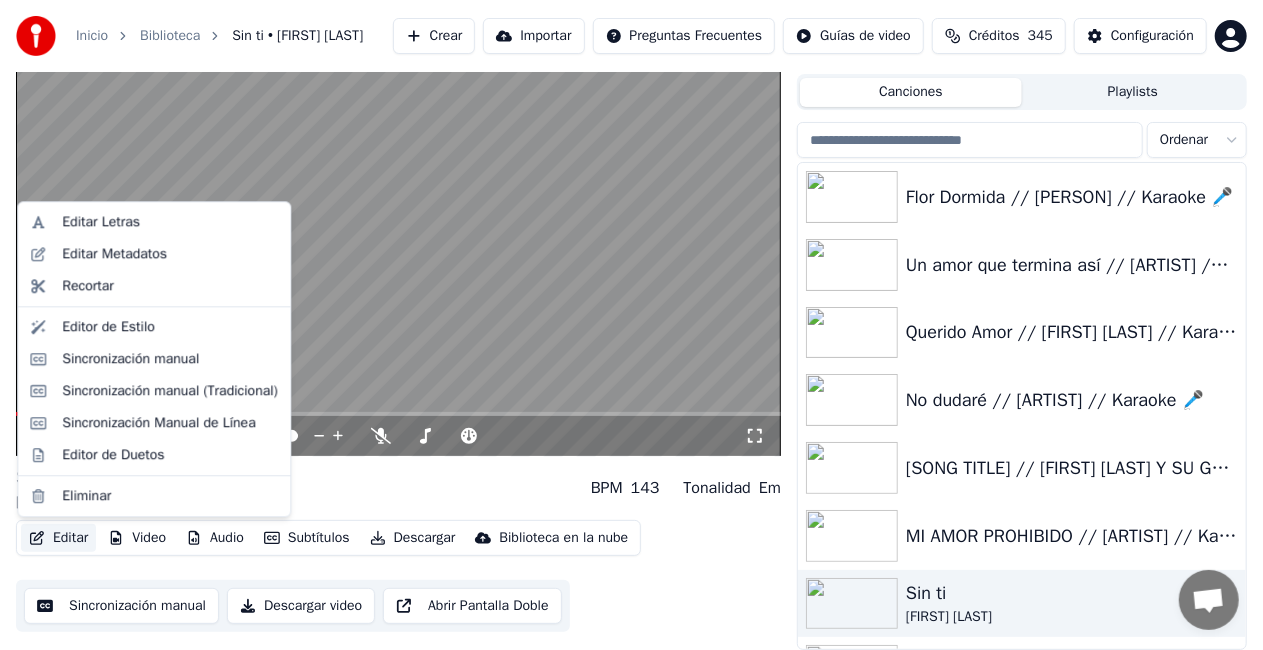 click on "Editar" at bounding box center [58, 538] 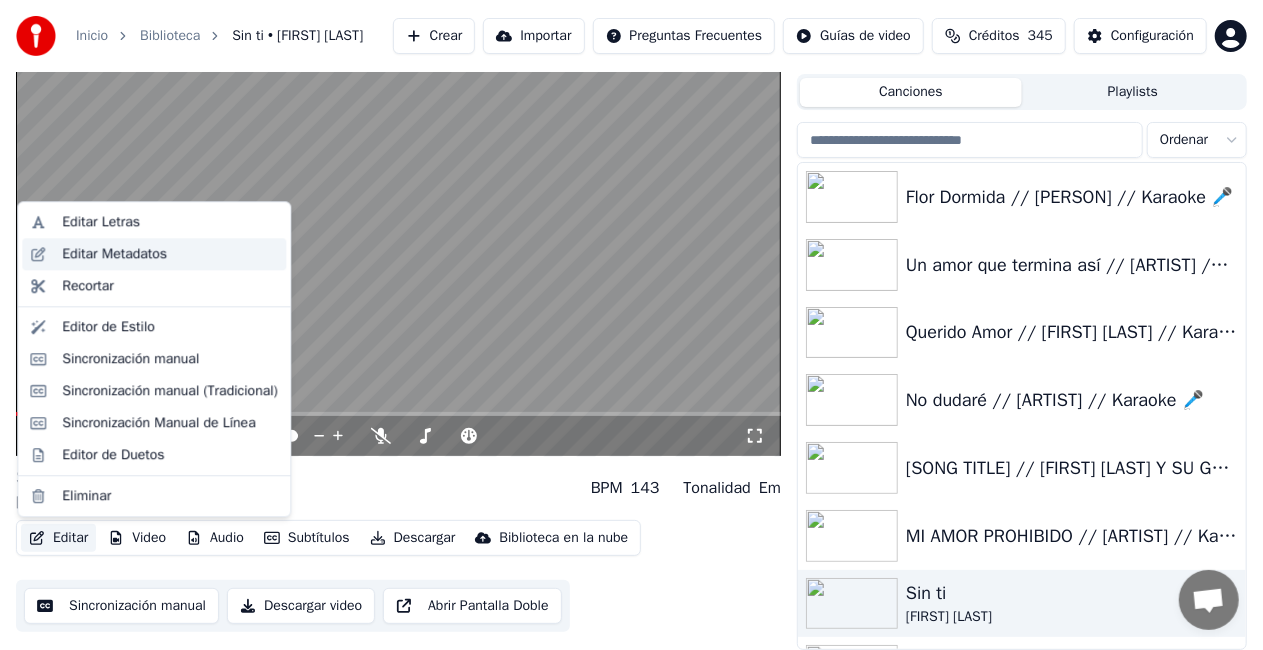 click on "Editar Metadatos" at bounding box center [114, 254] 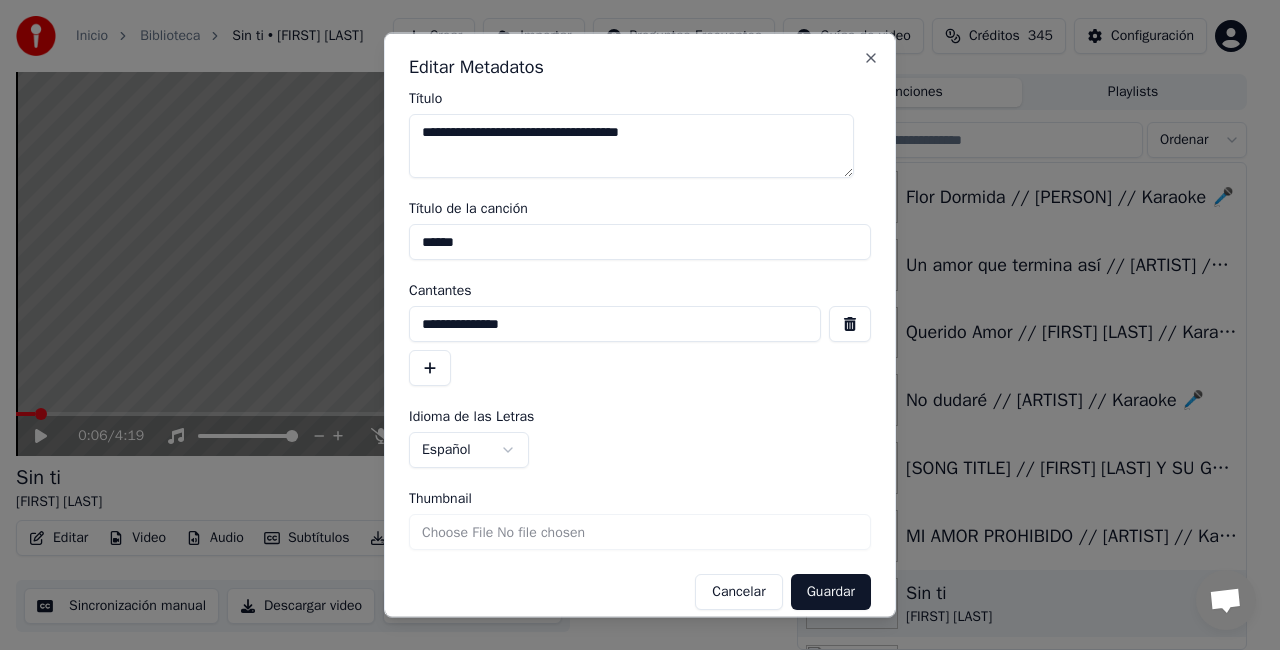 click on "******" at bounding box center (640, 242) 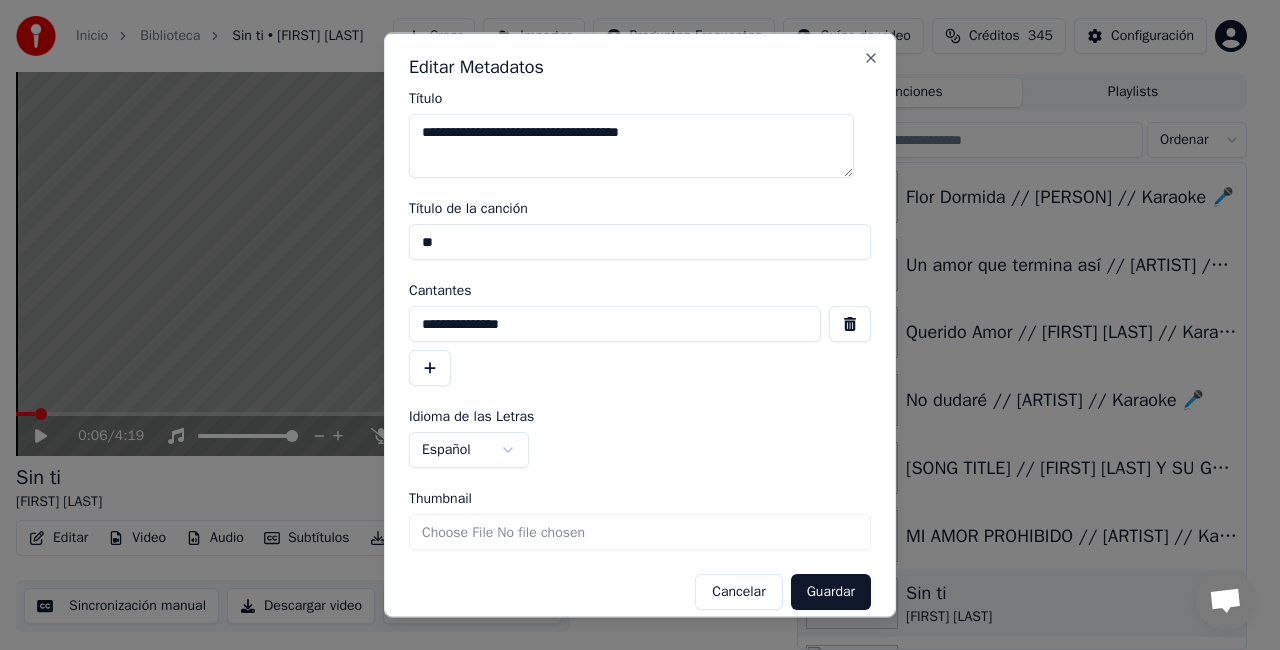 type on "*" 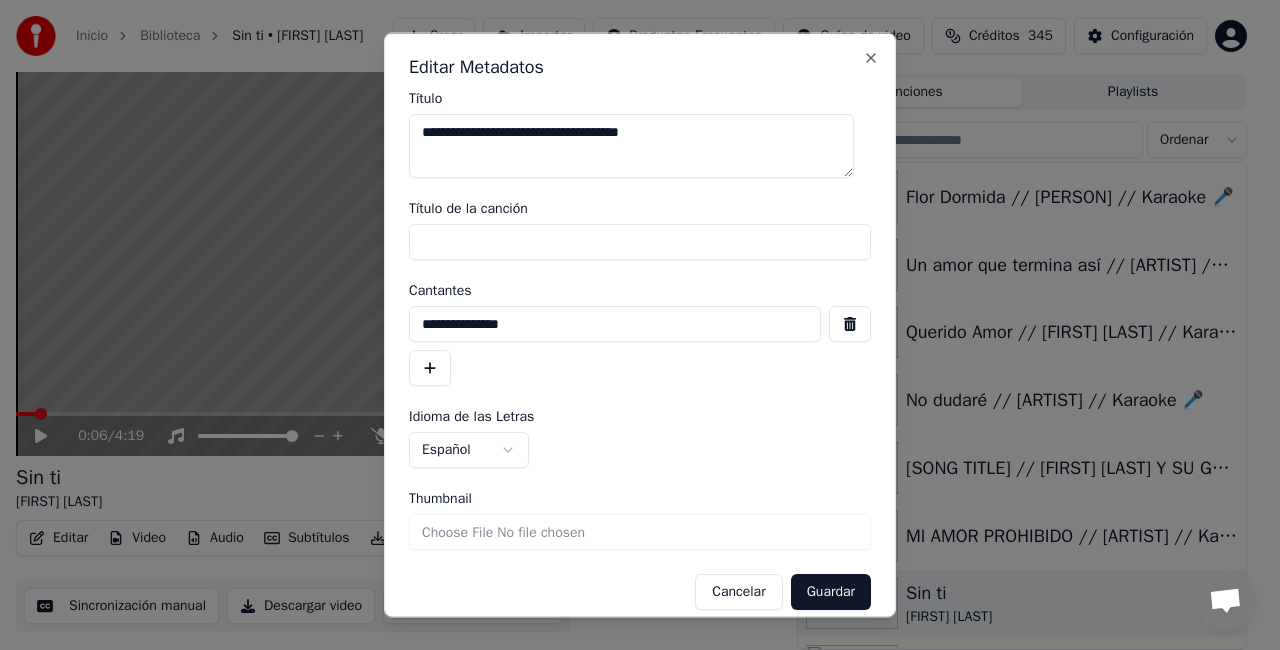 type 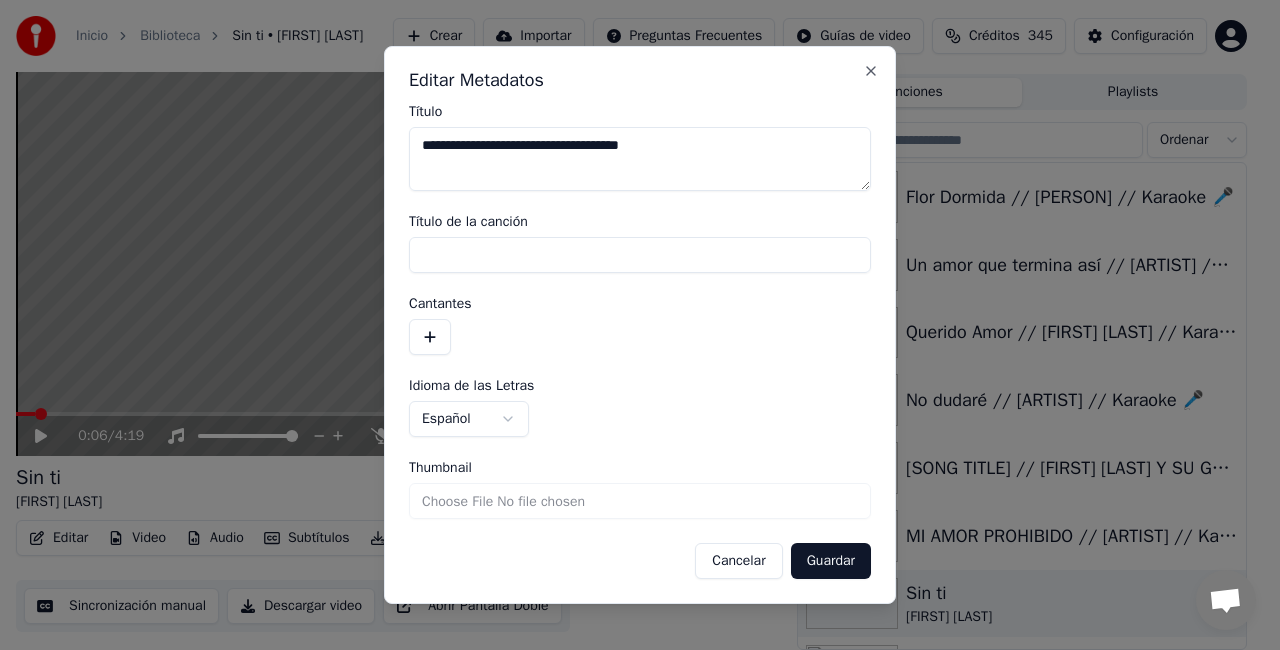 click on "Thumbnail" at bounding box center (640, 501) 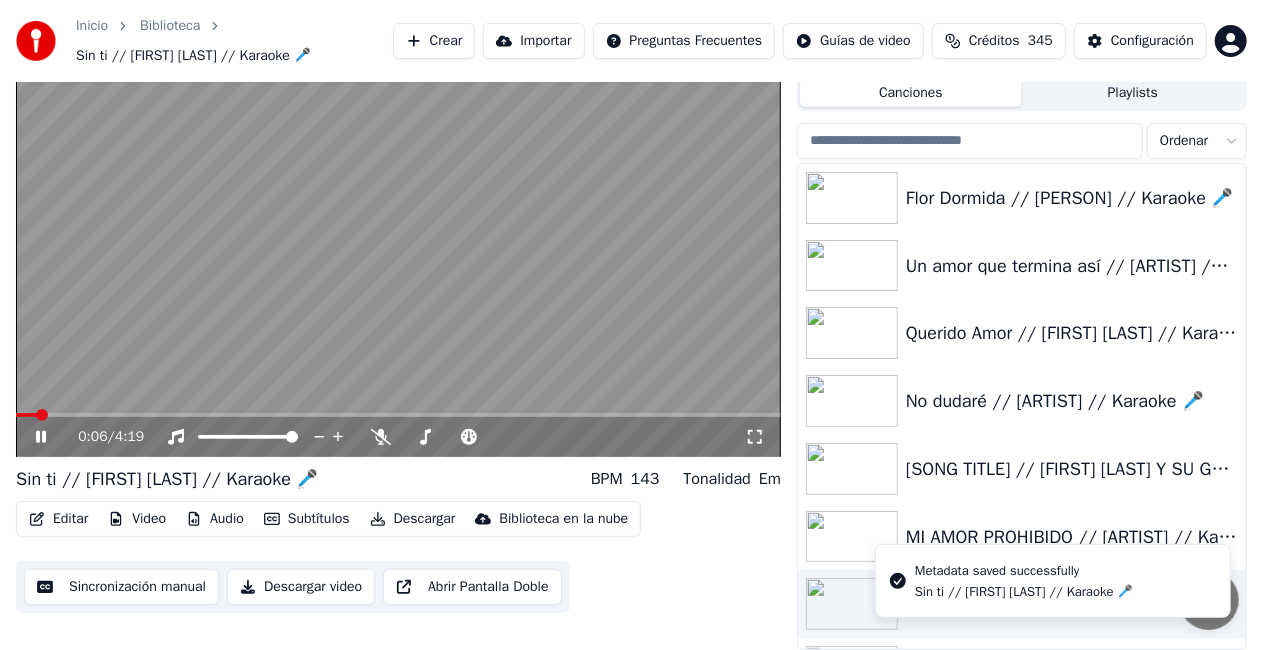 click at bounding box center [398, 242] 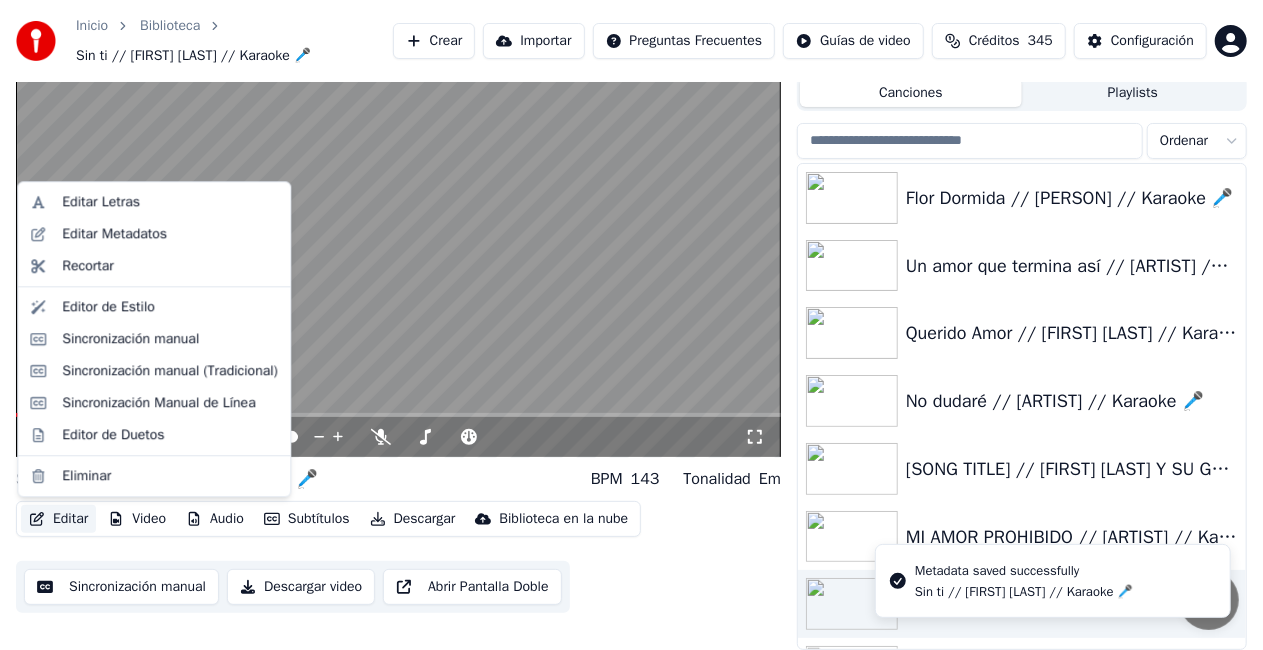 click on "Editar" at bounding box center [58, 519] 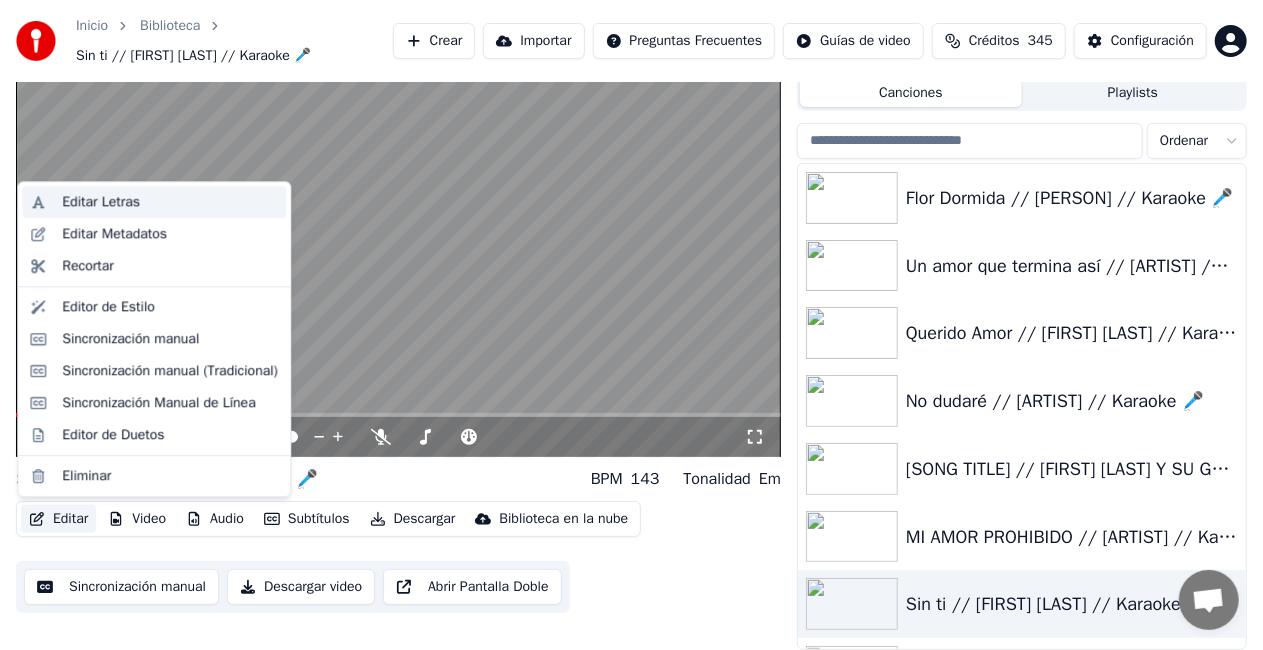 click on "Editar Letras" at bounding box center [101, 202] 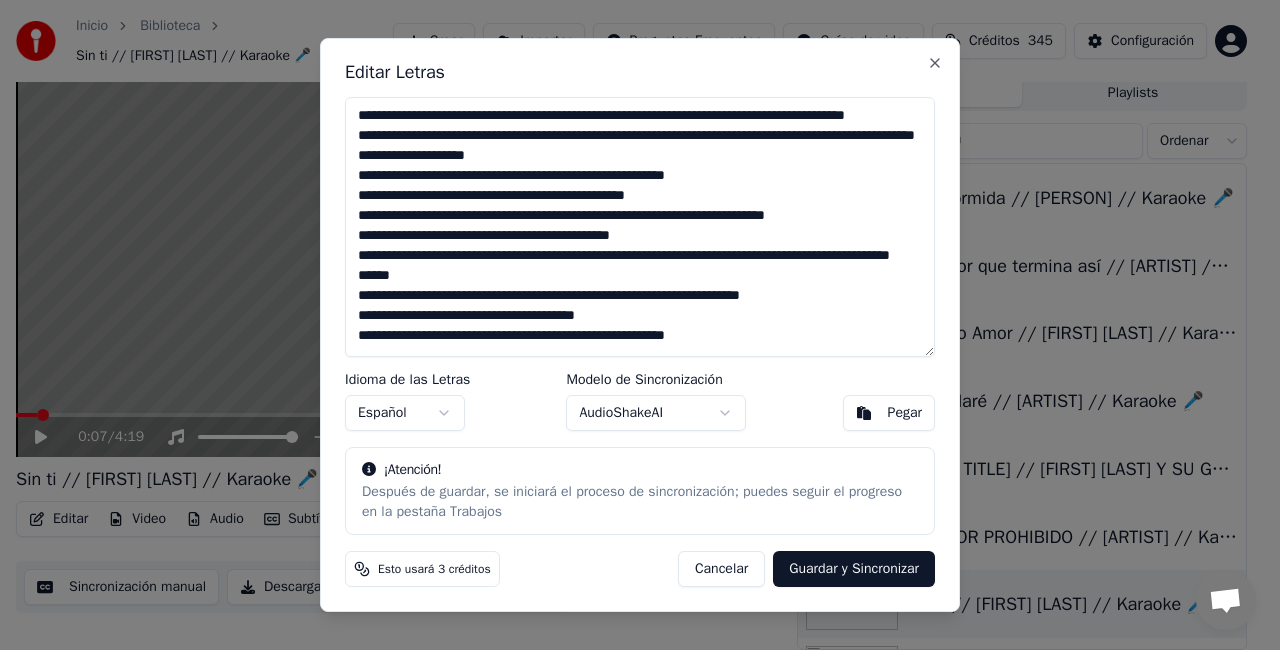click on "**********" at bounding box center [640, 227] 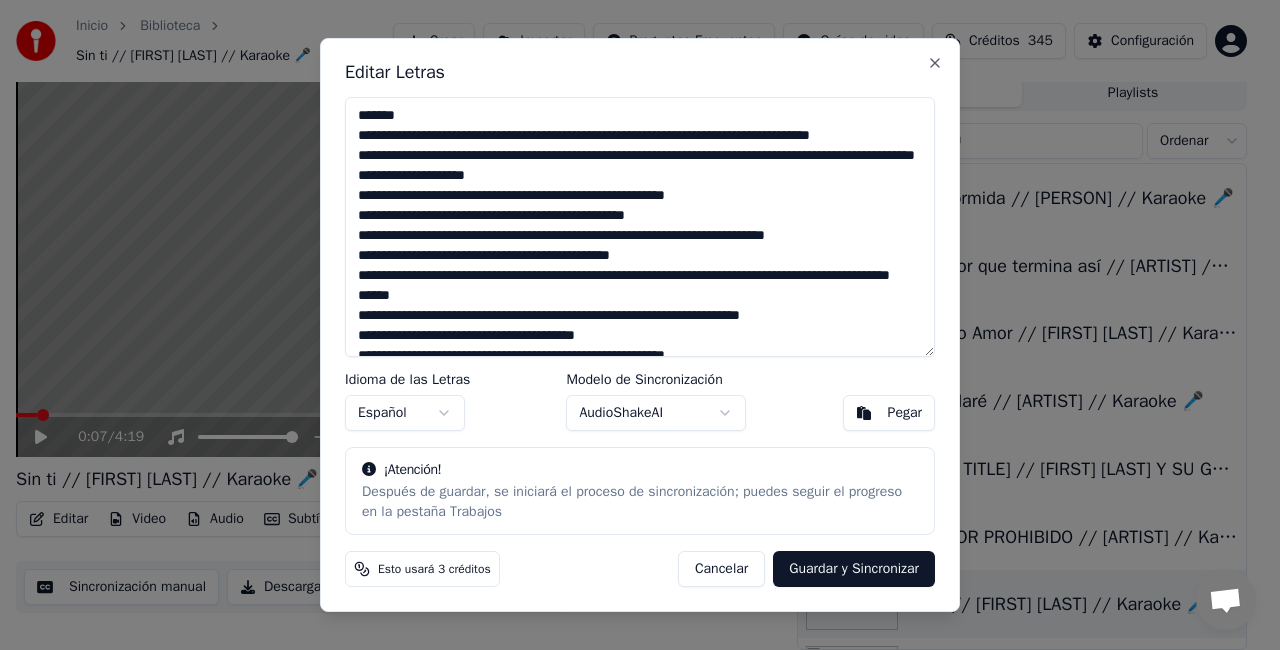 click on "**********" at bounding box center (640, 227) 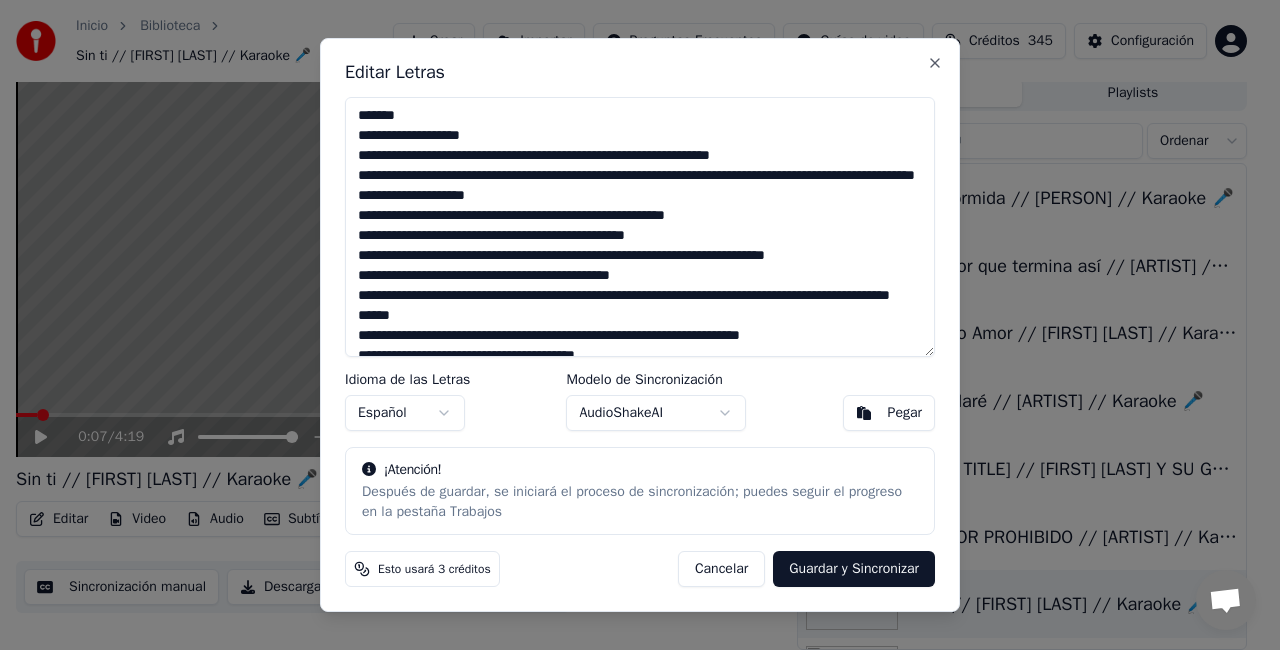 click on "**********" at bounding box center (640, 227) 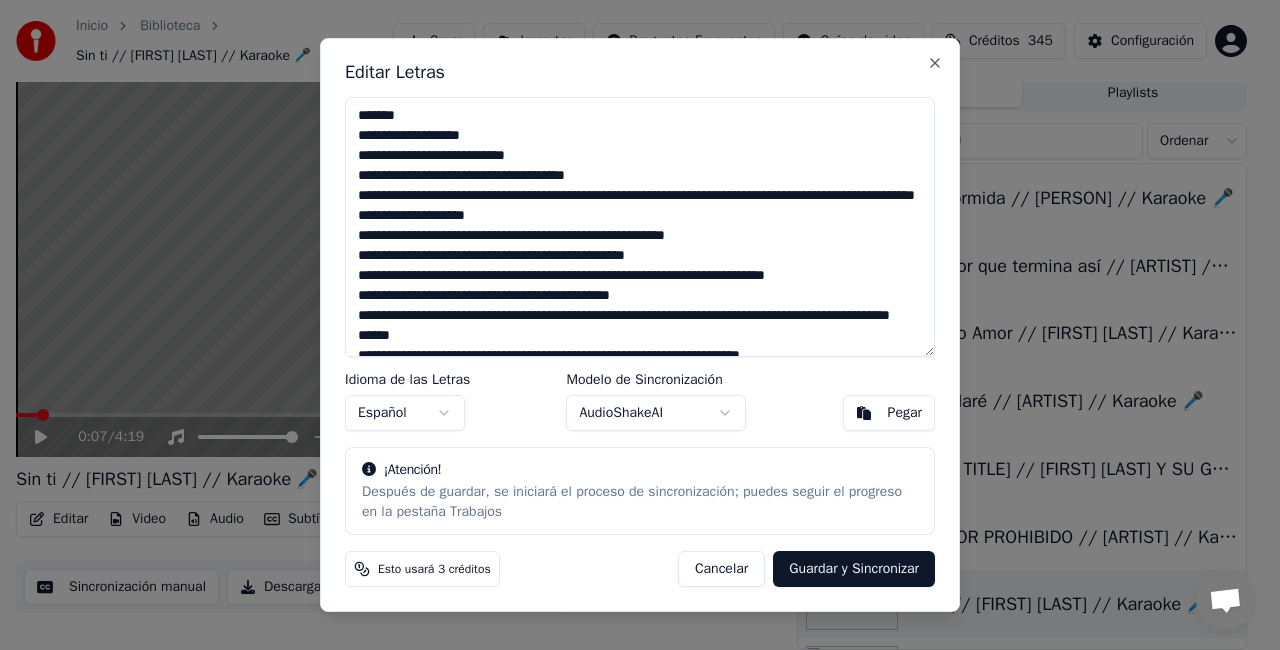 click on "**********" at bounding box center (640, 227) 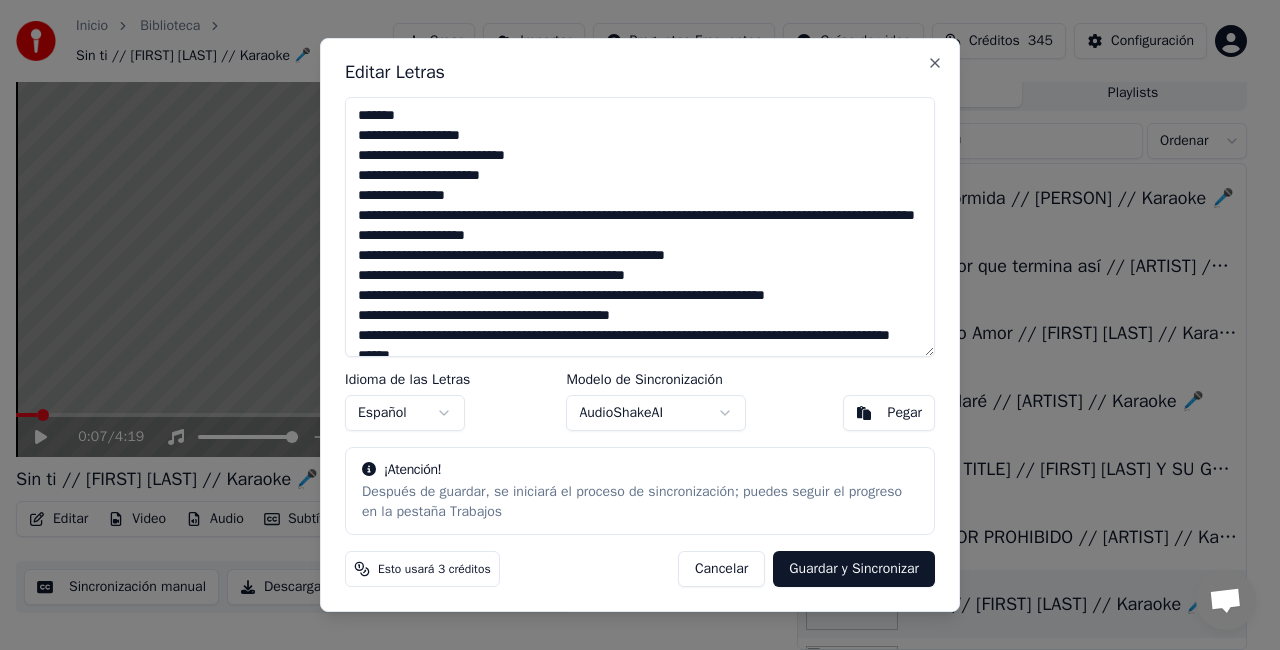 click on "**********" at bounding box center [640, 227] 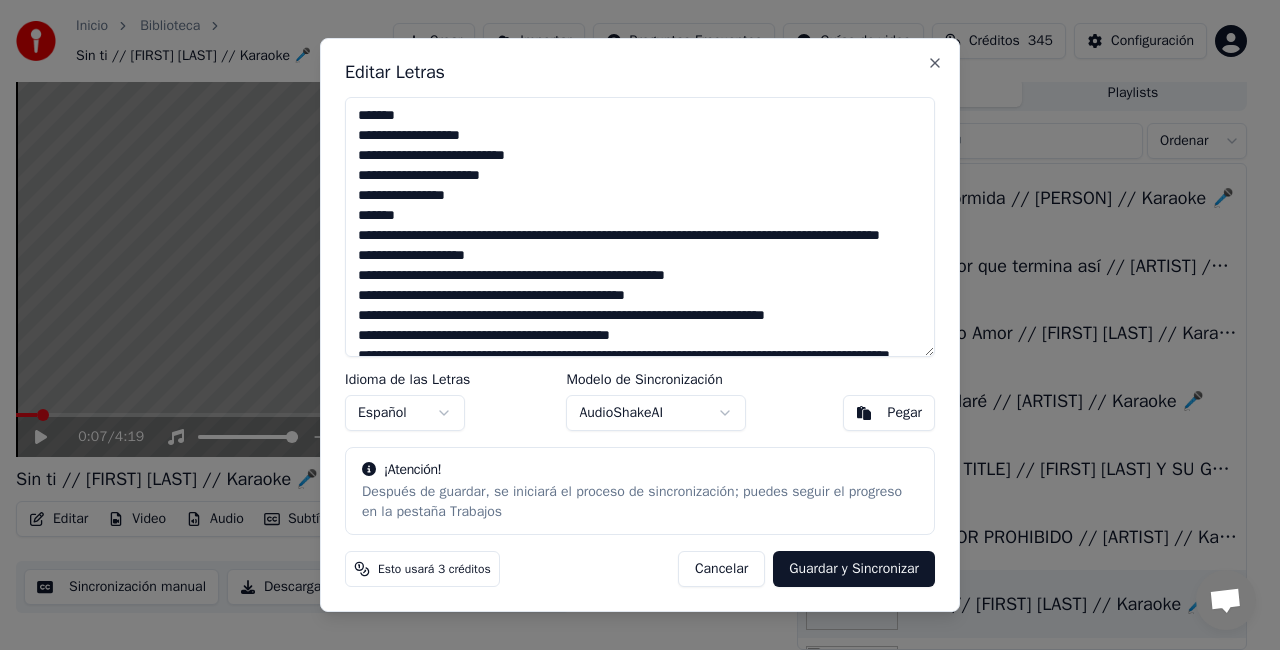 click on "**********" at bounding box center (640, 227) 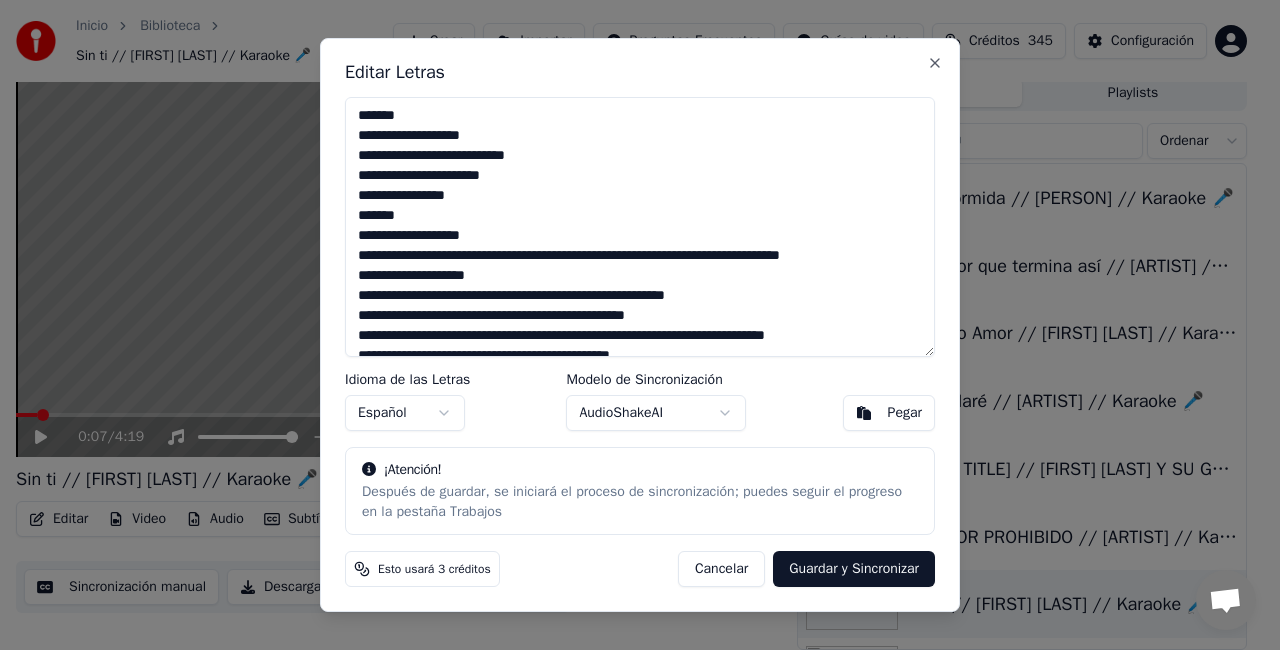 click on "**********" at bounding box center (640, 227) 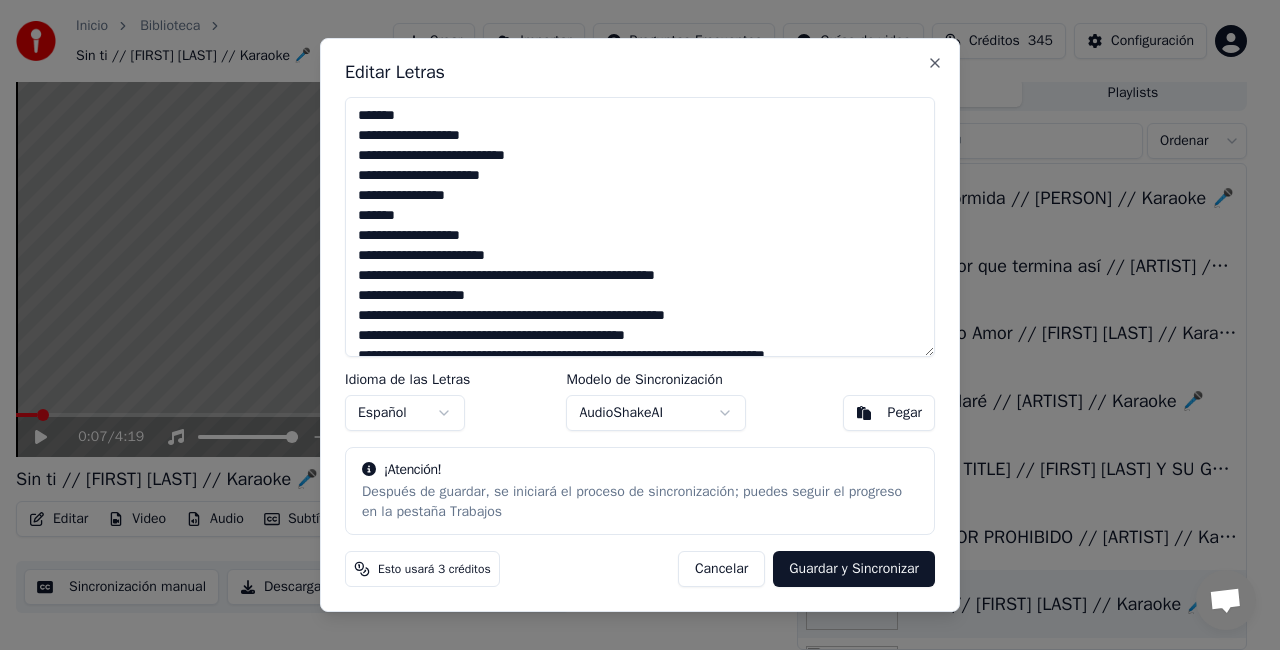 click on "**********" at bounding box center (640, 227) 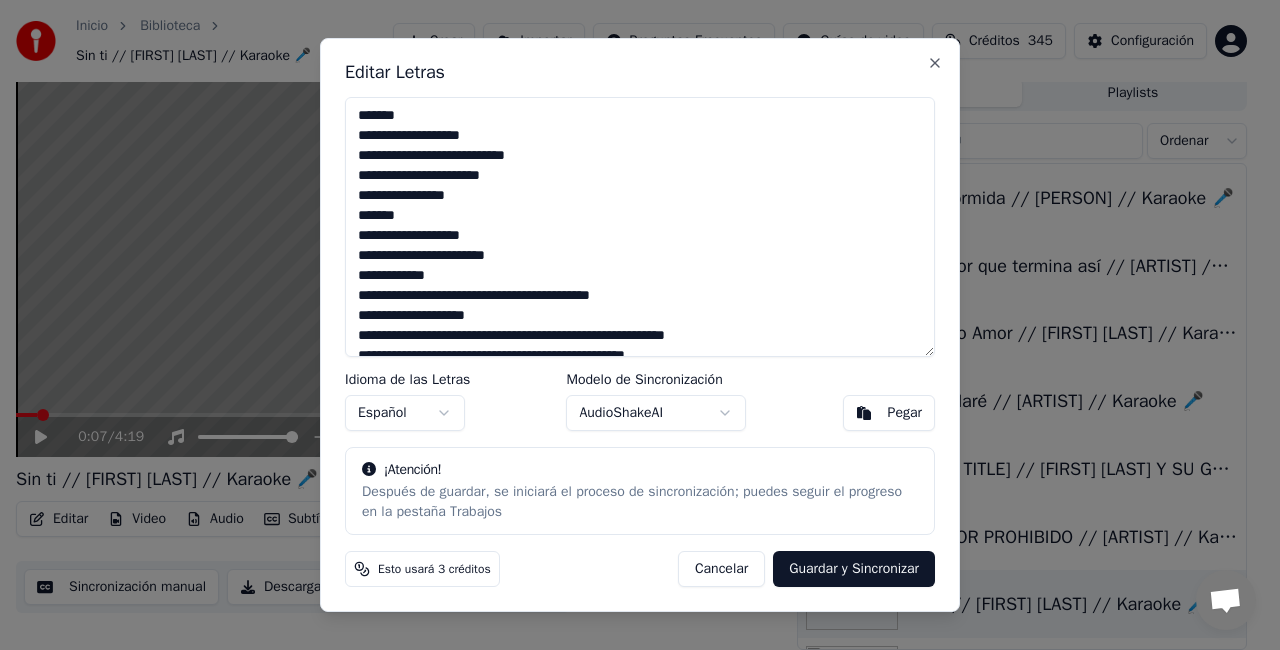 click on "**********" at bounding box center [640, 227] 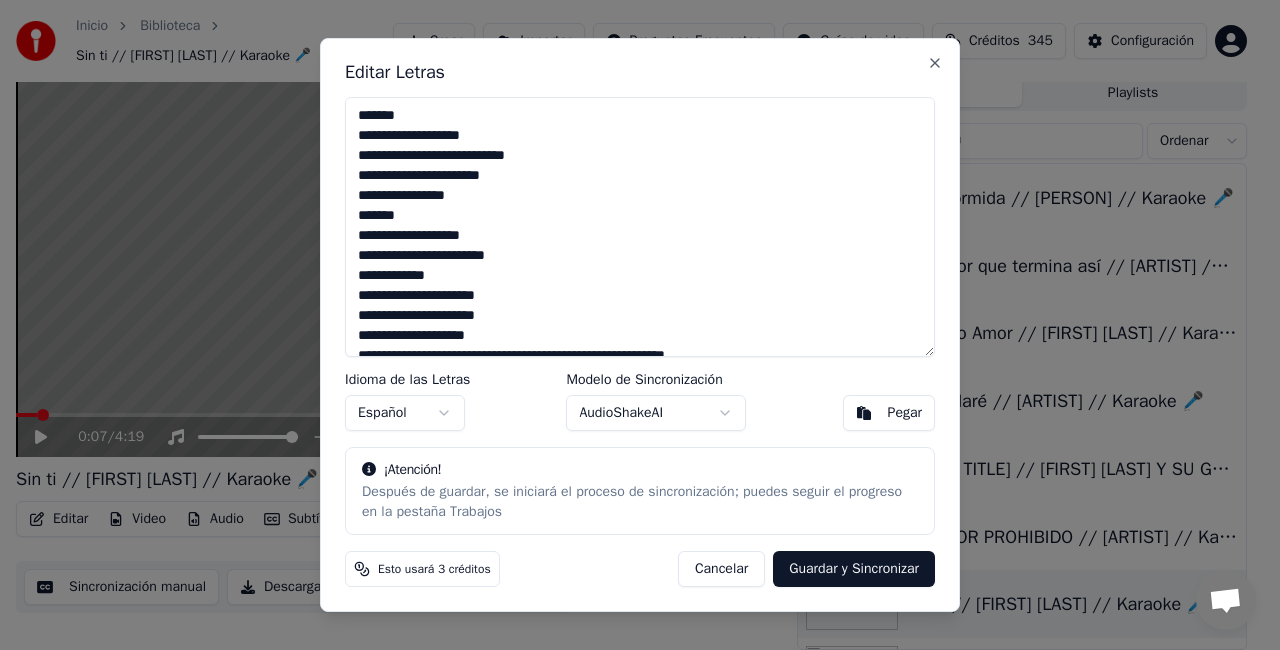click on "**********" at bounding box center (640, 227) 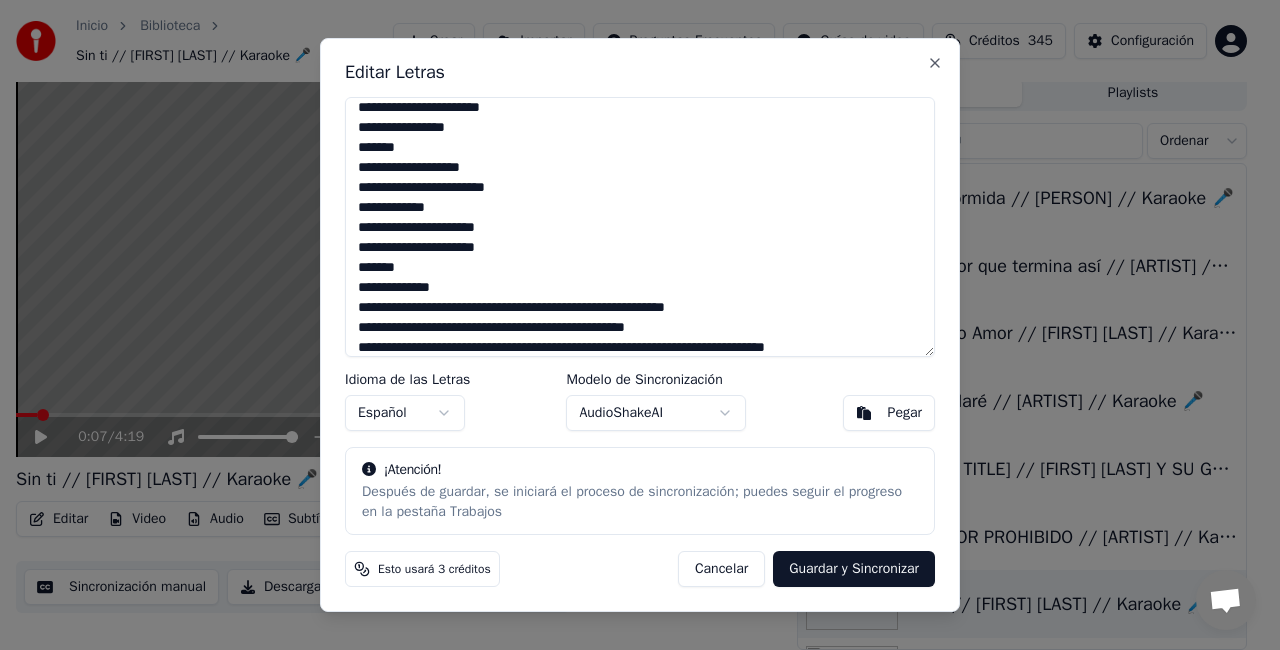 scroll, scrollTop: 88, scrollLeft: 0, axis: vertical 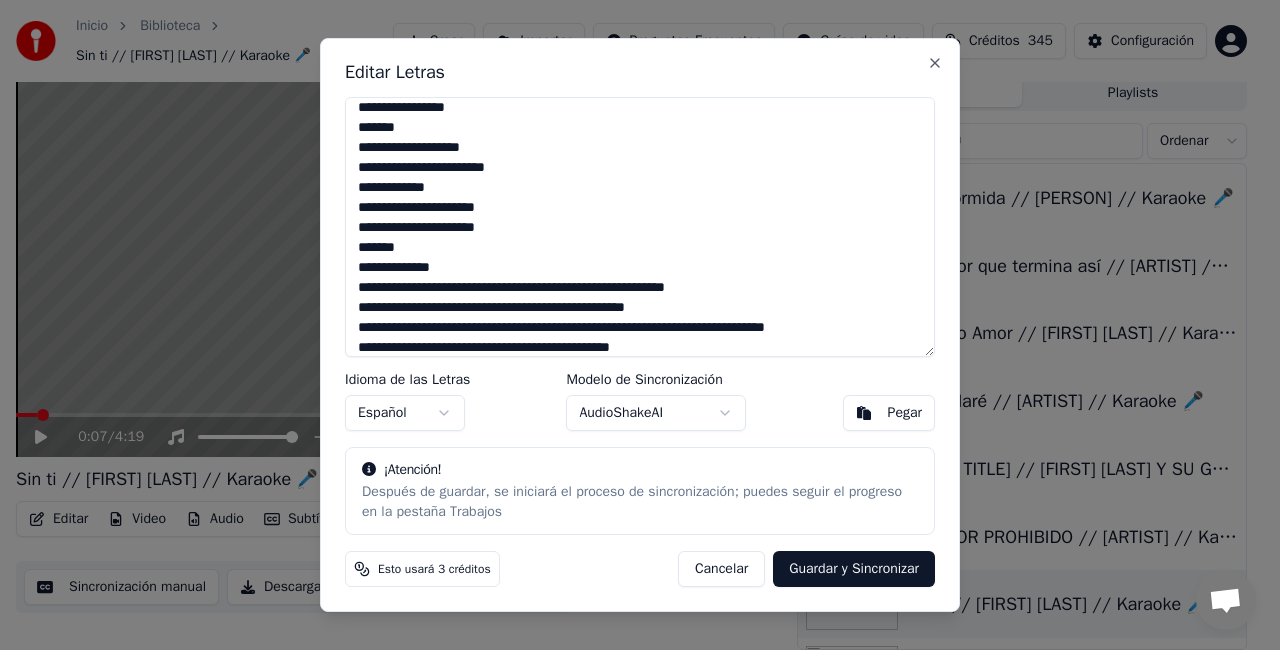 click on "**********" at bounding box center (640, 227) 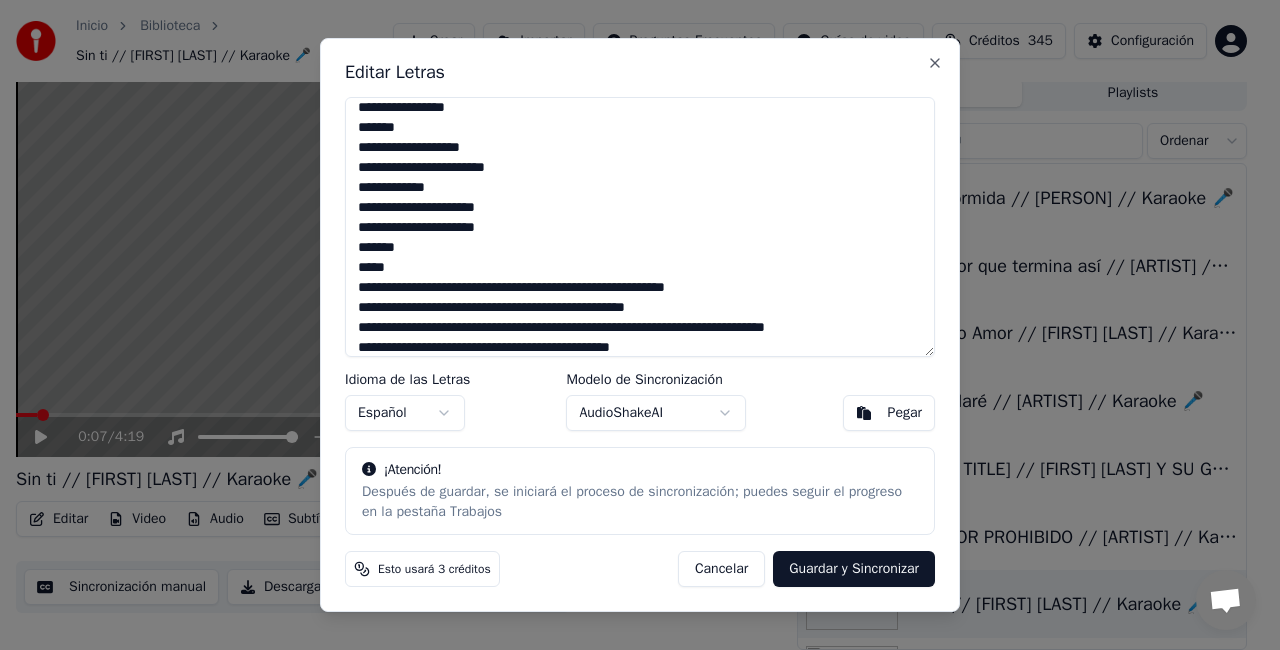 click on "**********" at bounding box center (640, 227) 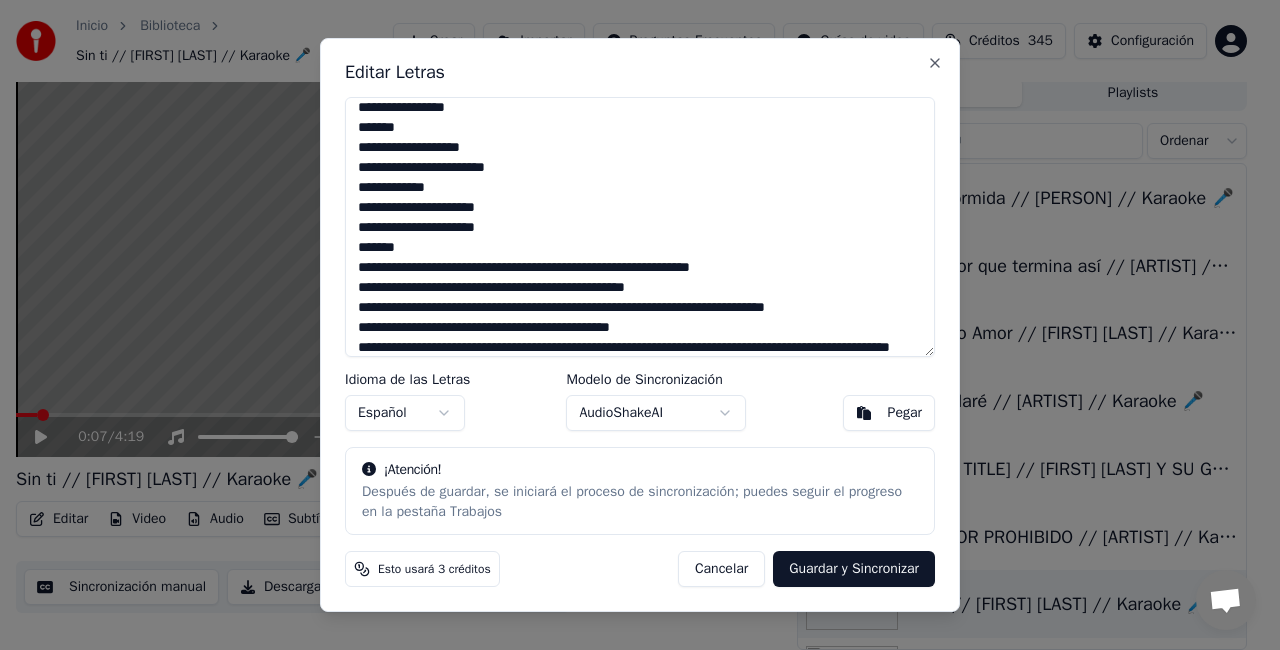 click on "**********" at bounding box center (640, 227) 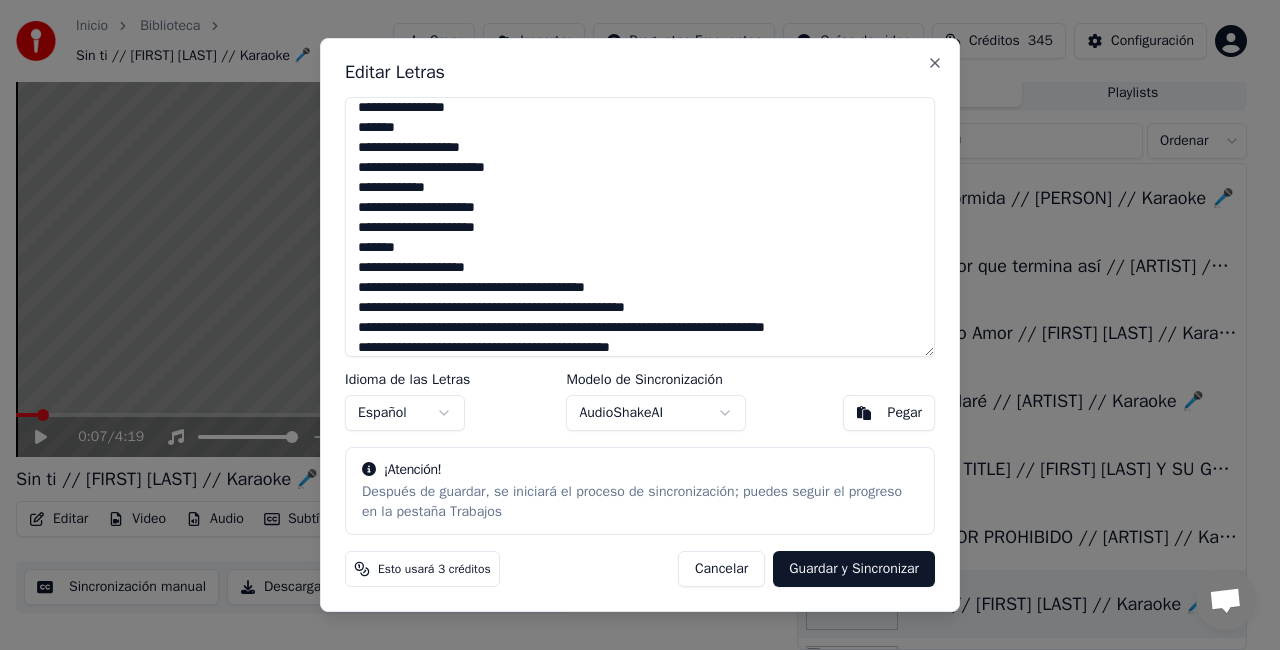 click on "**********" at bounding box center (640, 227) 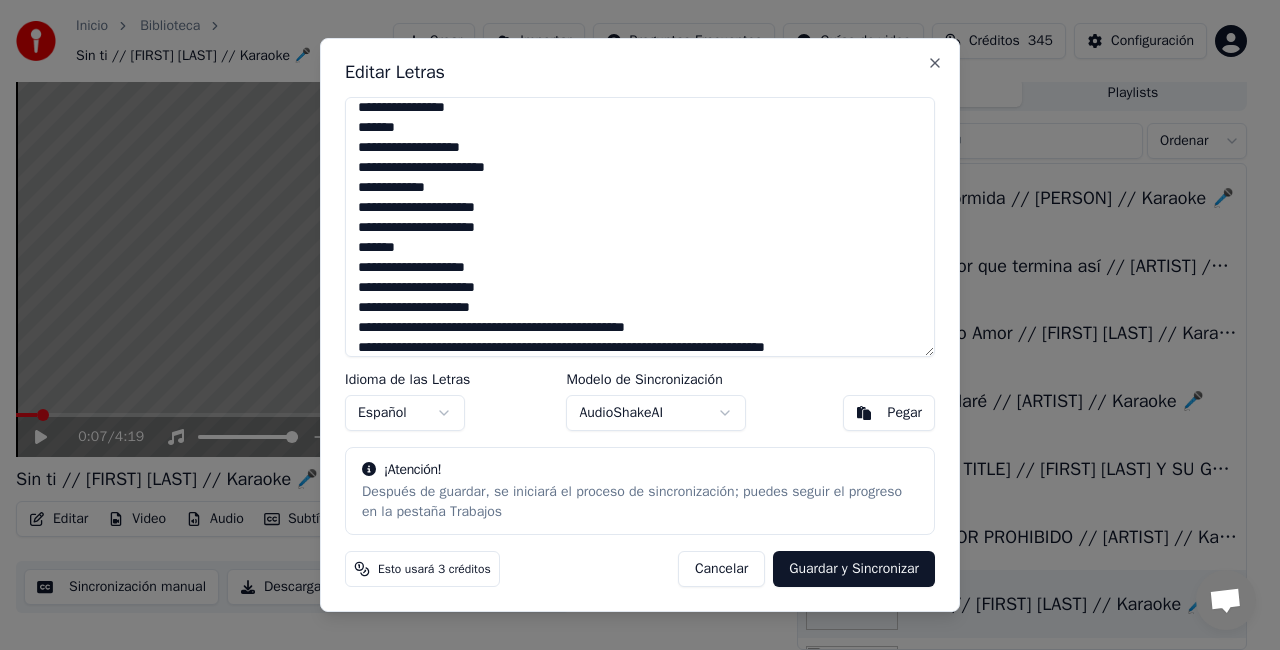 click on "**********" at bounding box center (640, 227) 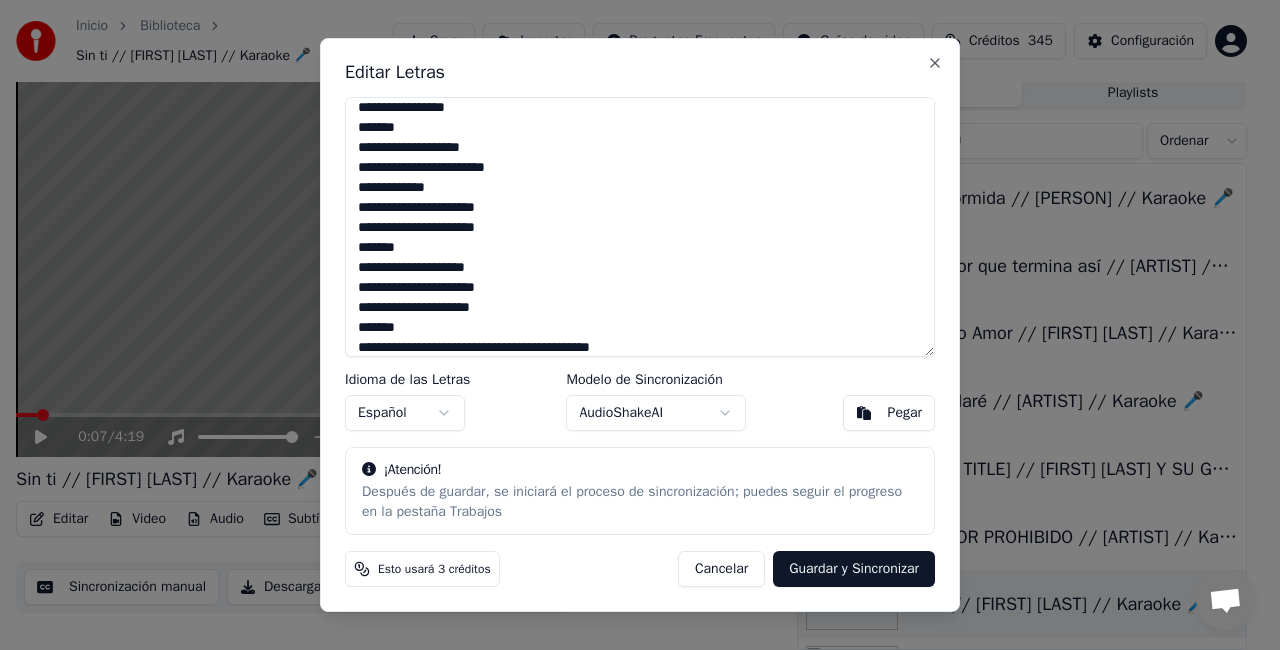 click on "**********" at bounding box center (640, 227) 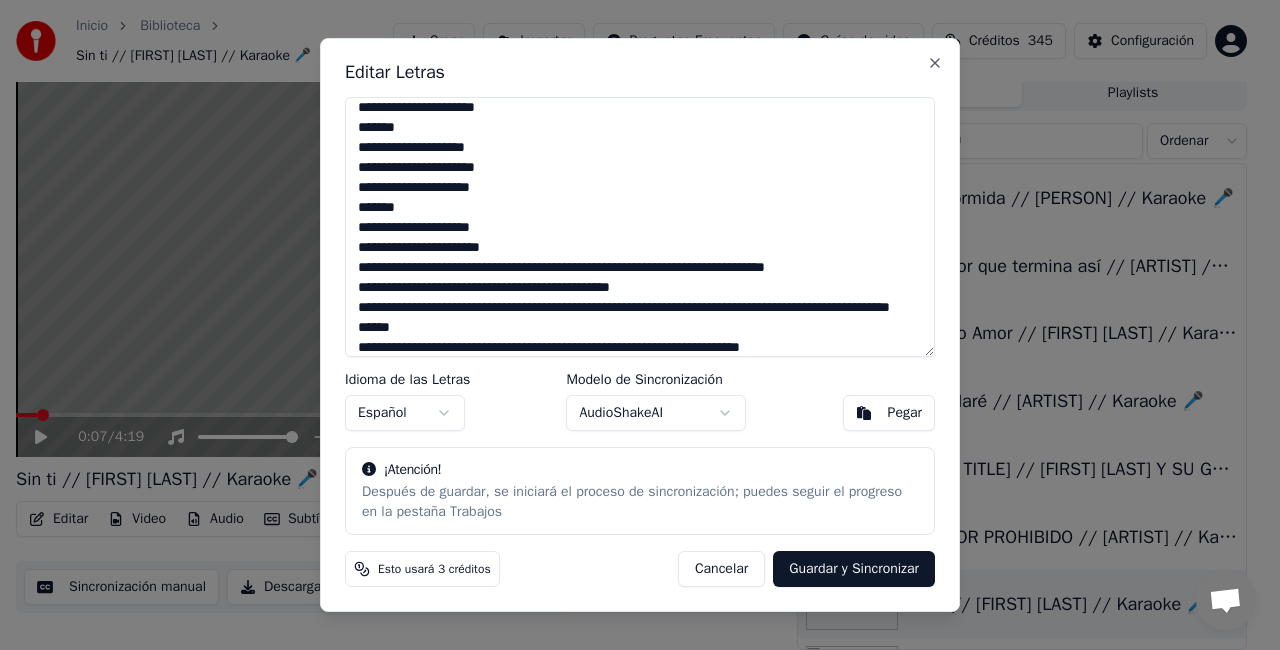 scroll, scrollTop: 228, scrollLeft: 0, axis: vertical 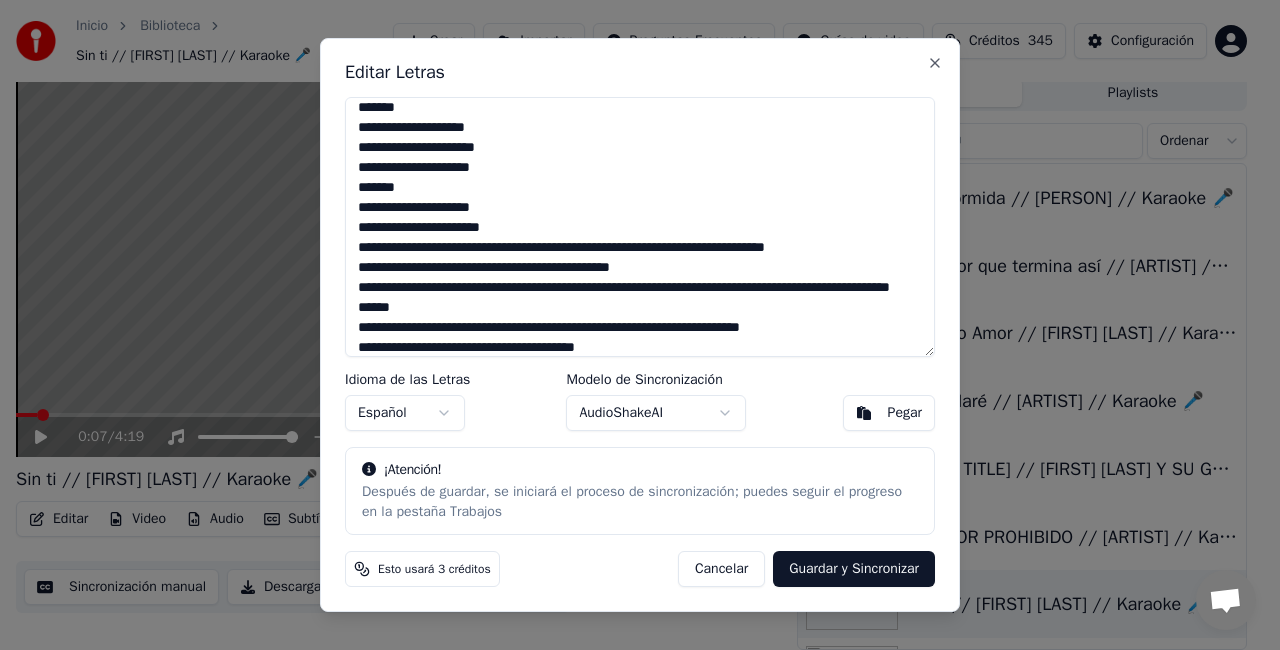 click on "**********" at bounding box center (640, 227) 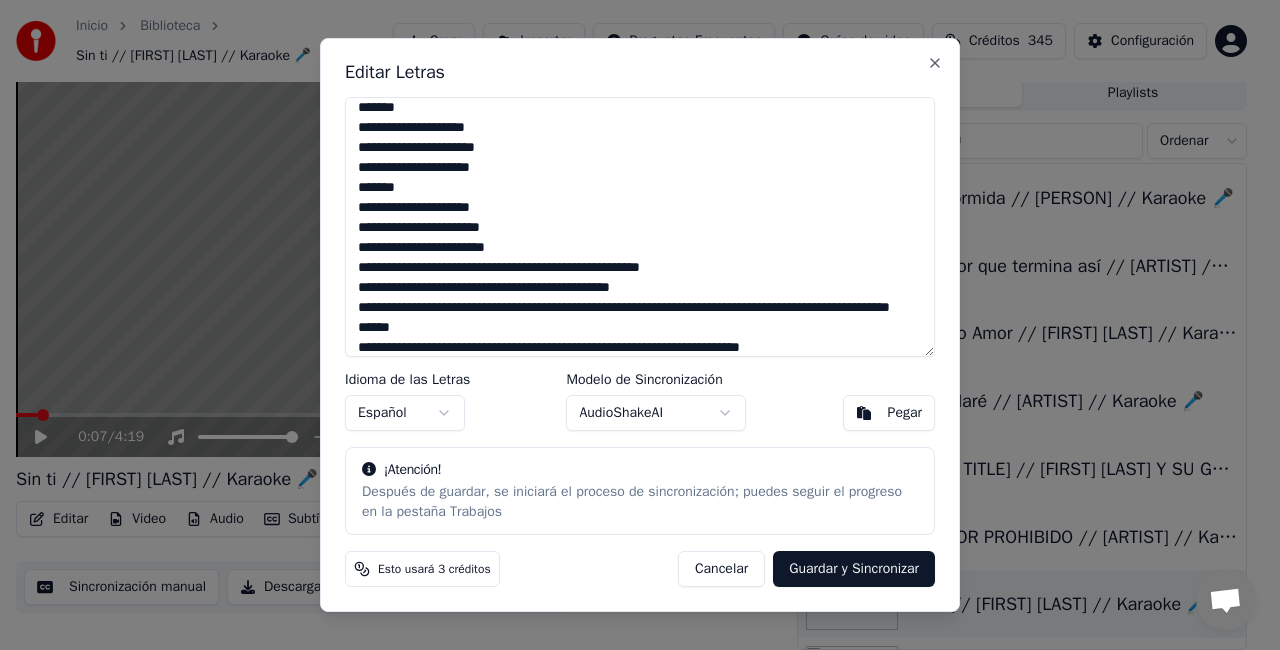 click on "**********" at bounding box center (640, 227) 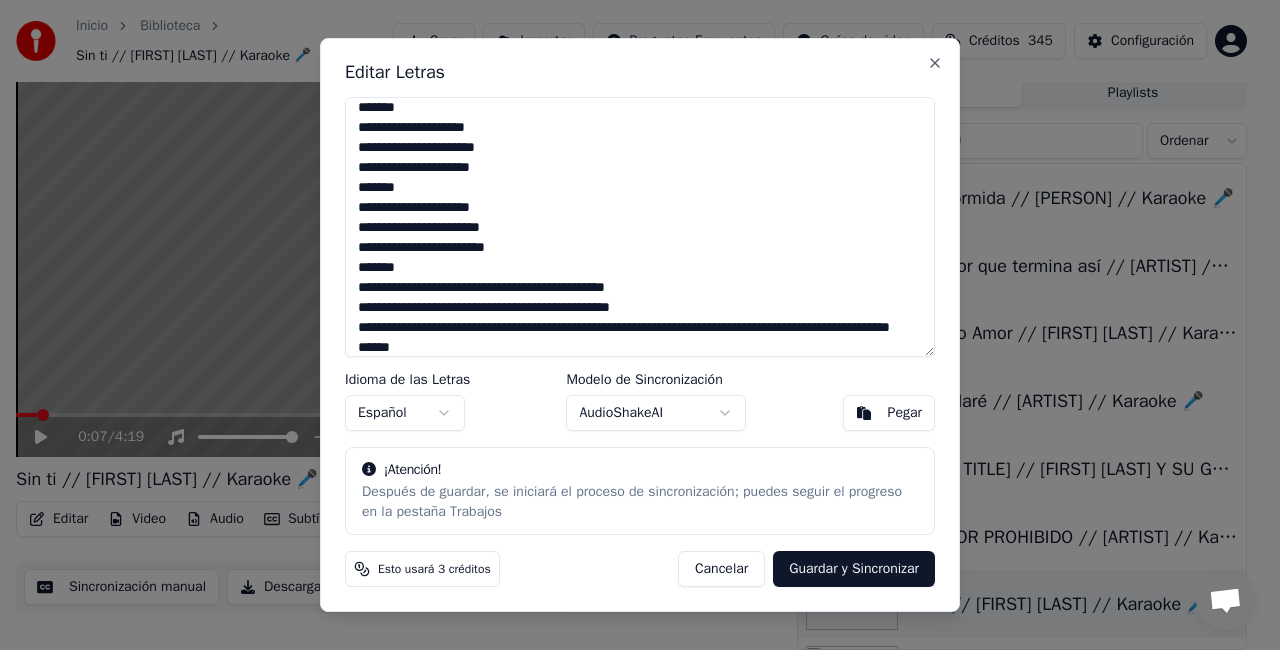 click on "**********" at bounding box center (640, 227) 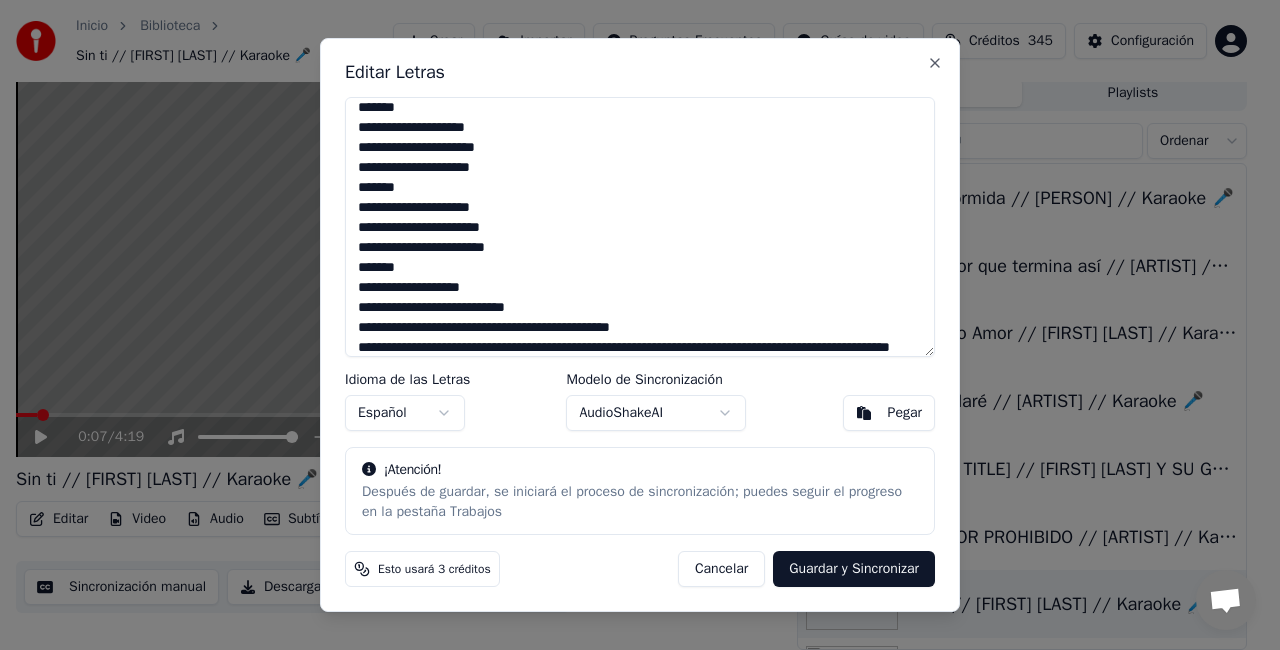 click on "**********" at bounding box center (640, 227) 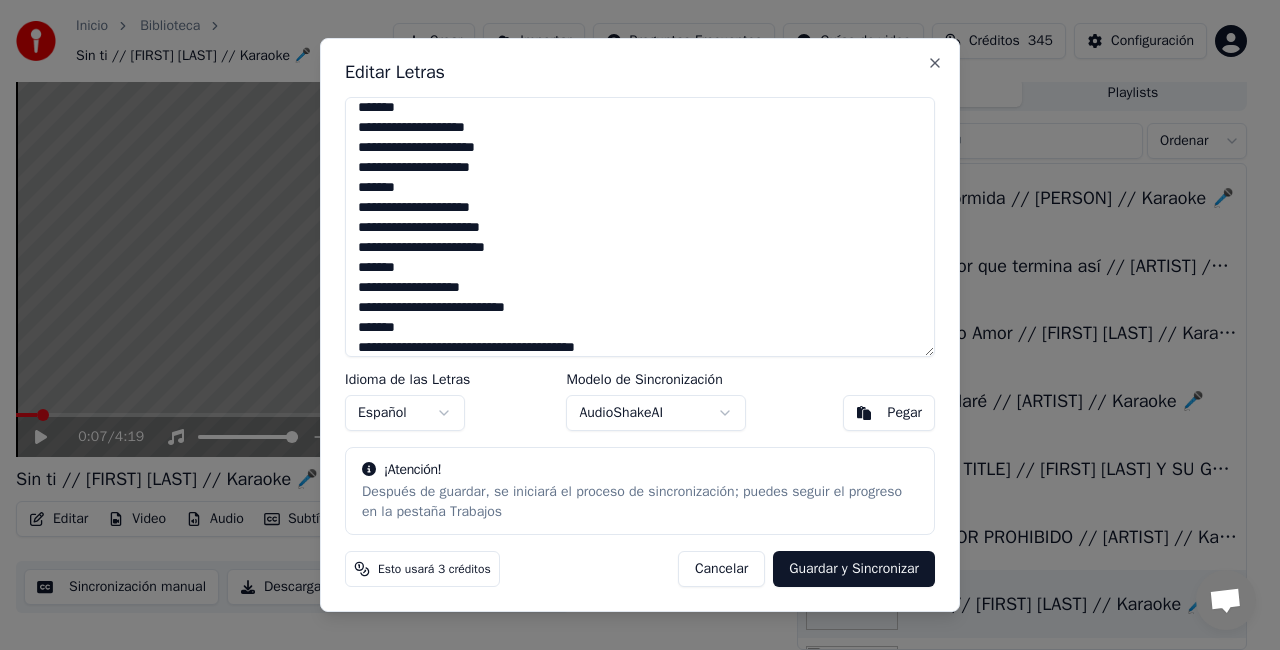 click on "**********" at bounding box center (640, 227) 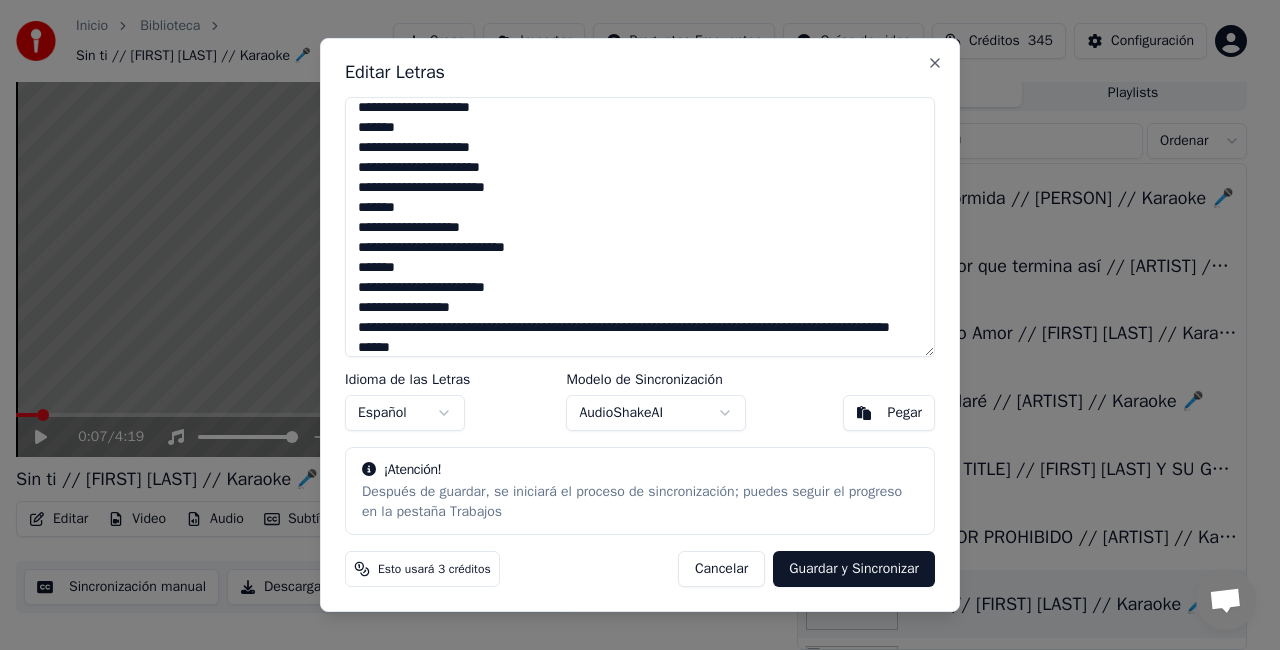 scroll, scrollTop: 308, scrollLeft: 0, axis: vertical 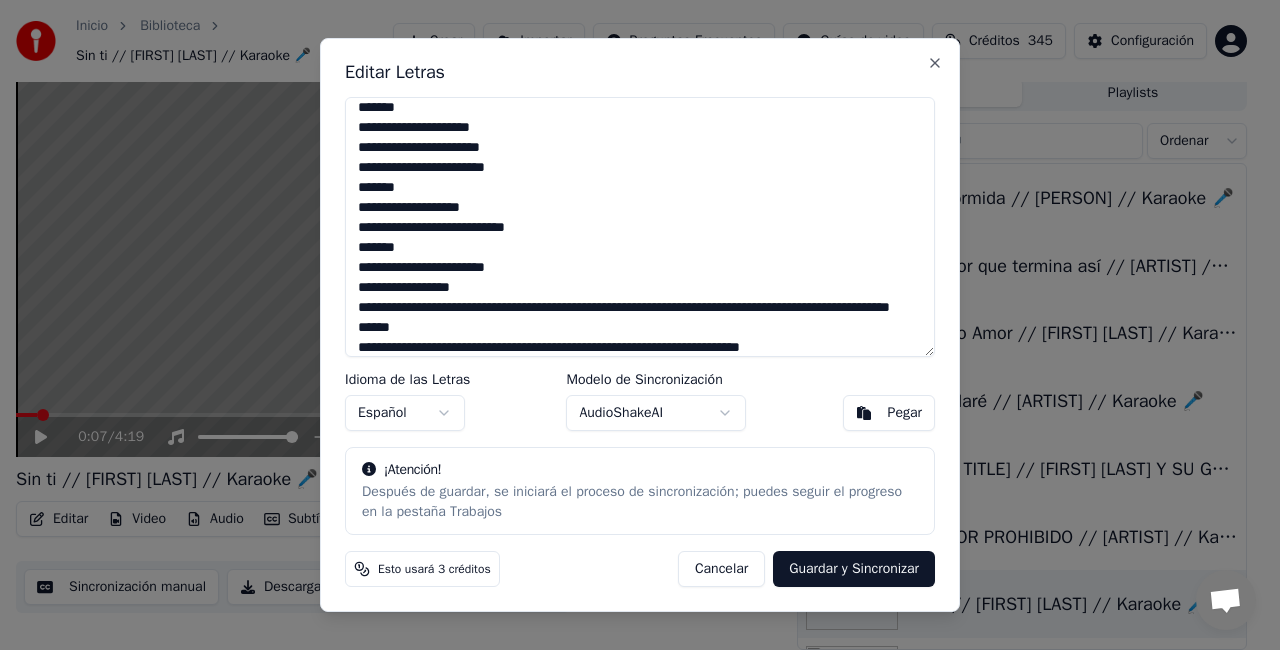 click on "**********" at bounding box center (640, 227) 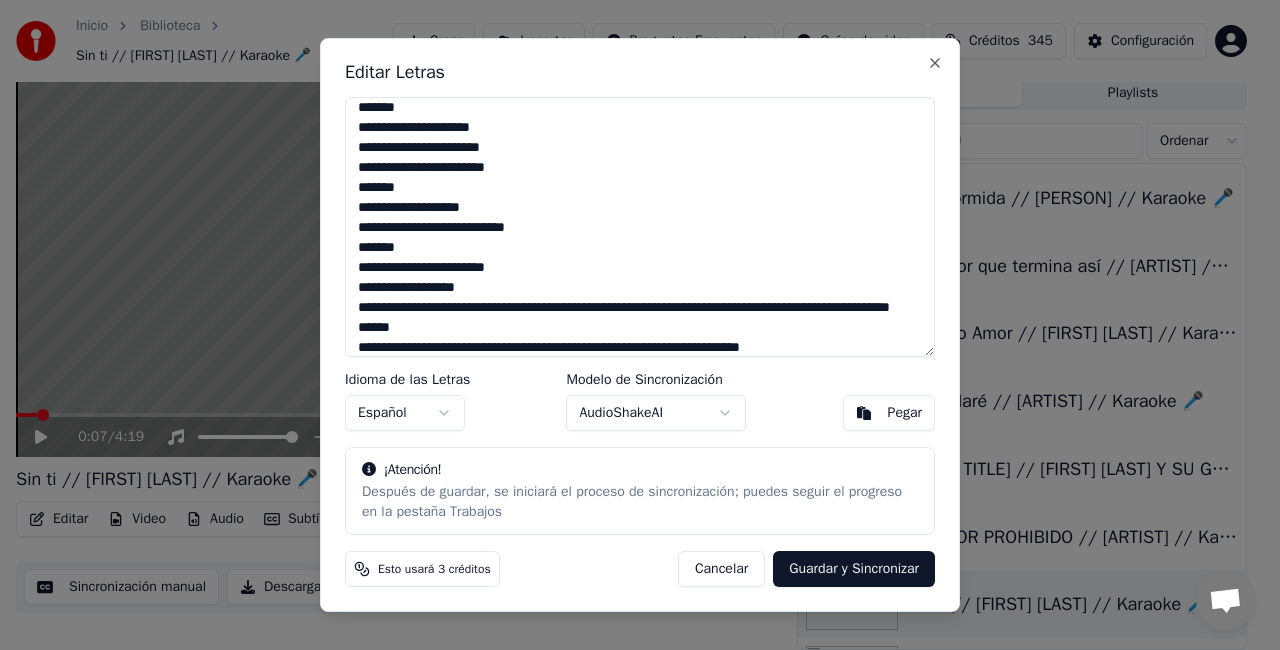 click on "**********" at bounding box center (640, 227) 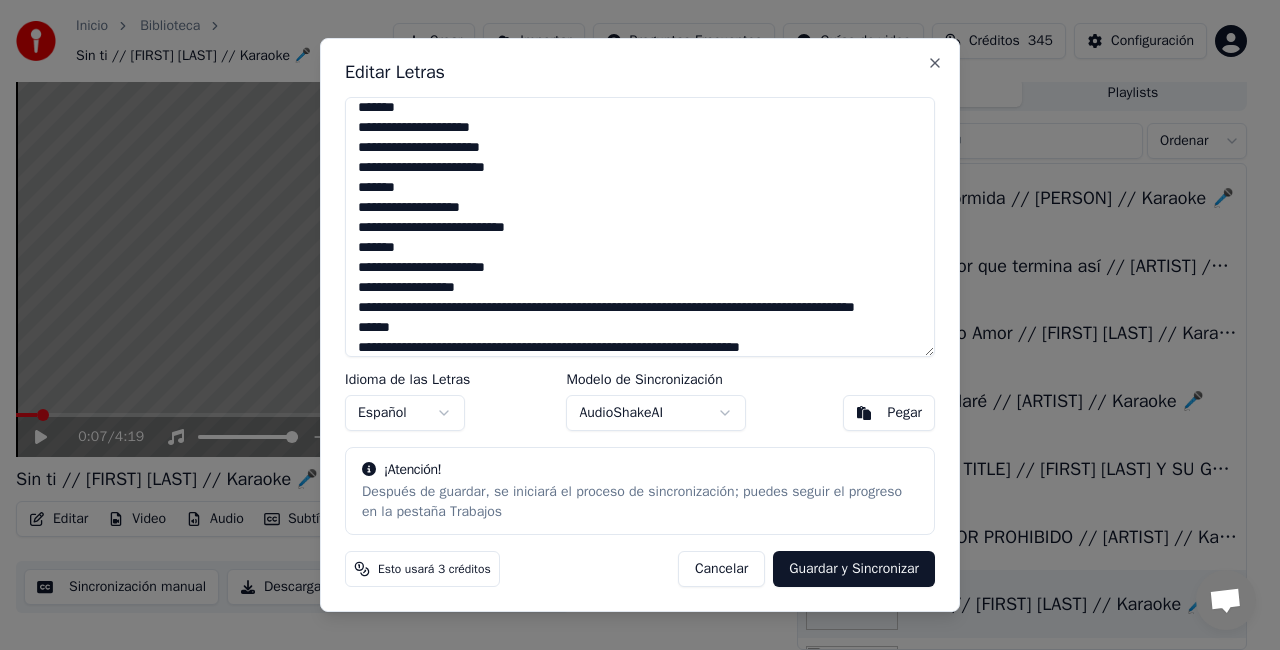 click on "**********" at bounding box center (640, 227) 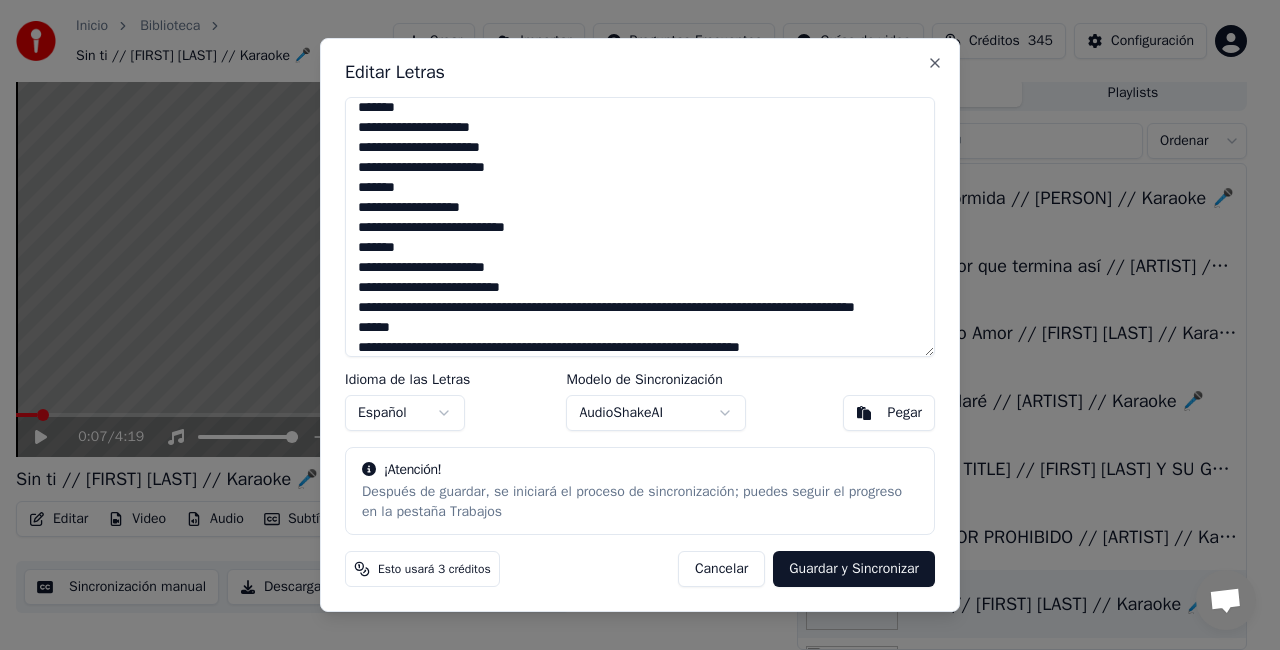 click on "**********" at bounding box center (640, 227) 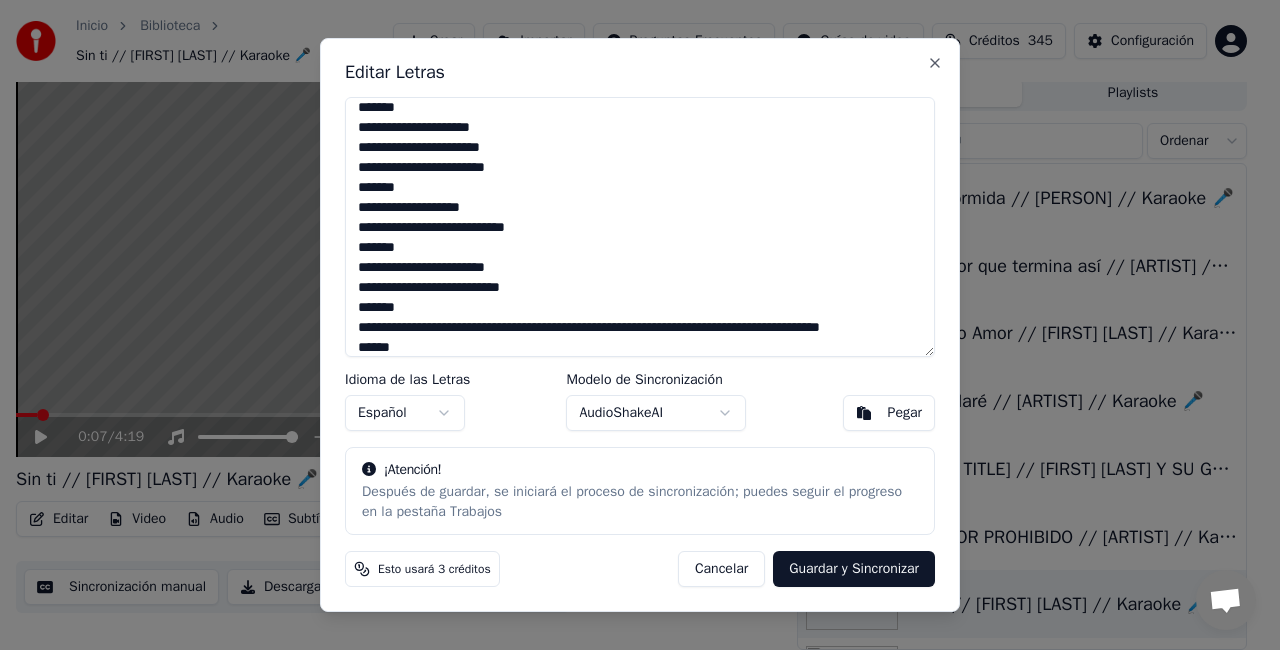 click on "**********" at bounding box center (640, 227) 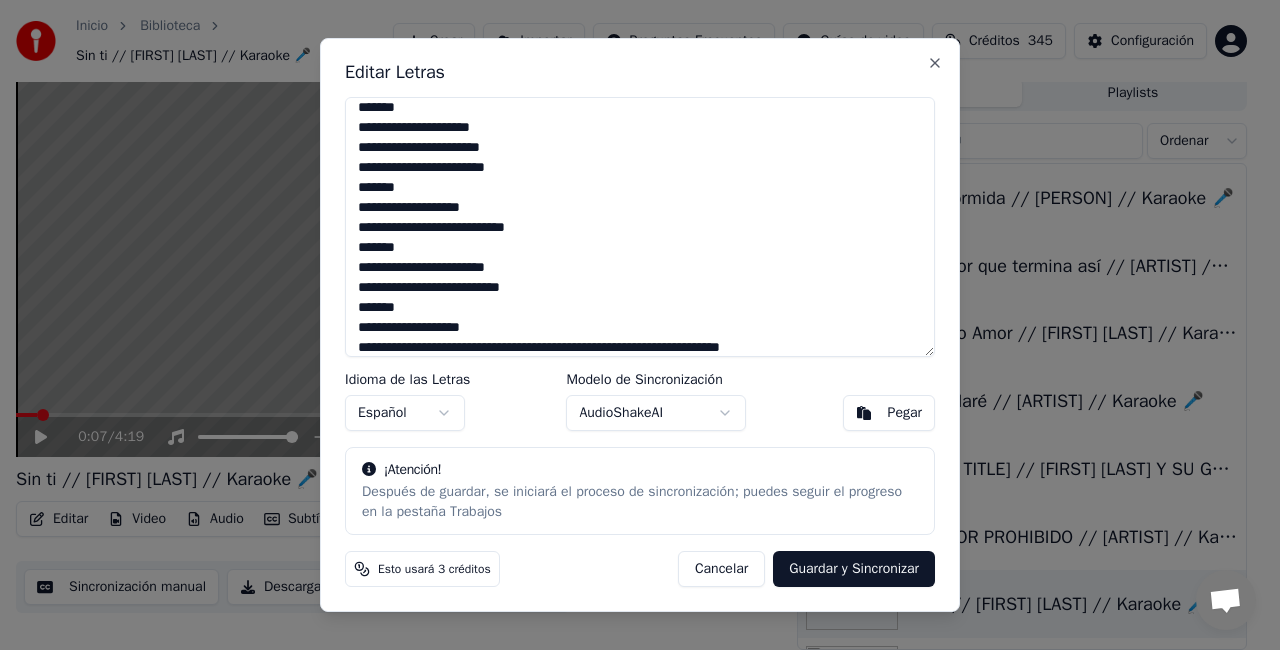click on "**********" at bounding box center [640, 227] 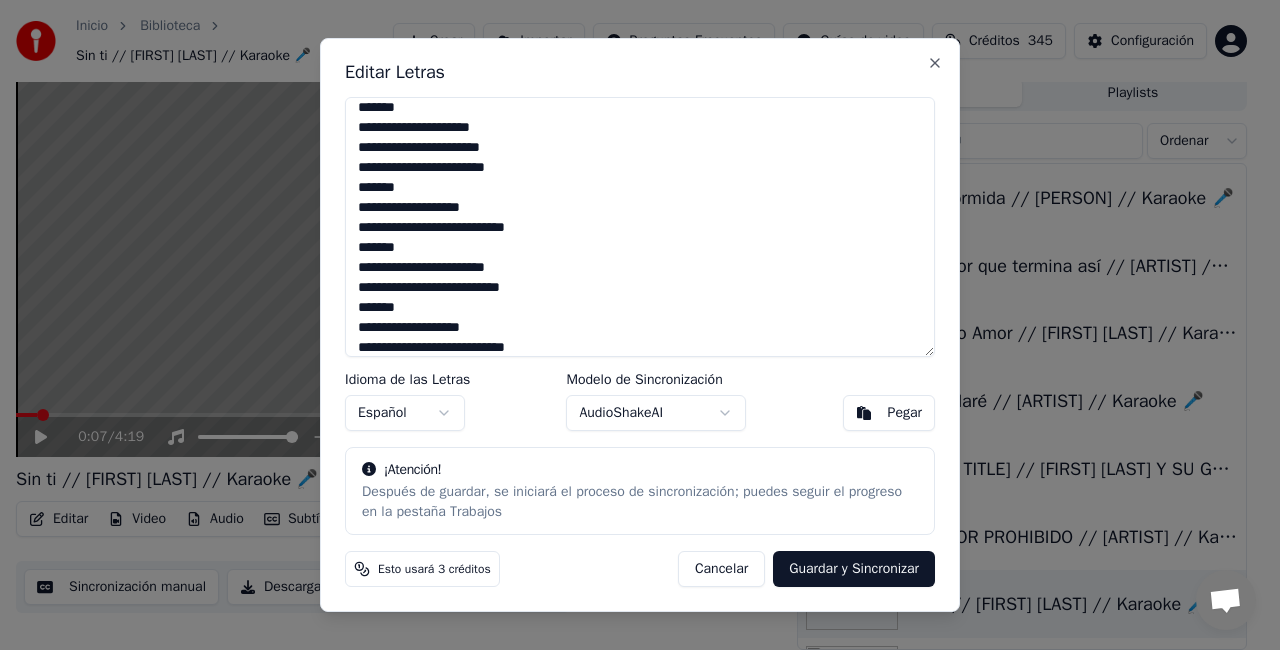 scroll, scrollTop: 328, scrollLeft: 0, axis: vertical 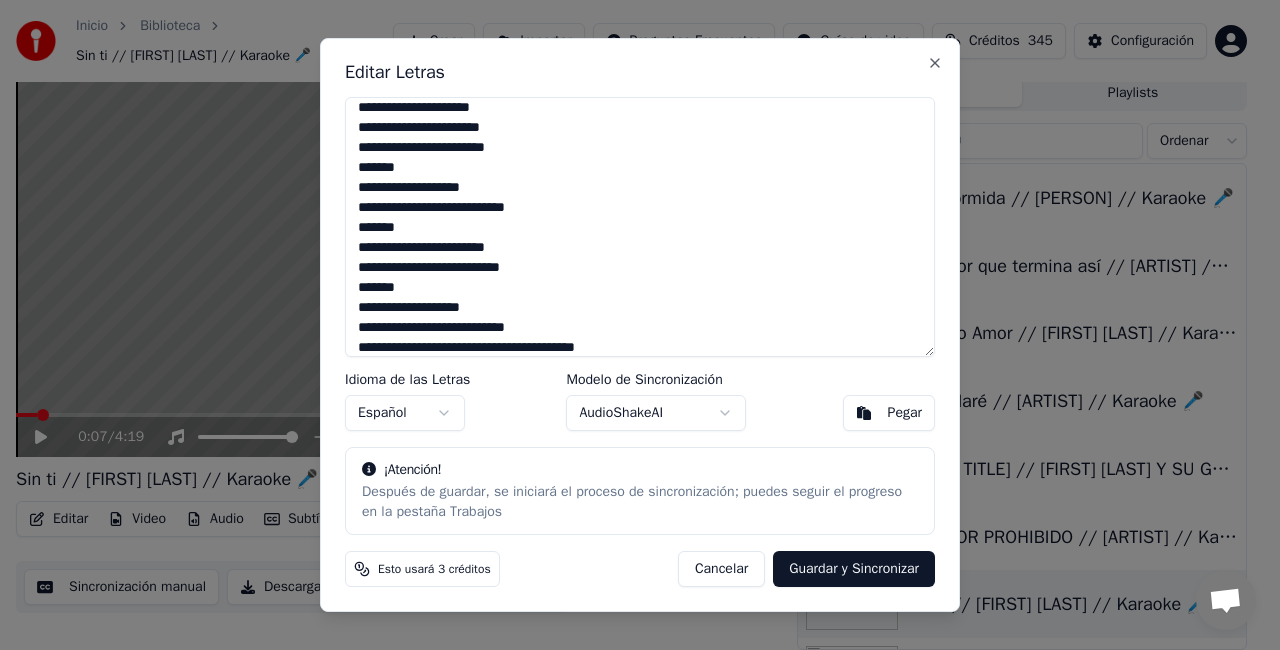 click on "**********" at bounding box center (640, 227) 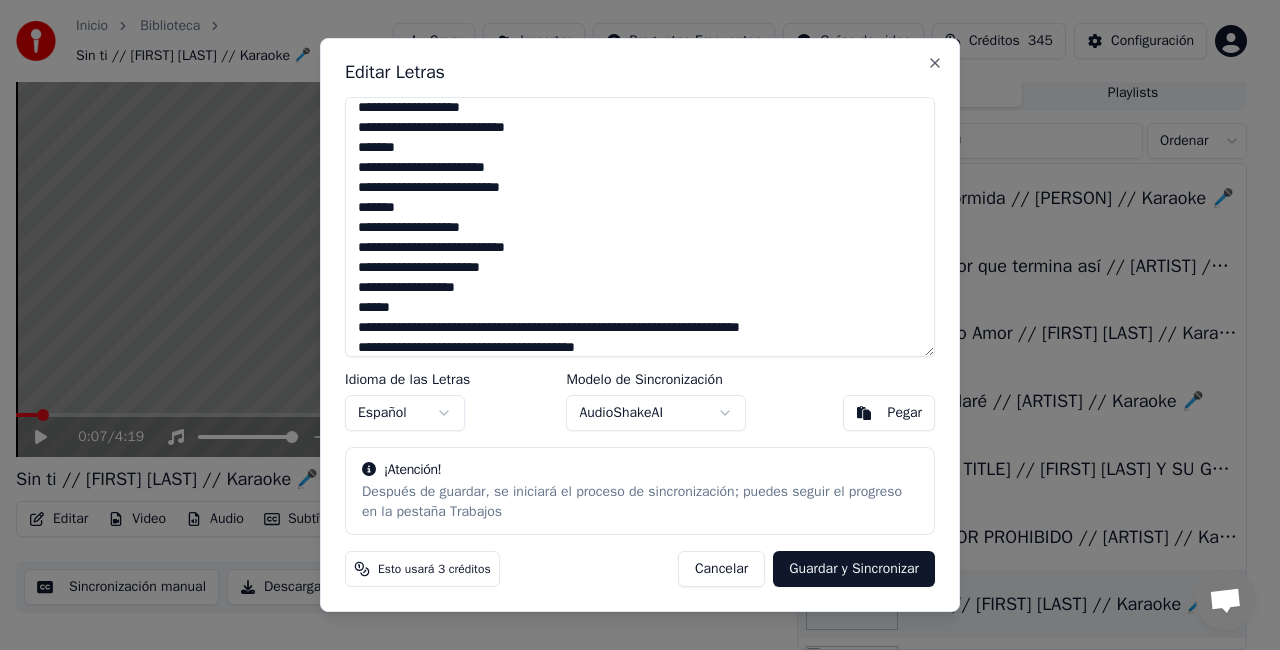 scroll, scrollTop: 428, scrollLeft: 0, axis: vertical 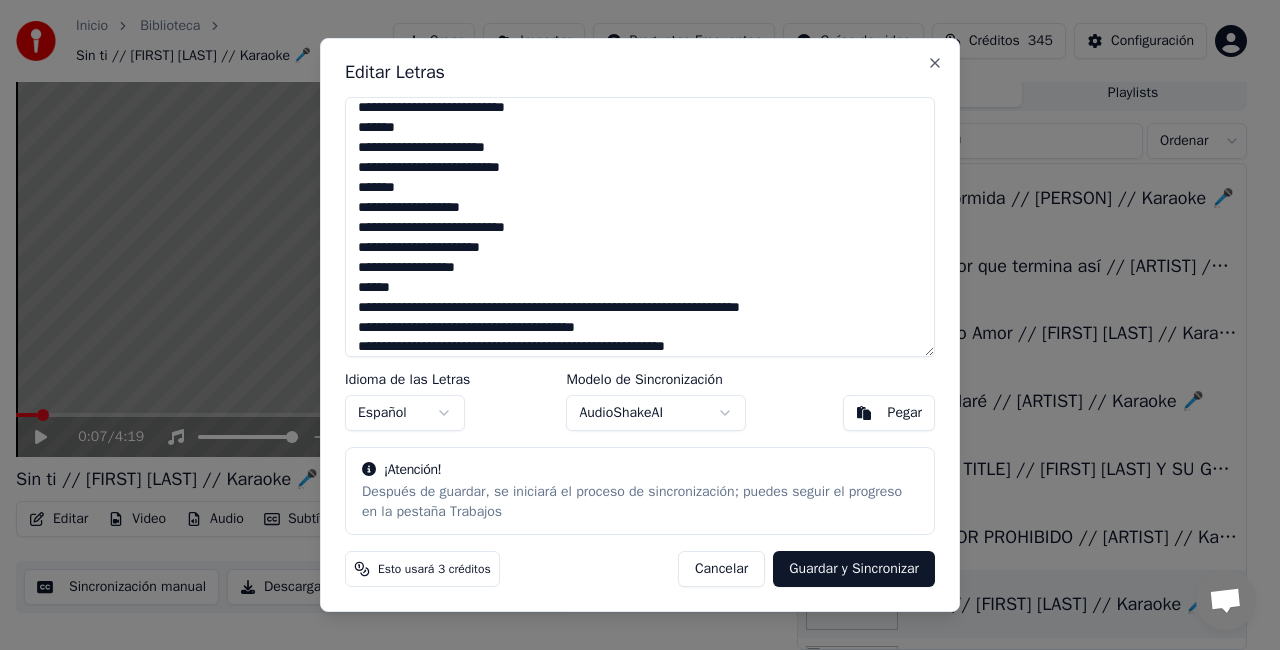 click on "**********" at bounding box center (640, 227) 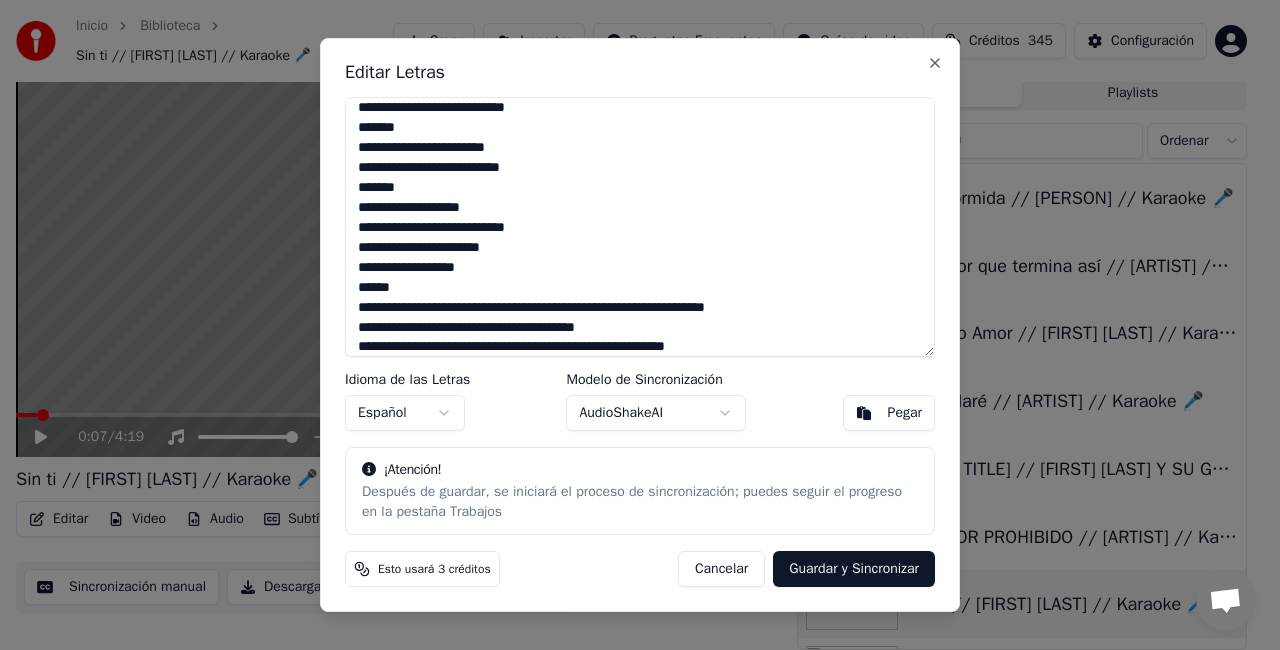 click on "**********" at bounding box center (640, 227) 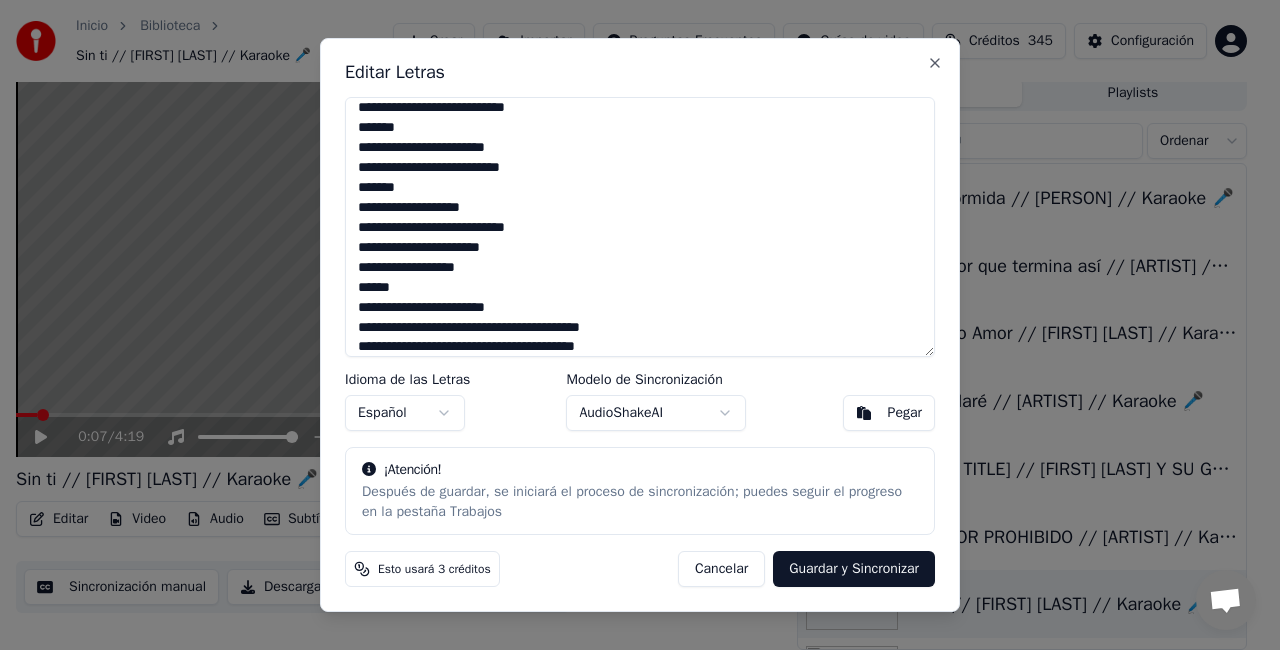 click on "**********" at bounding box center (640, 227) 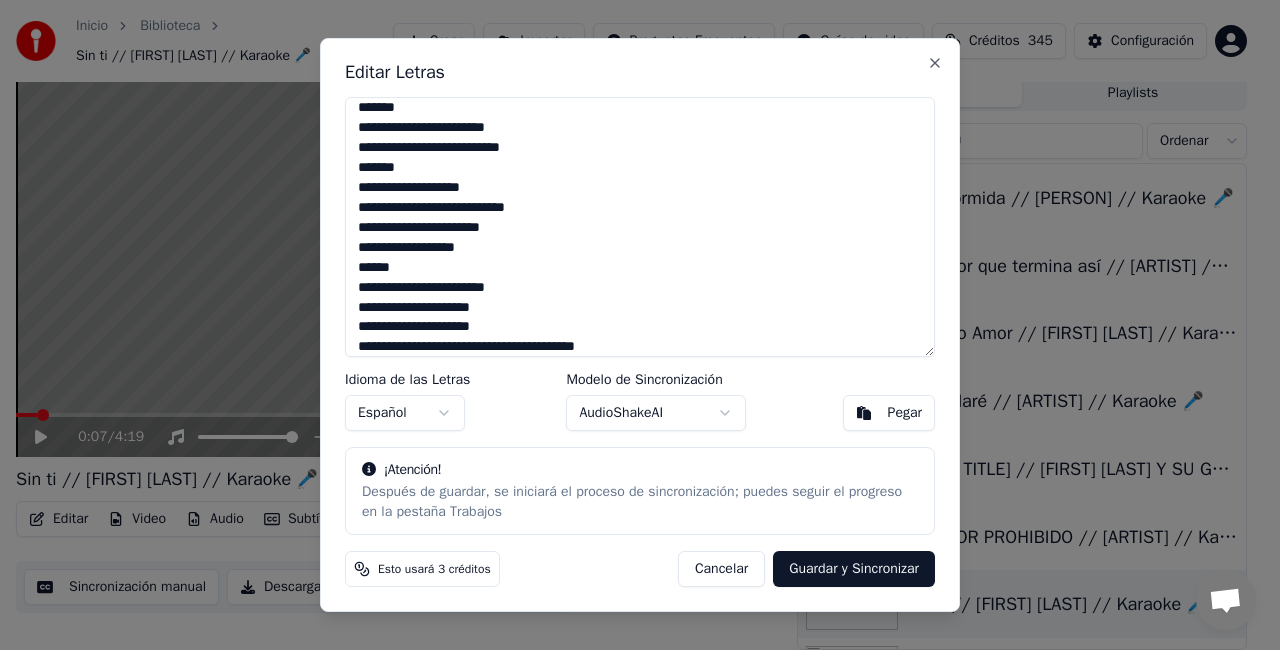 scroll, scrollTop: 468, scrollLeft: 0, axis: vertical 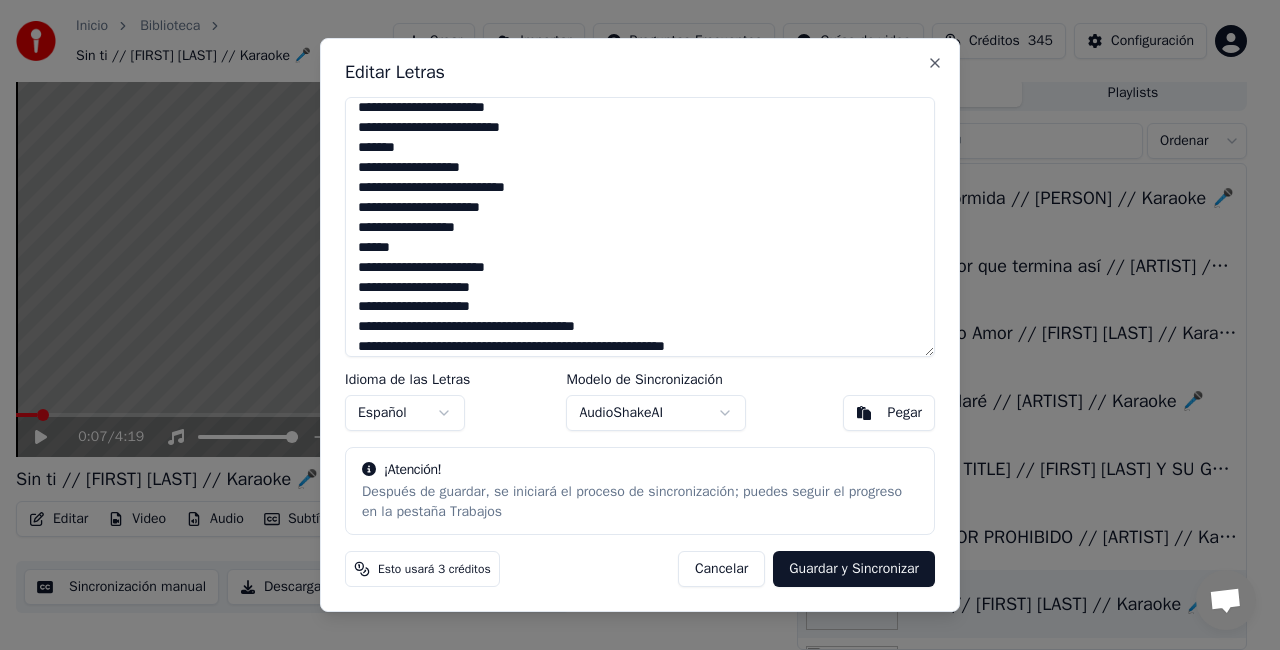 click on "**********" at bounding box center (640, 227) 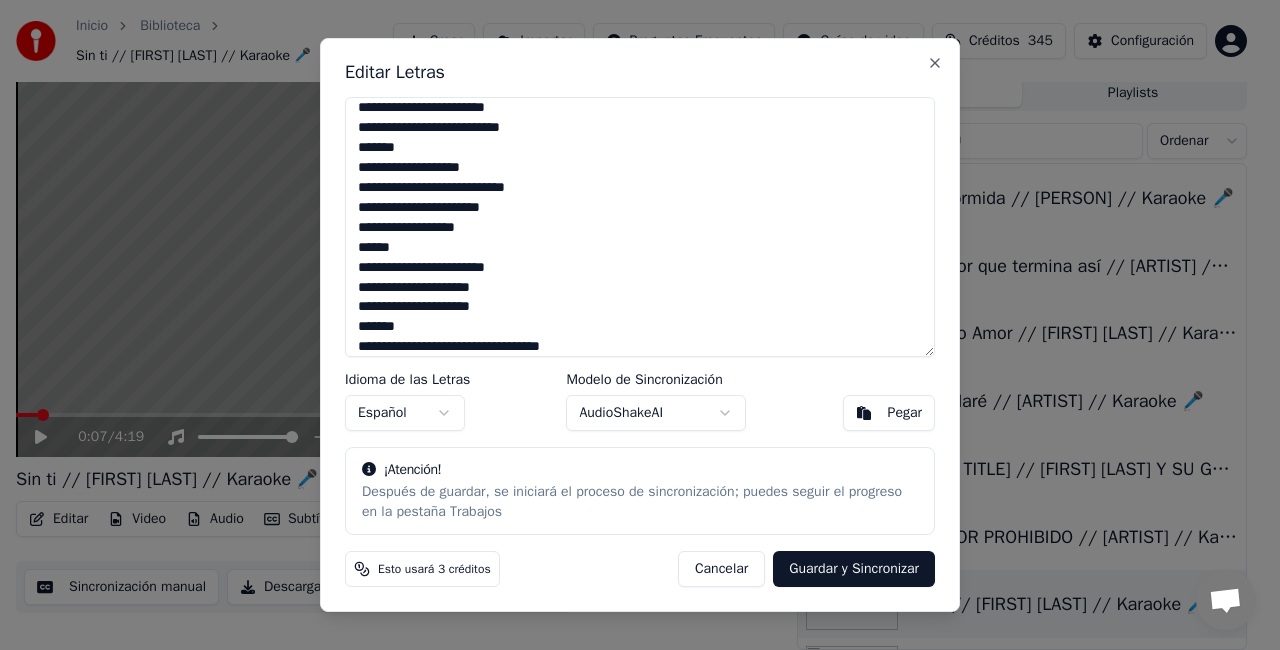 click on "**********" at bounding box center (640, 227) 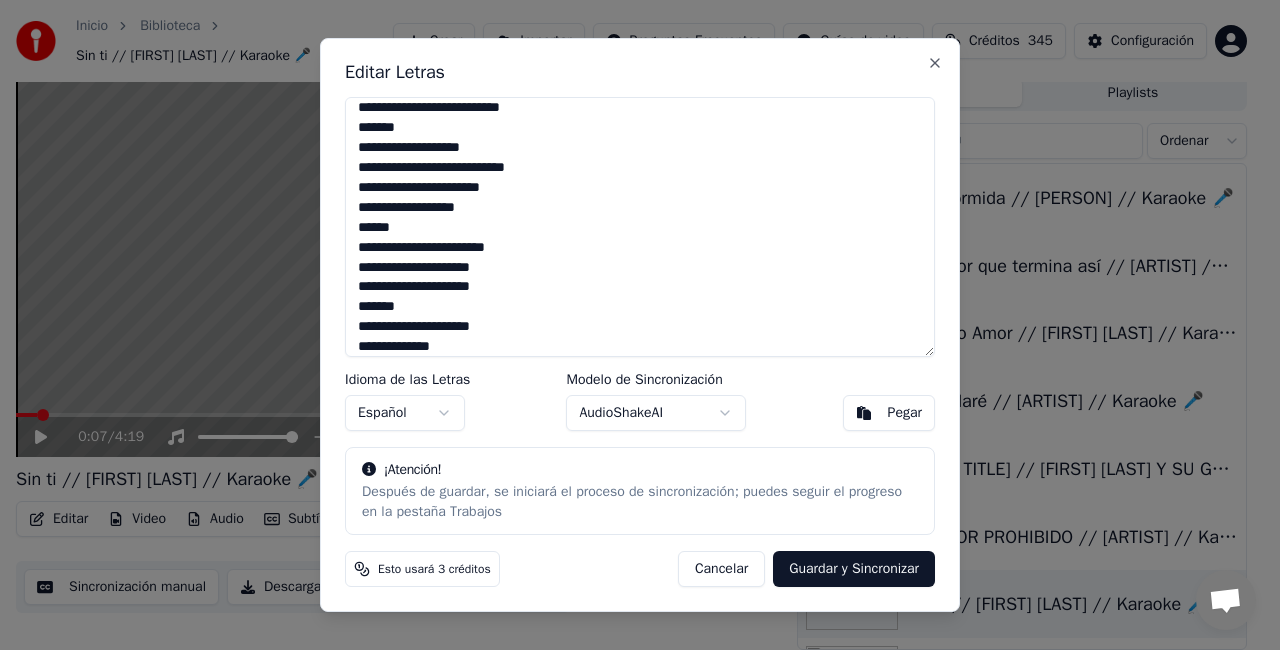 scroll, scrollTop: 508, scrollLeft: 0, axis: vertical 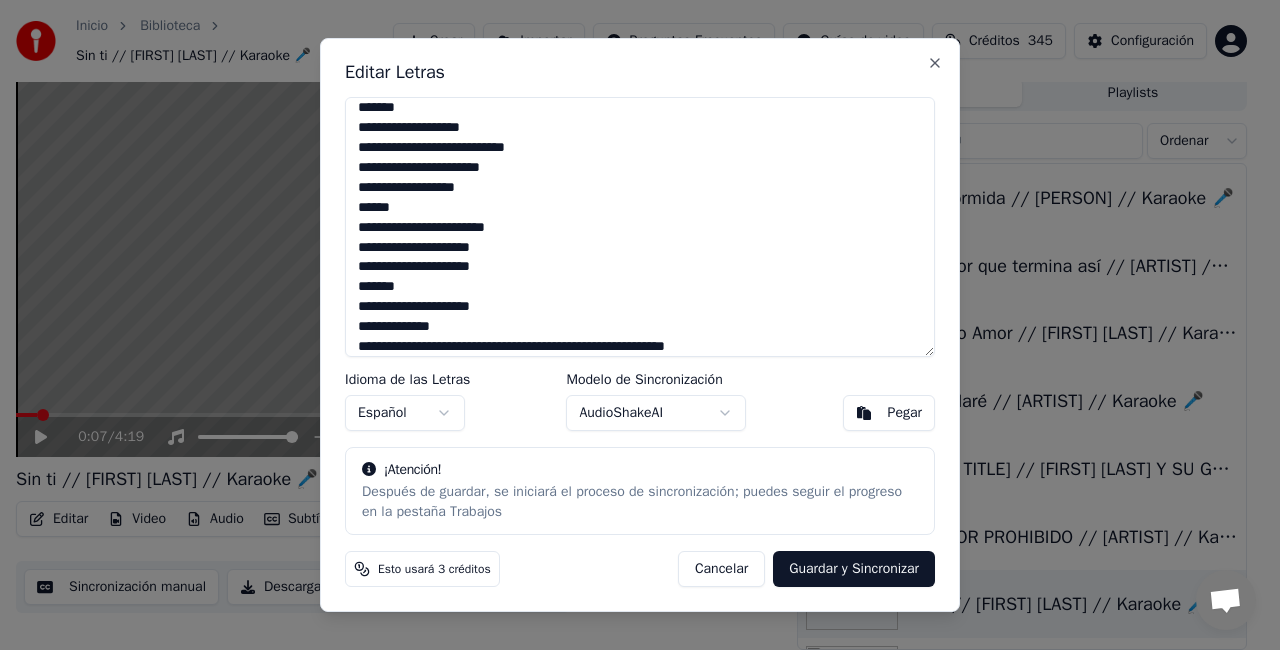 click on "**********" at bounding box center (640, 227) 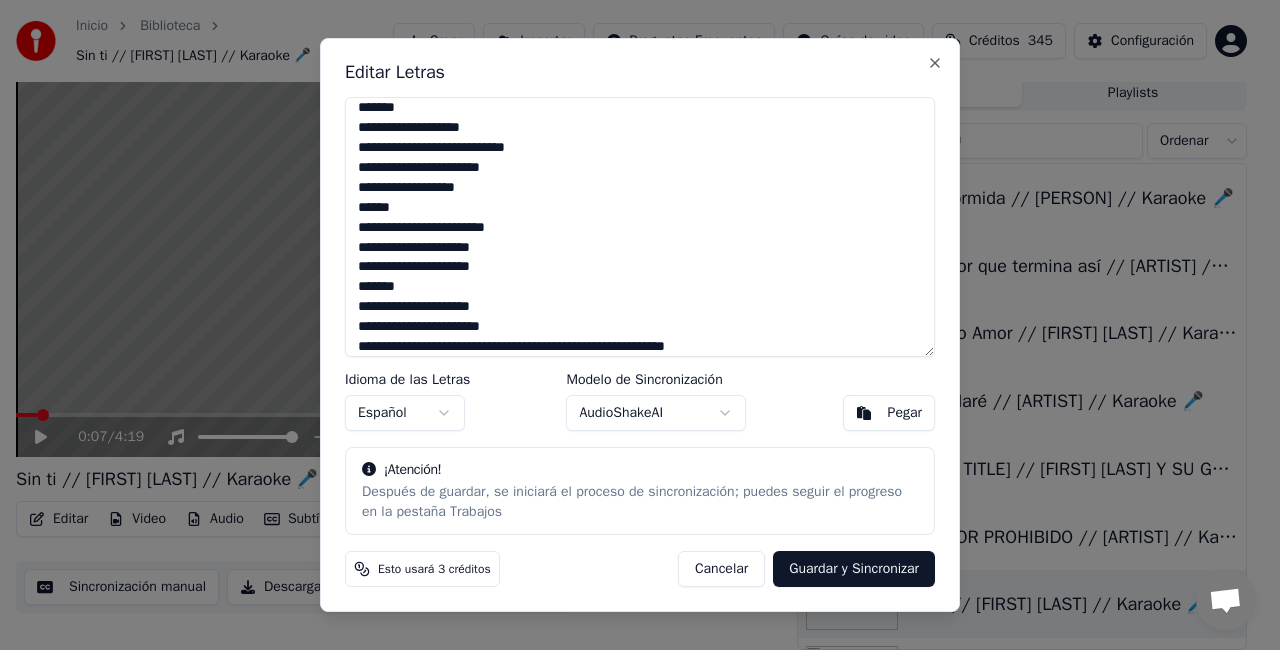 click on "**********" at bounding box center [640, 227] 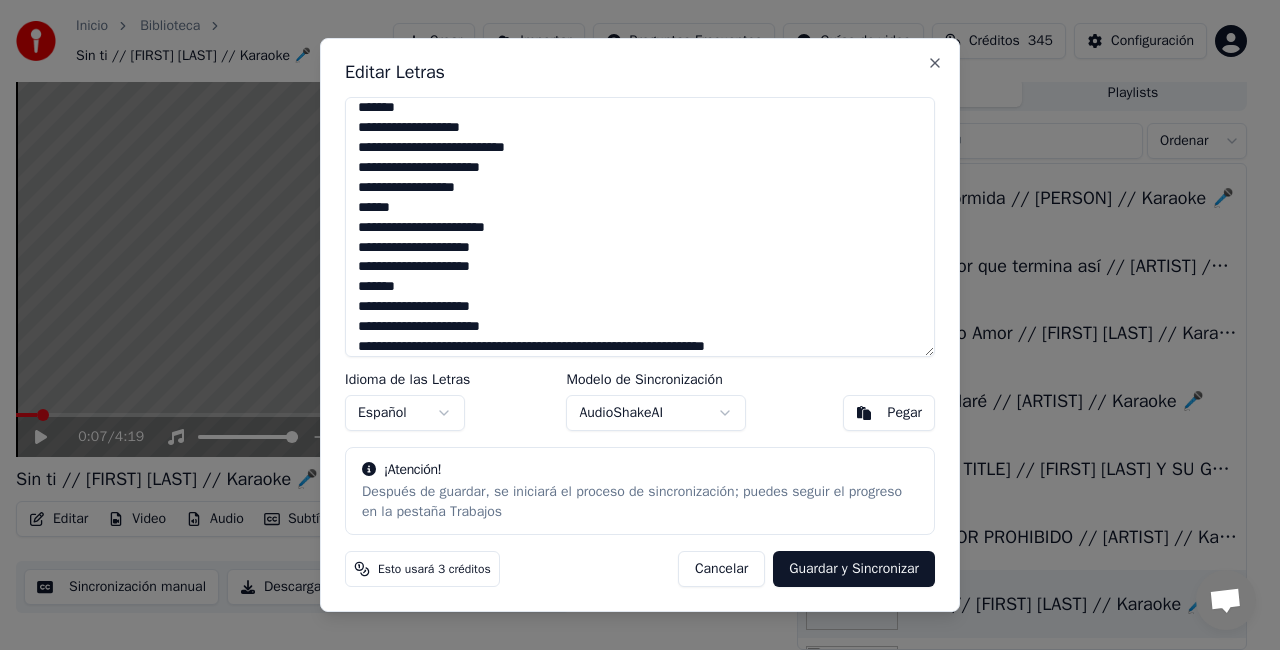 click on "**********" at bounding box center (640, 227) 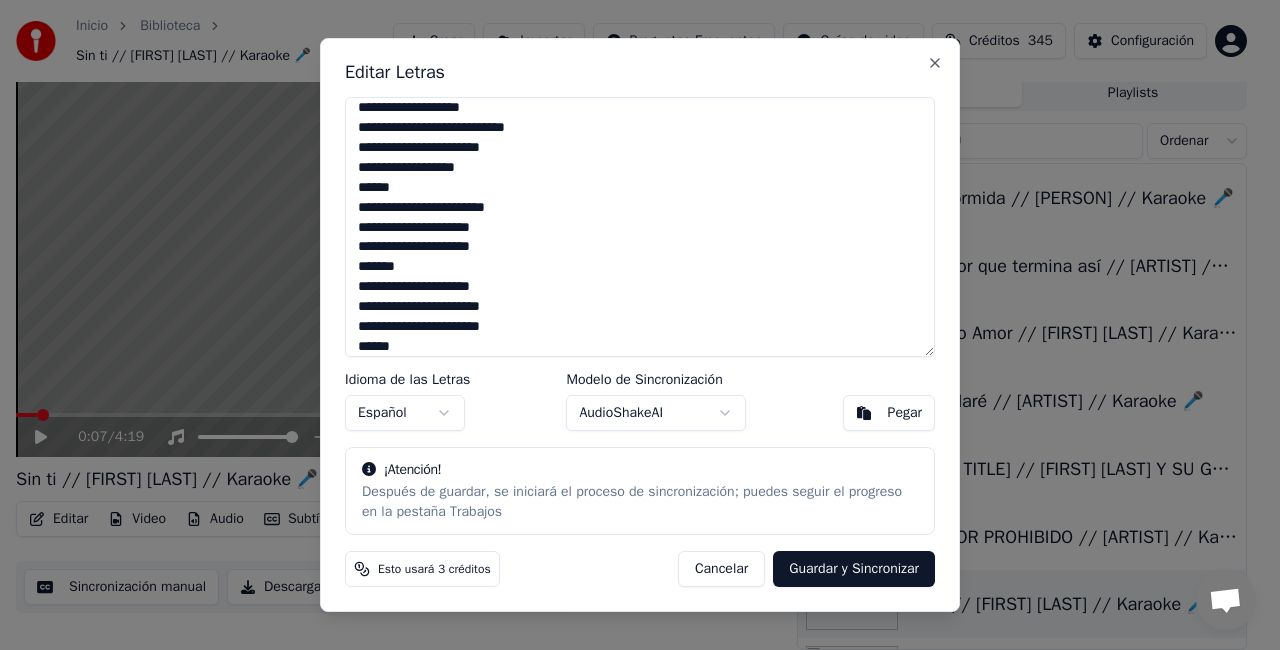scroll, scrollTop: 548, scrollLeft: 0, axis: vertical 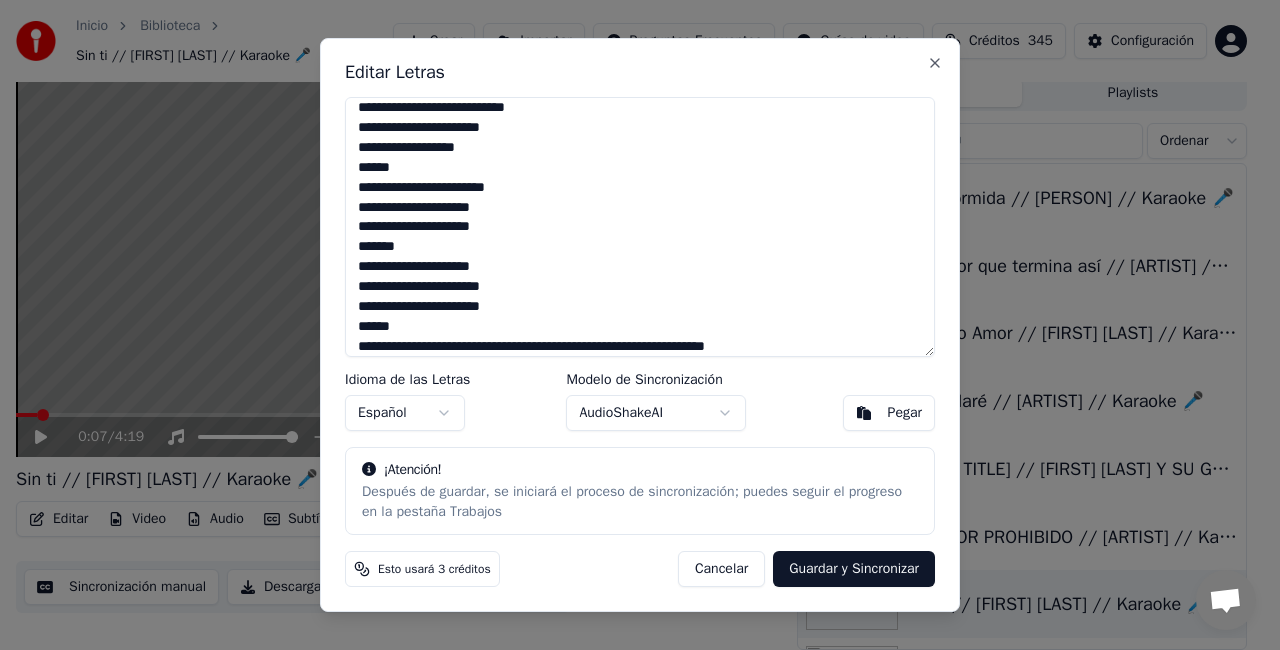 click on "**********" at bounding box center [640, 227] 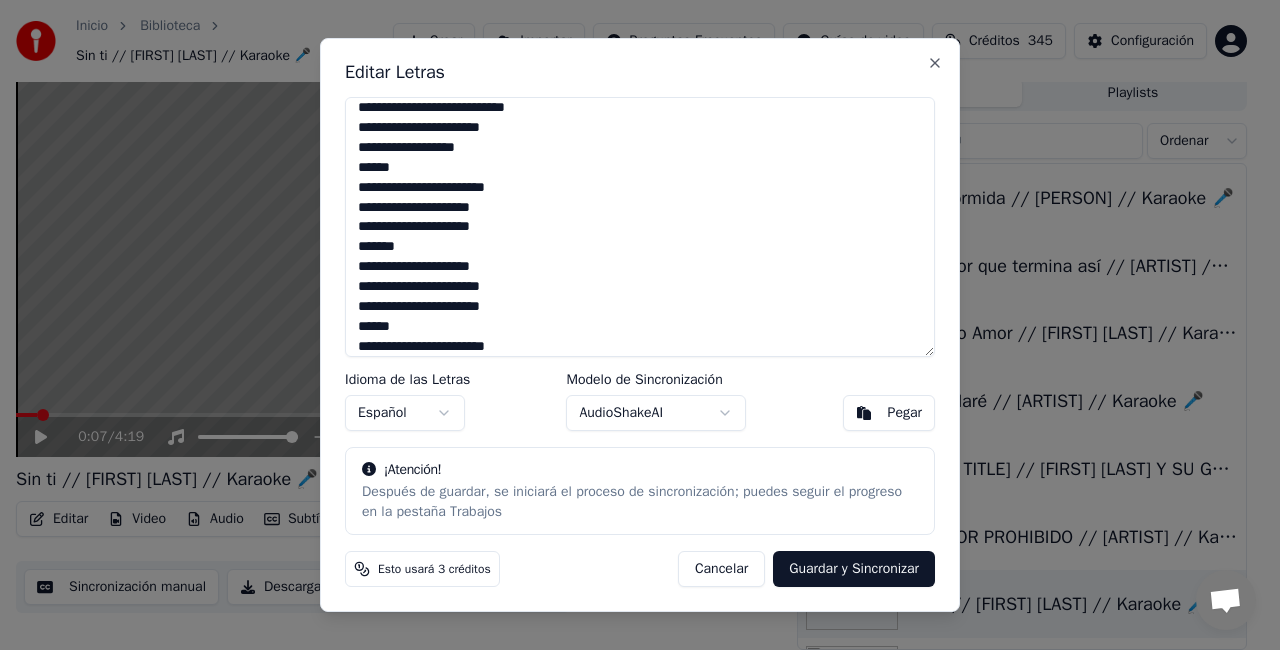 scroll, scrollTop: 568, scrollLeft: 0, axis: vertical 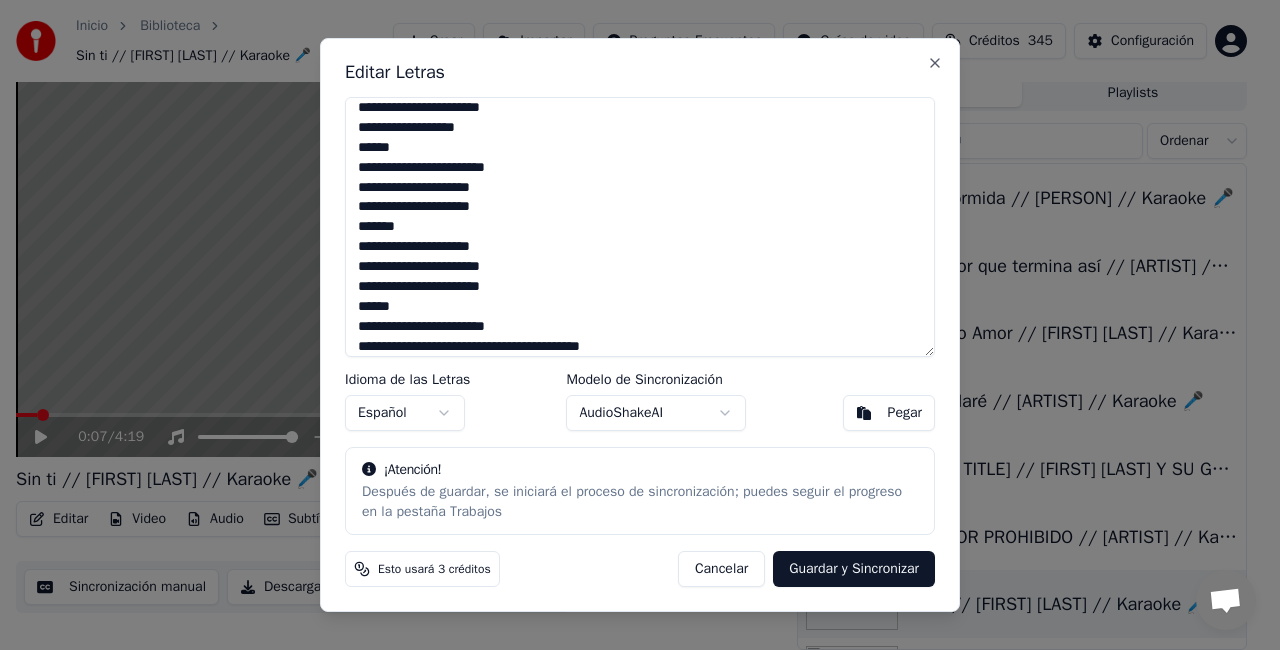 click on "**********" at bounding box center [640, 227] 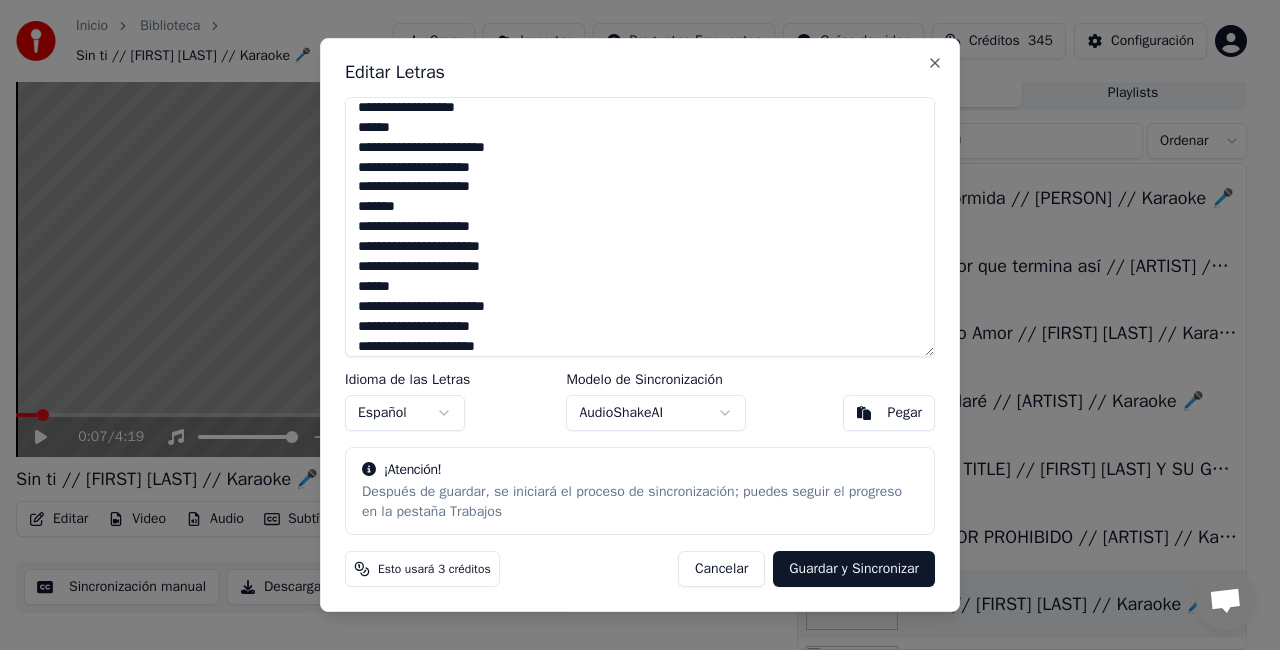 scroll, scrollTop: 608, scrollLeft: 0, axis: vertical 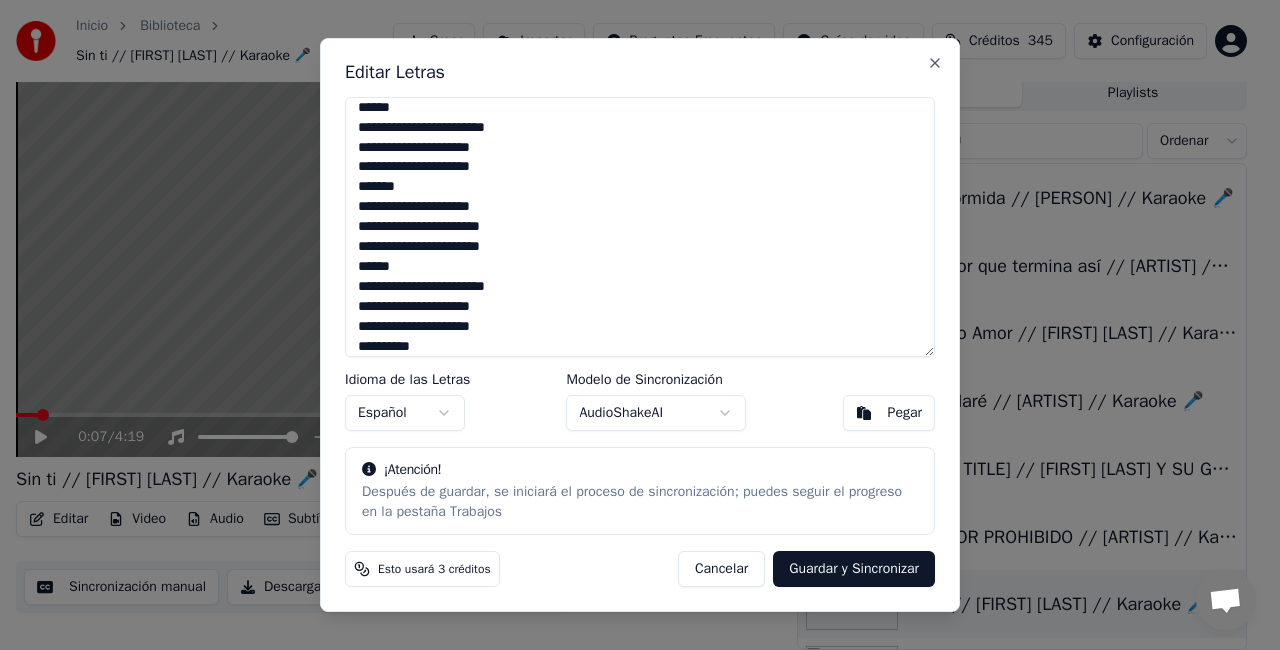 type on "**********" 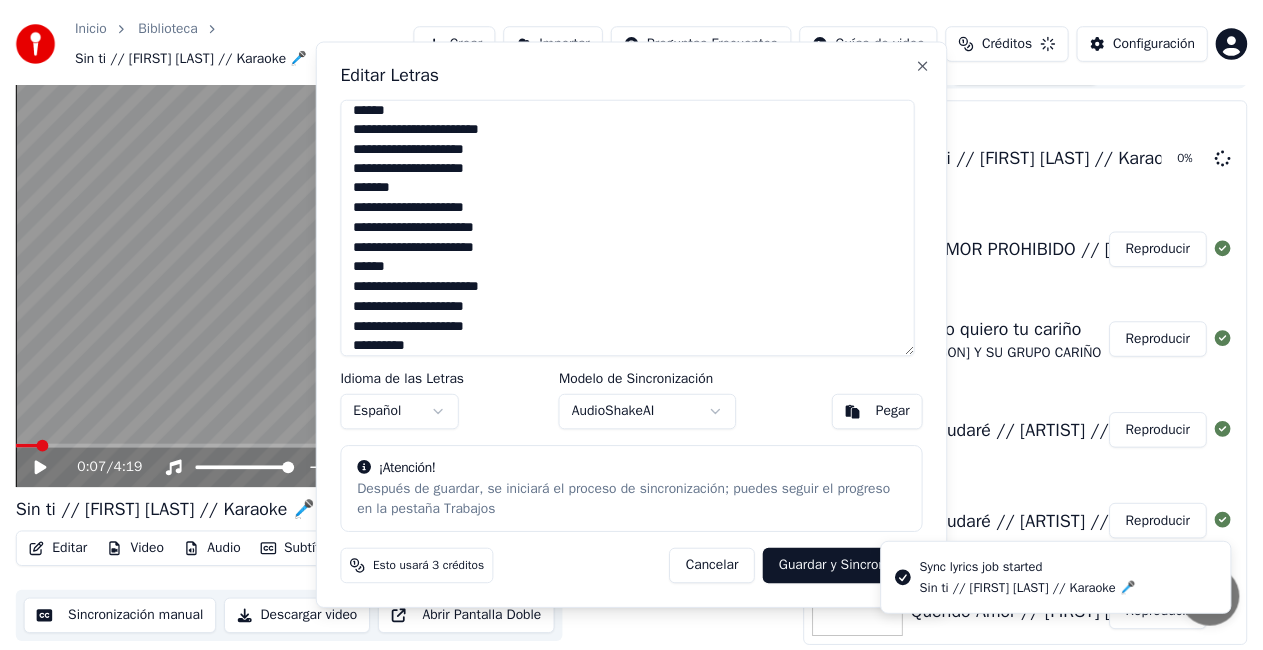 scroll, scrollTop: 32, scrollLeft: 0, axis: vertical 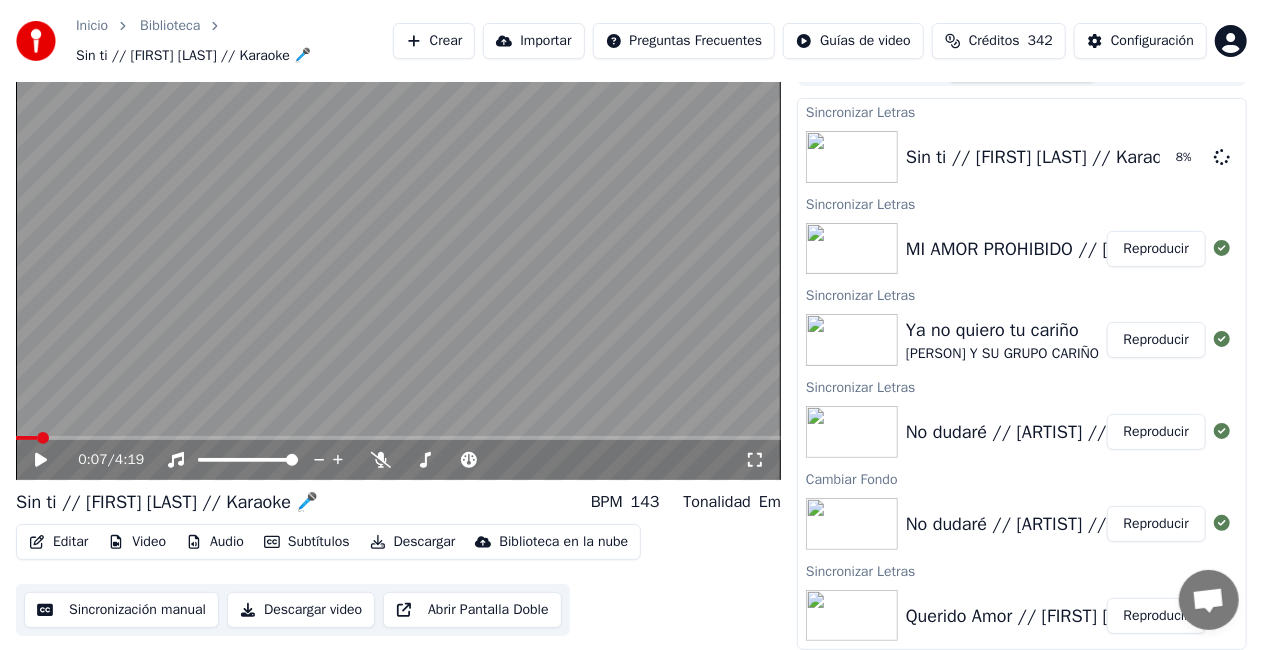click on "Biblioteca" at bounding box center (170, 26) 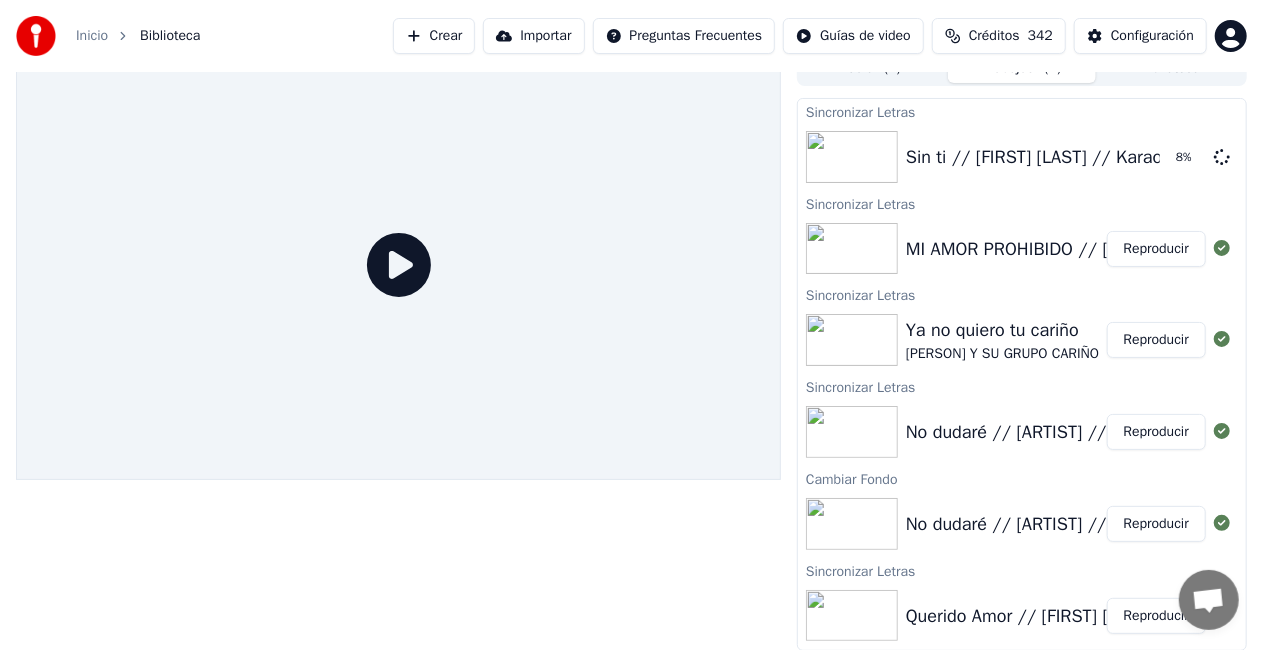 click on "Biblioteca" at bounding box center [170, 36] 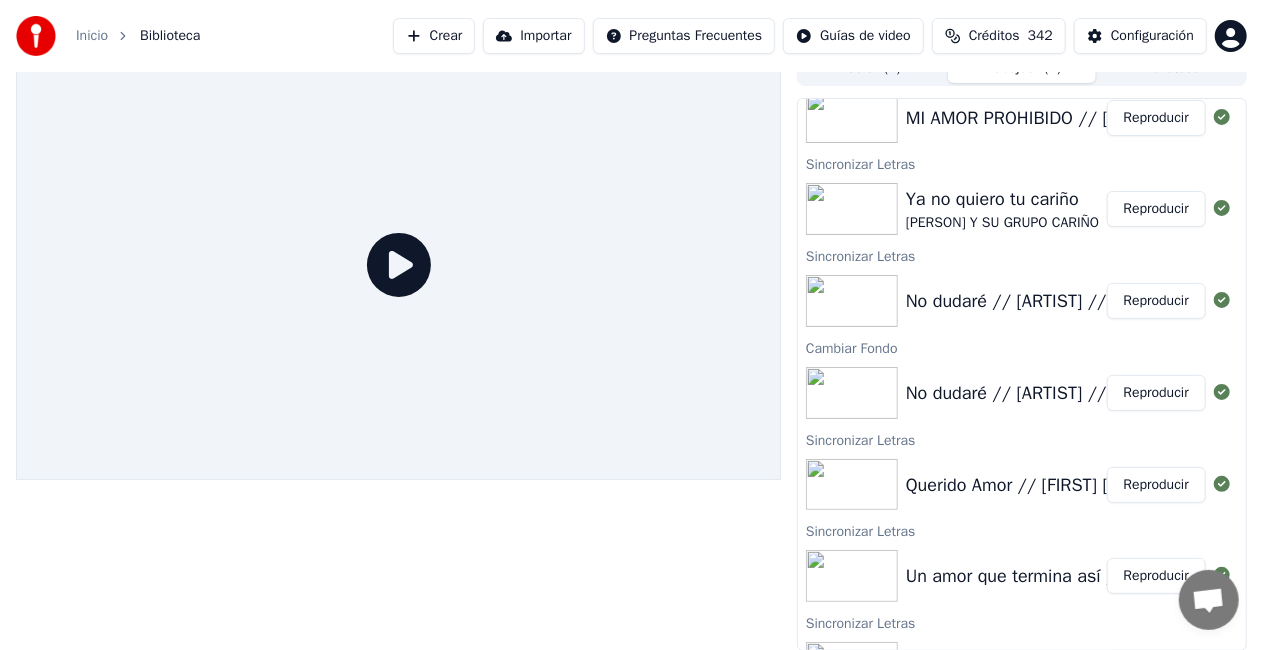 scroll, scrollTop: 183, scrollLeft: 0, axis: vertical 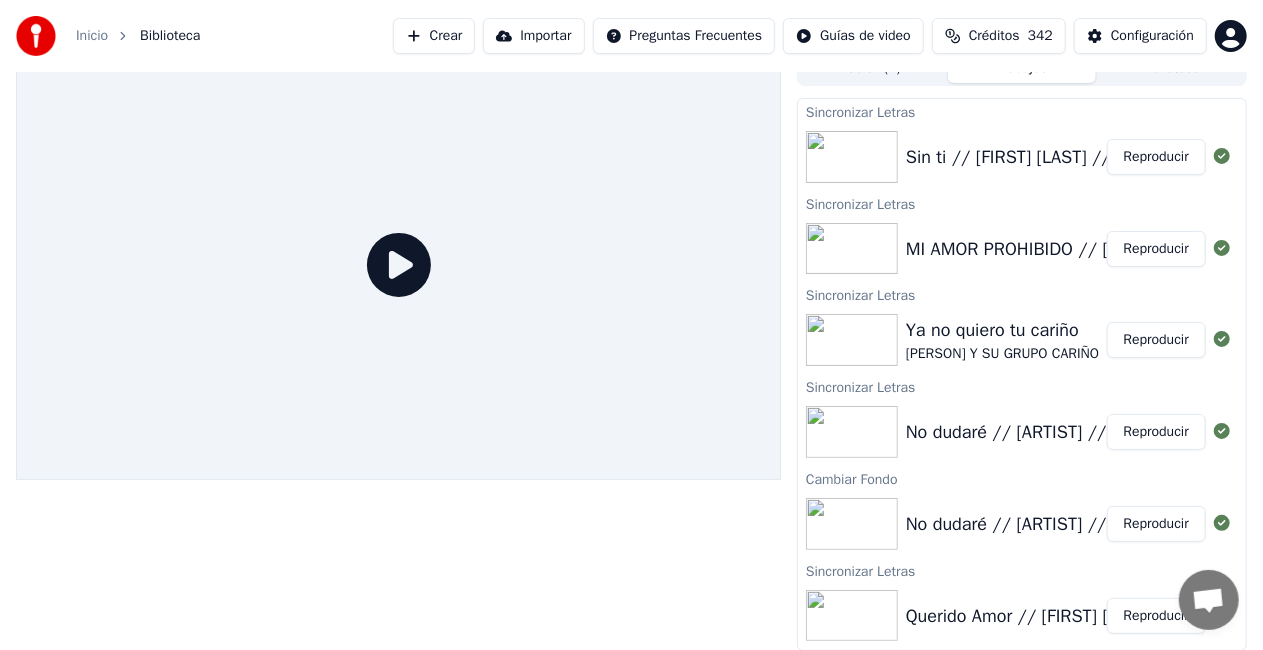 click on "Reproducir" at bounding box center (1156, 157) 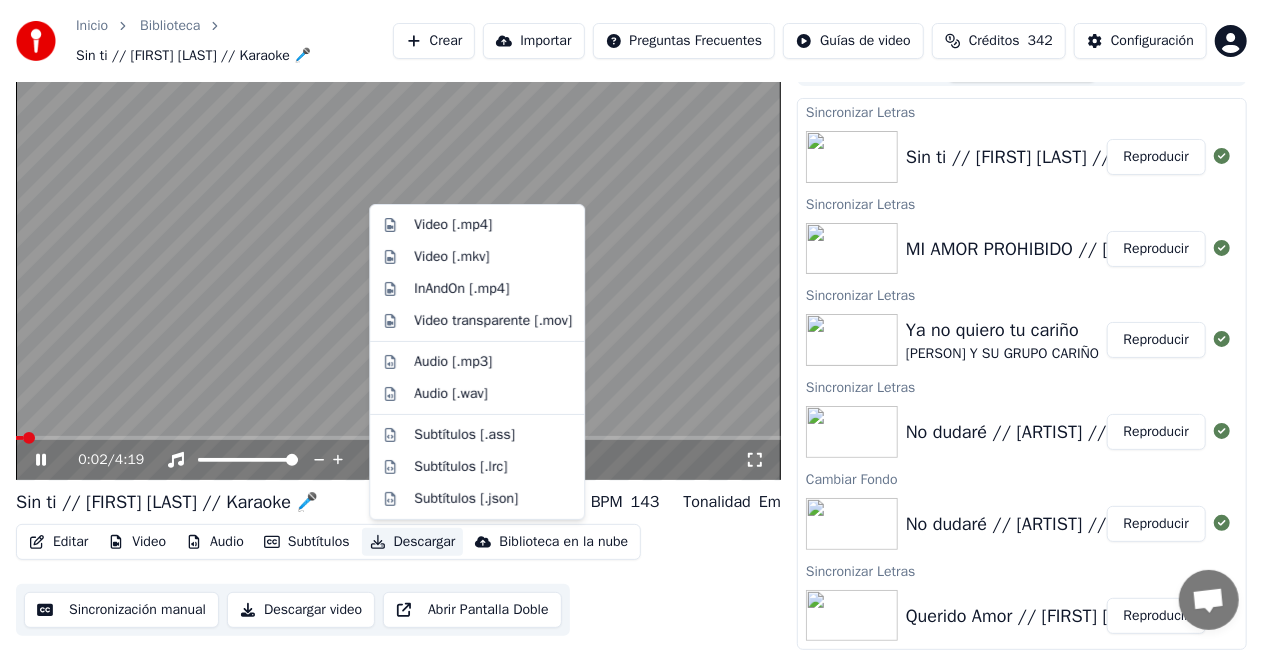 click on "Descargar" at bounding box center [413, 542] 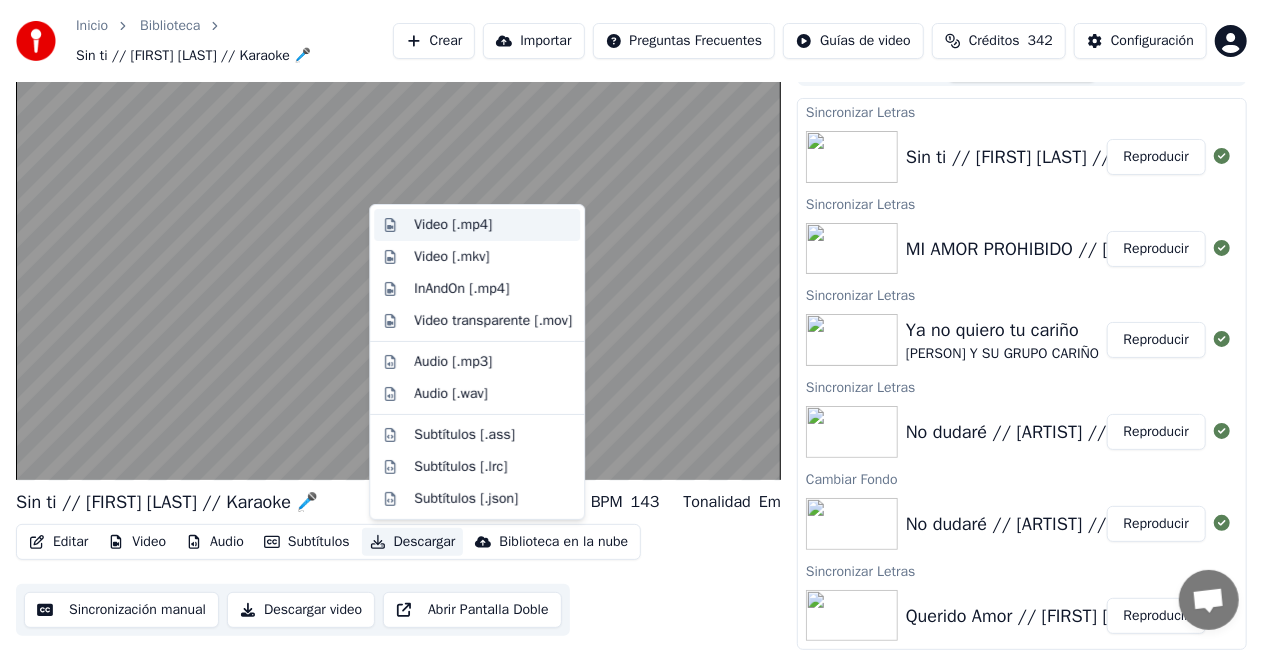 click on "Video [.mp4]" at bounding box center [453, 225] 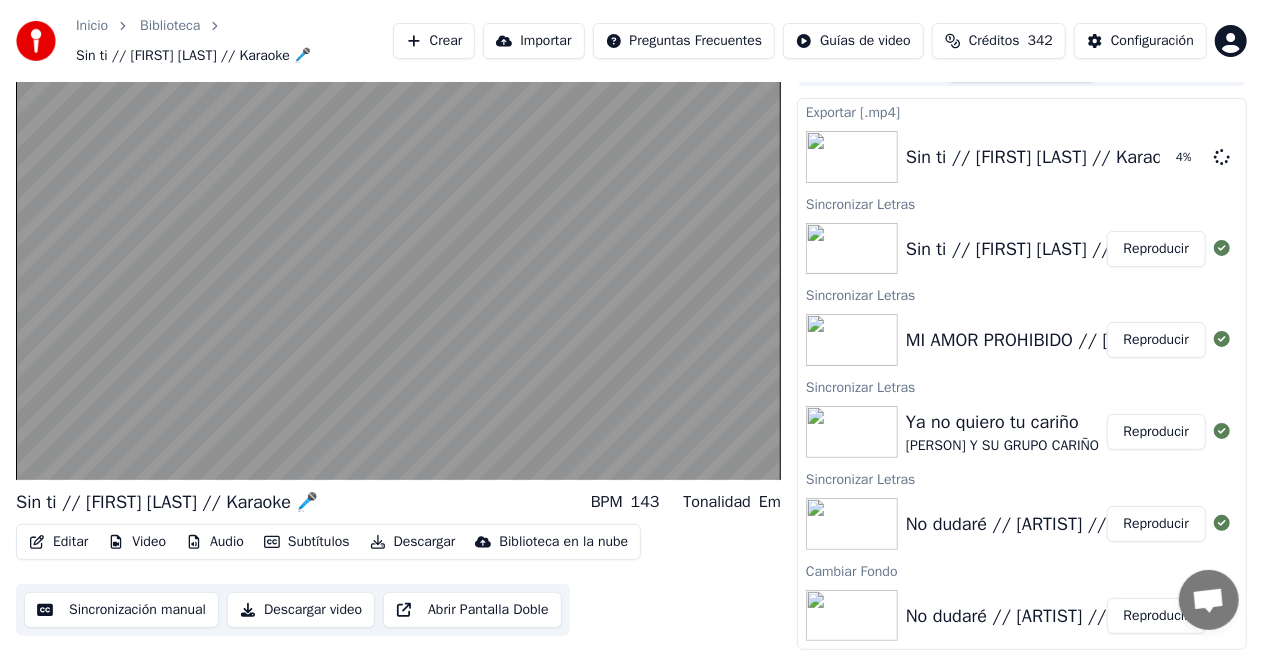 click on "Reproducir" at bounding box center [1156, 340] 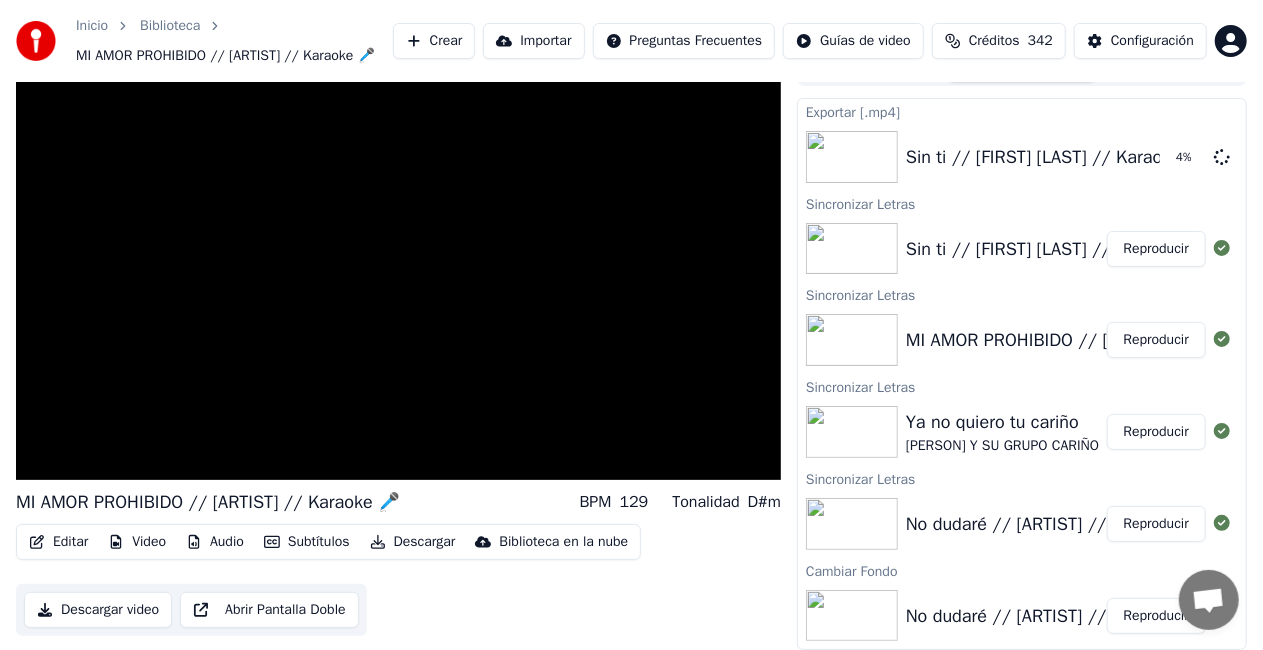 scroll, scrollTop: 52, scrollLeft: 0, axis: vertical 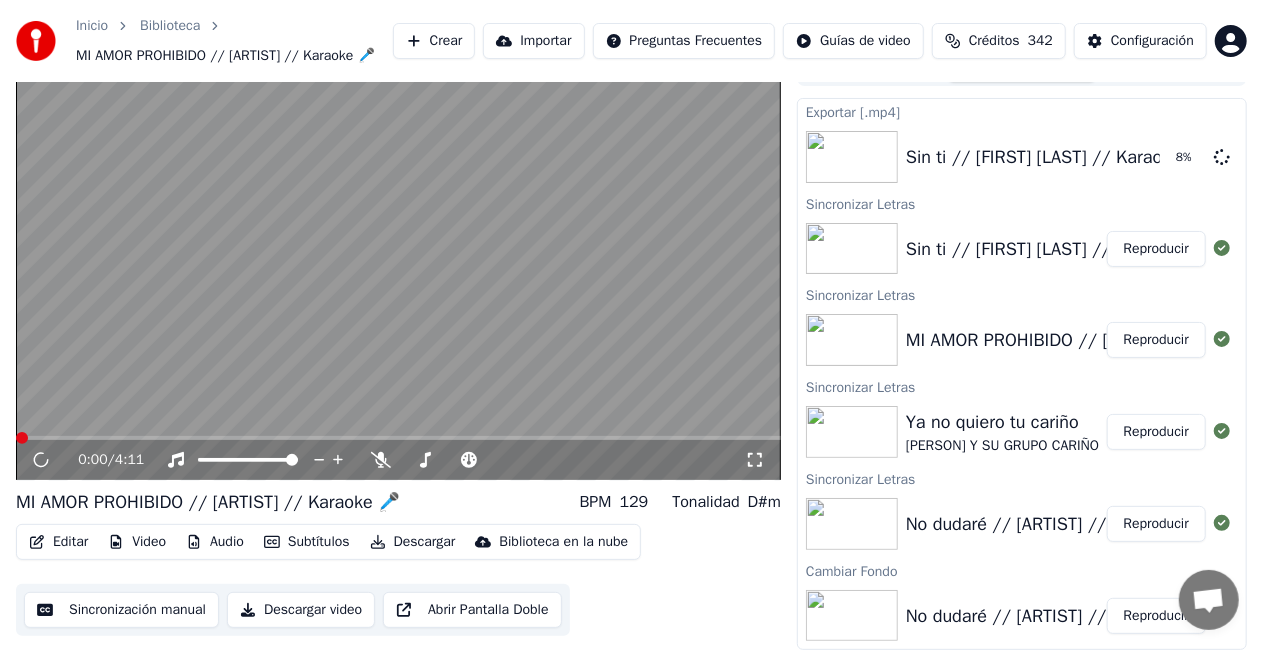 click on "Descargar" at bounding box center (413, 542) 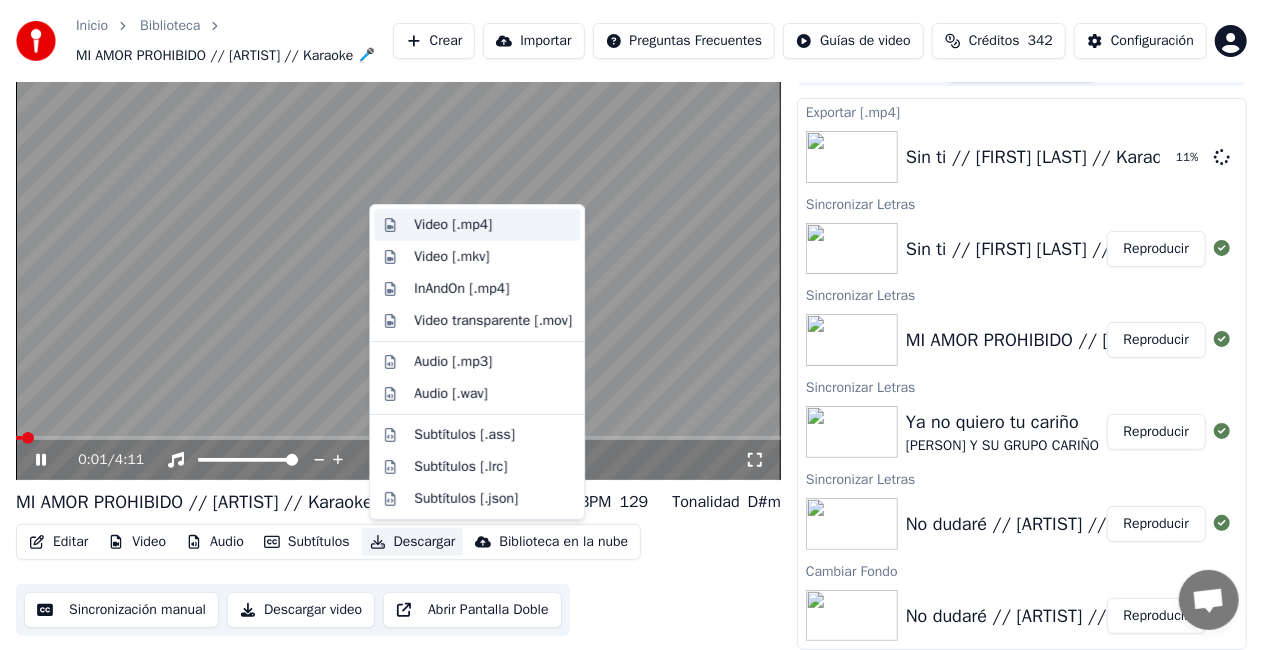 click on "Video [.mp4]" at bounding box center (453, 225) 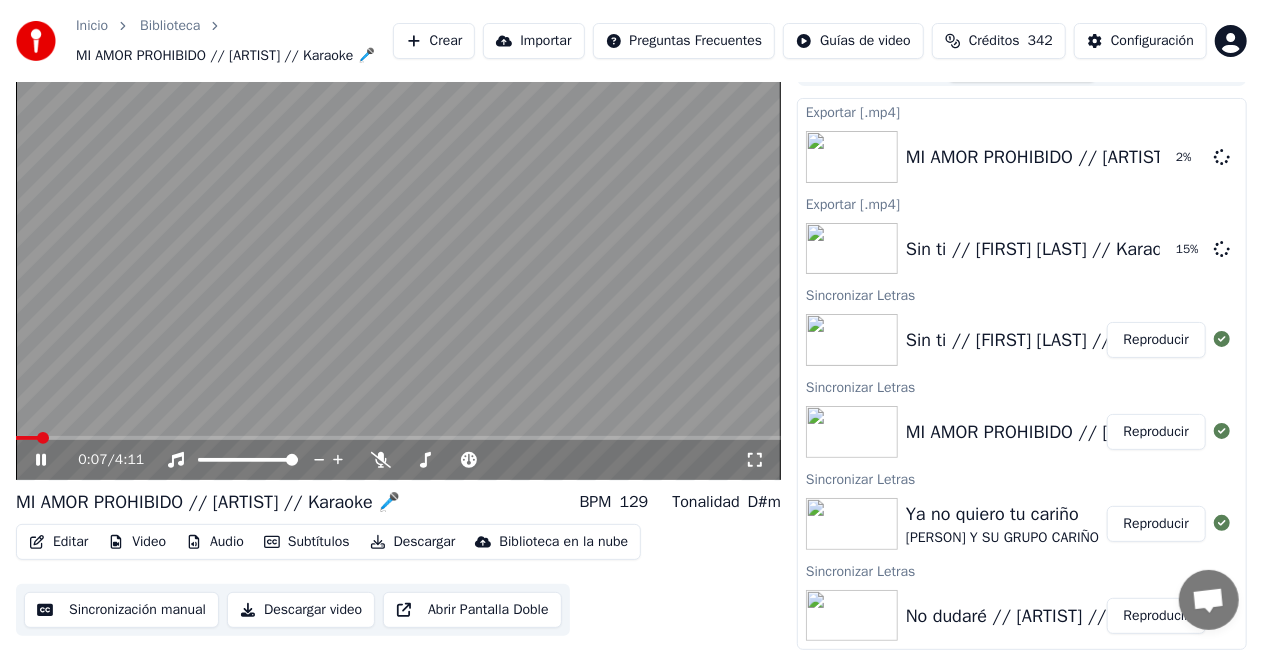 click on "Reproducir" at bounding box center [1156, 524] 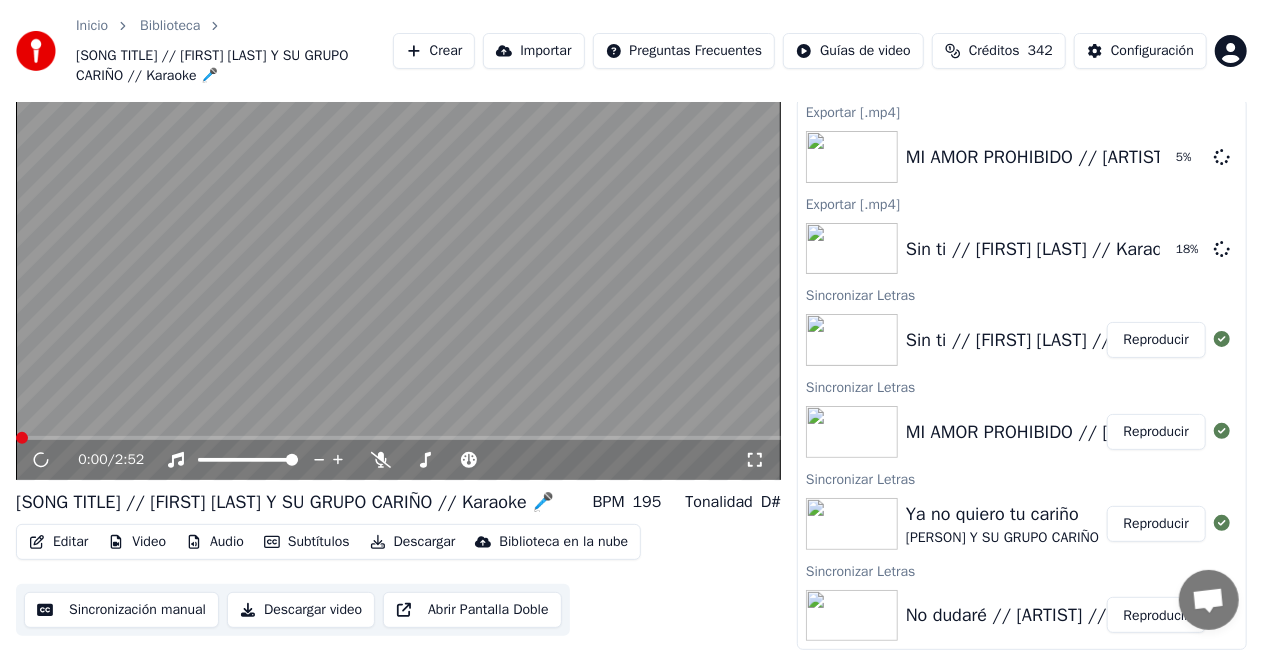 click on "Descargar" at bounding box center (413, 542) 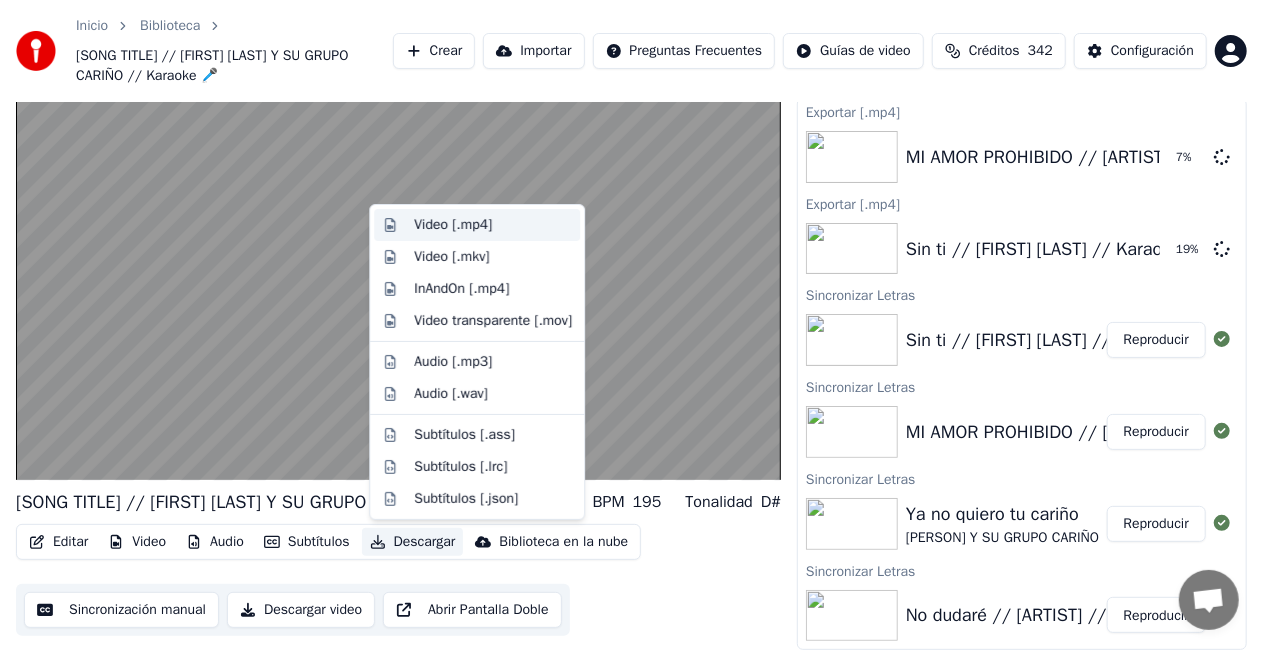 click on "Video [.mp4]" at bounding box center (453, 225) 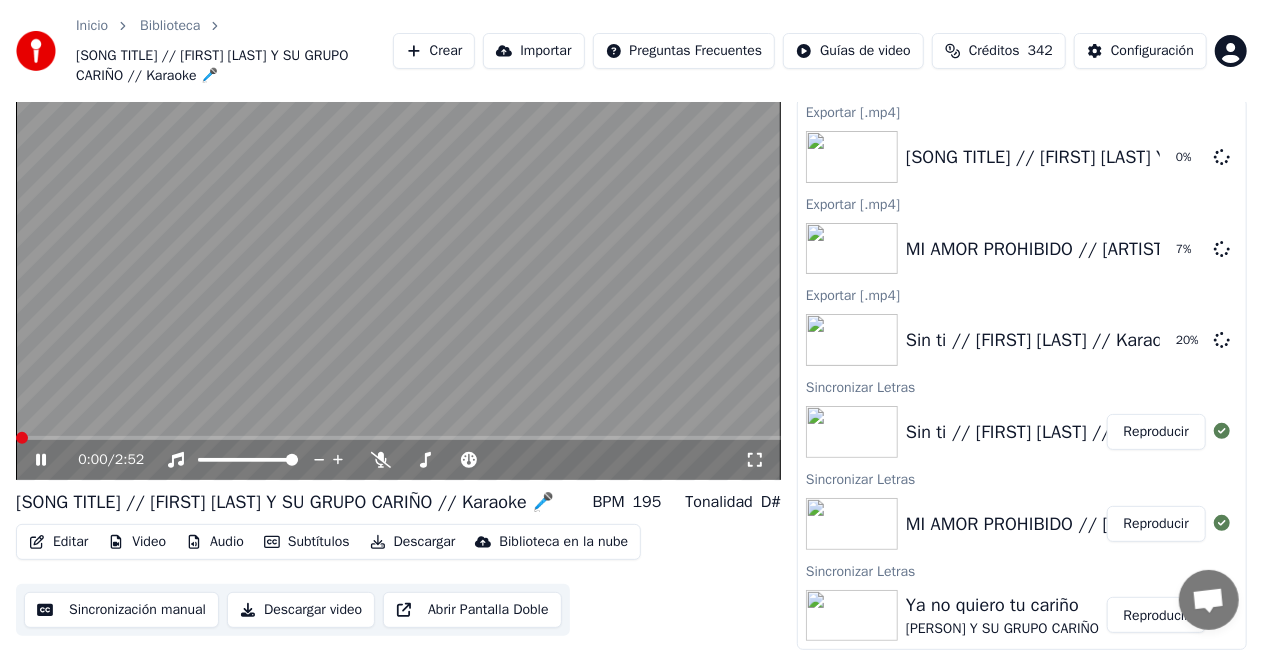 click at bounding box center (398, 265) 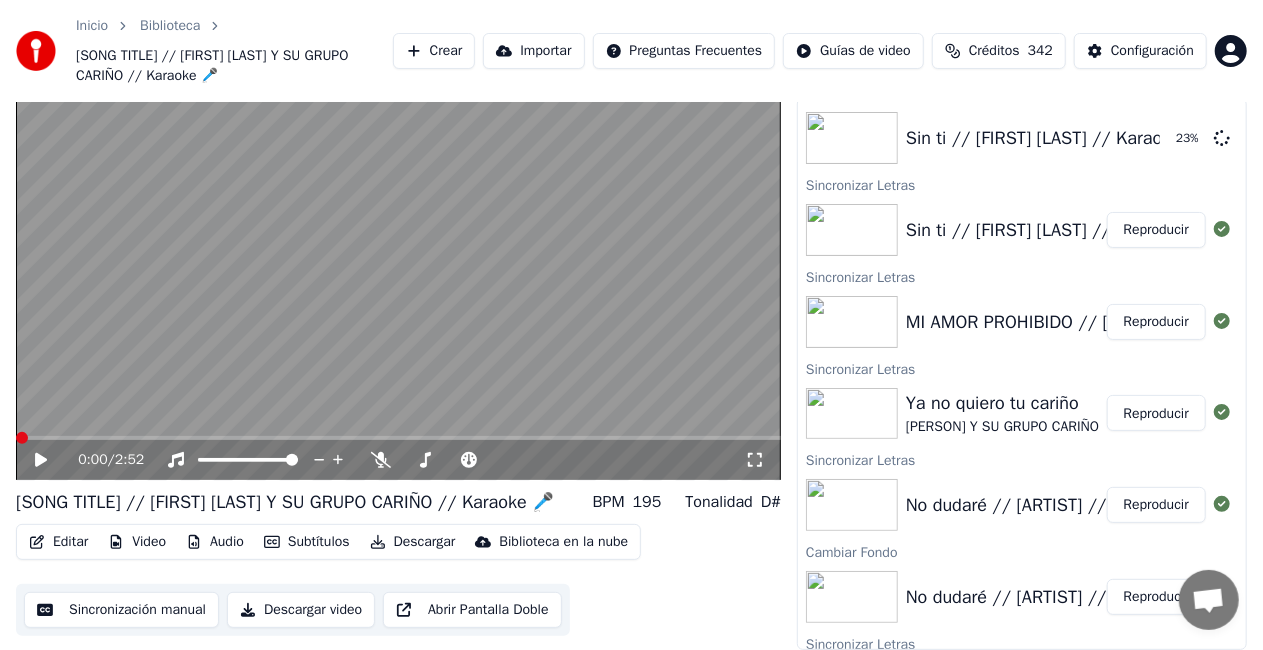 scroll, scrollTop: 210, scrollLeft: 0, axis: vertical 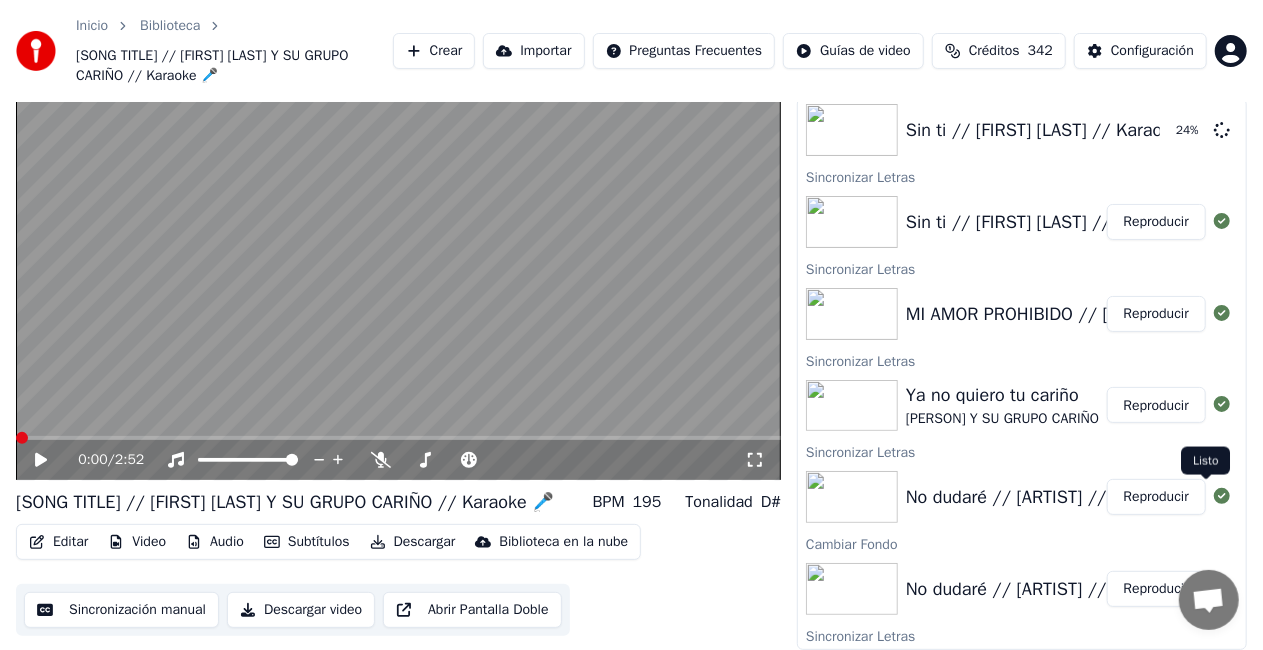 click on "Reproducir" at bounding box center (1156, 497) 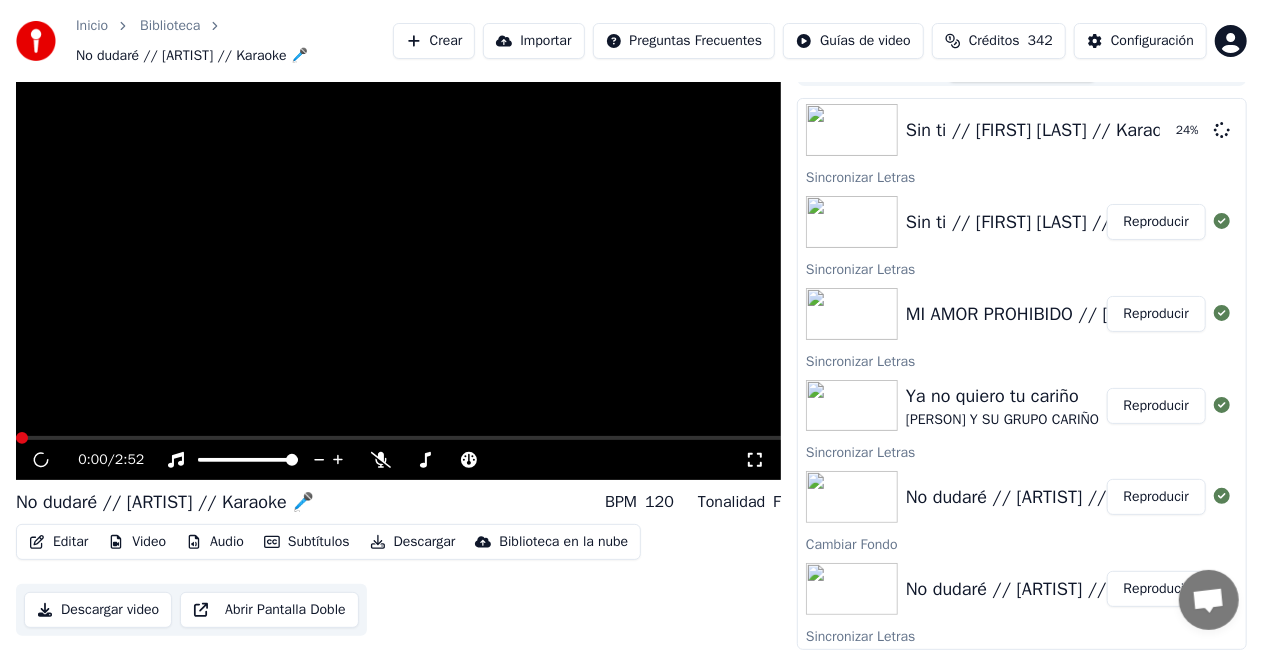 scroll, scrollTop: 52, scrollLeft: 0, axis: vertical 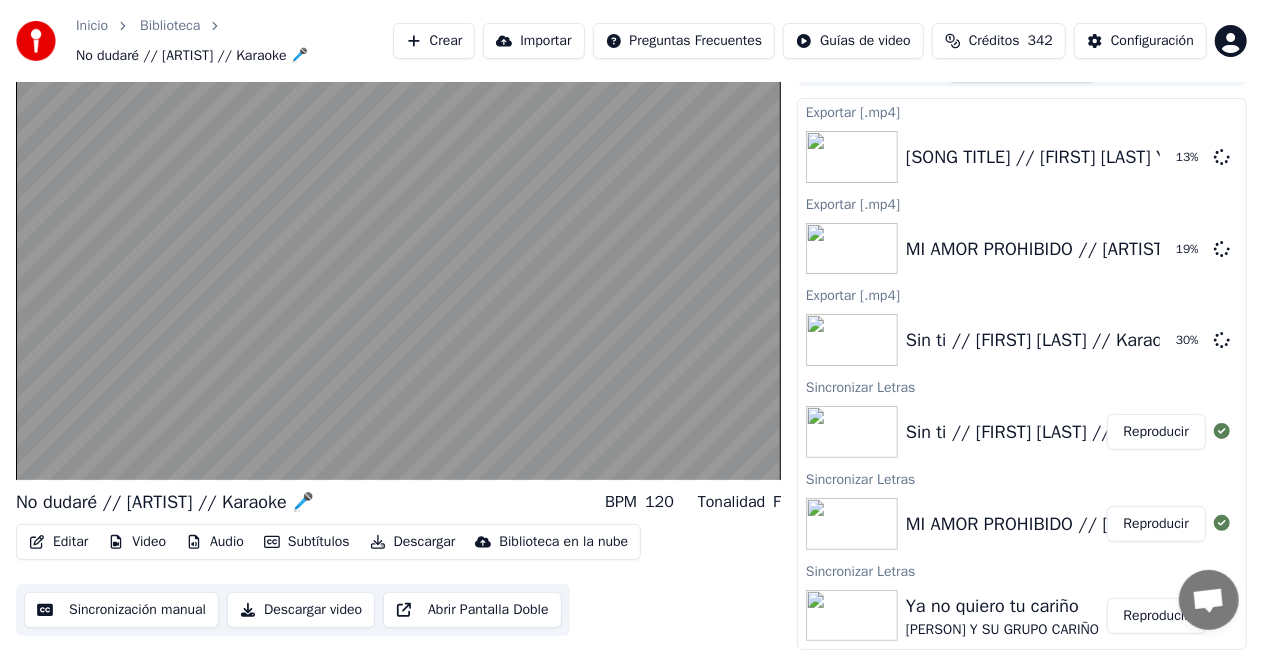 click on "Biblioteca" at bounding box center [170, 26] 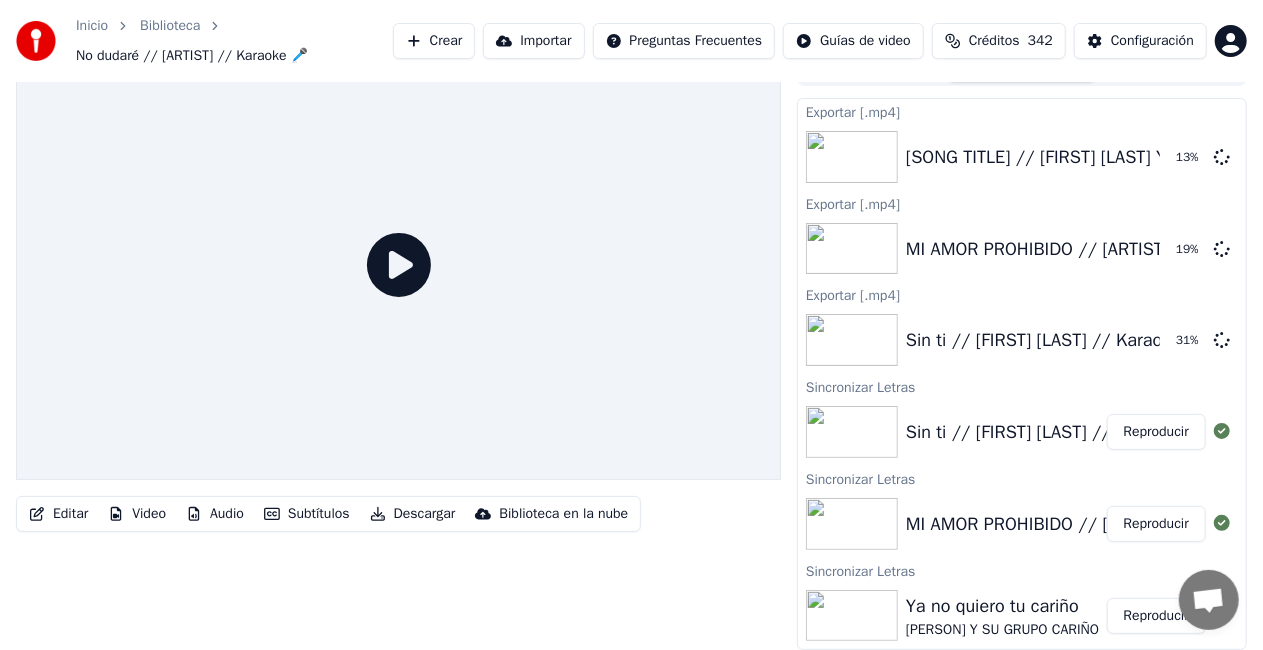 scroll, scrollTop: 22, scrollLeft: 0, axis: vertical 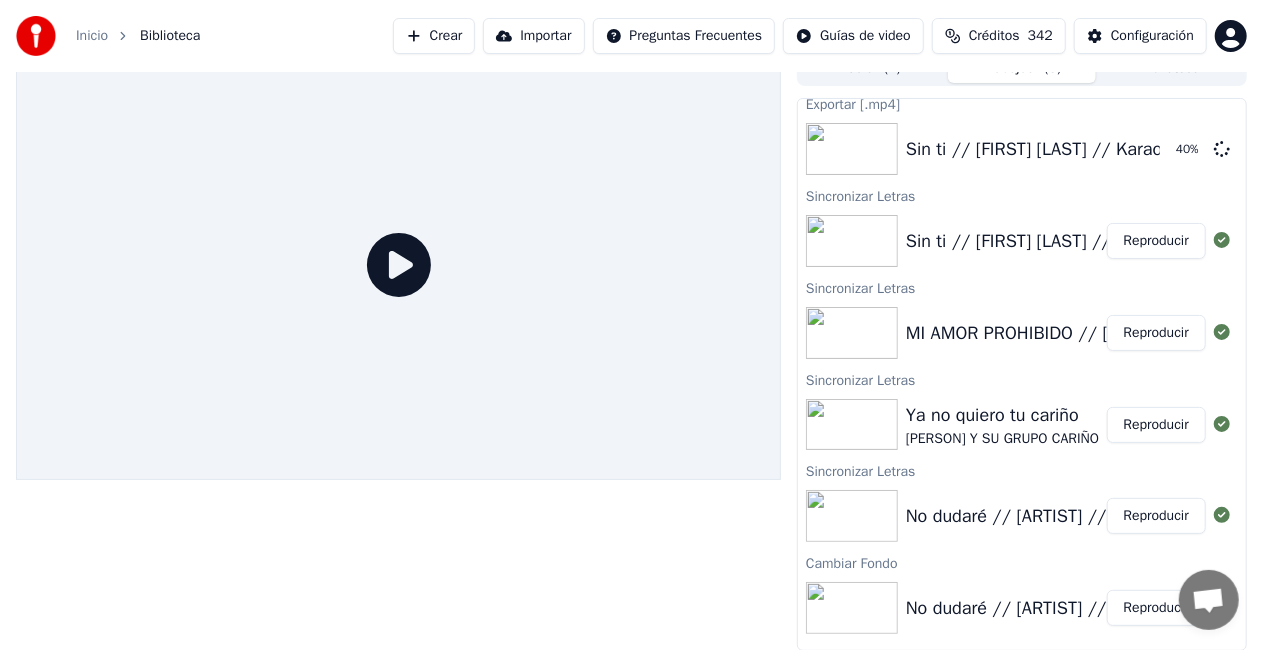 click on "Reproducir" at bounding box center (1156, 516) 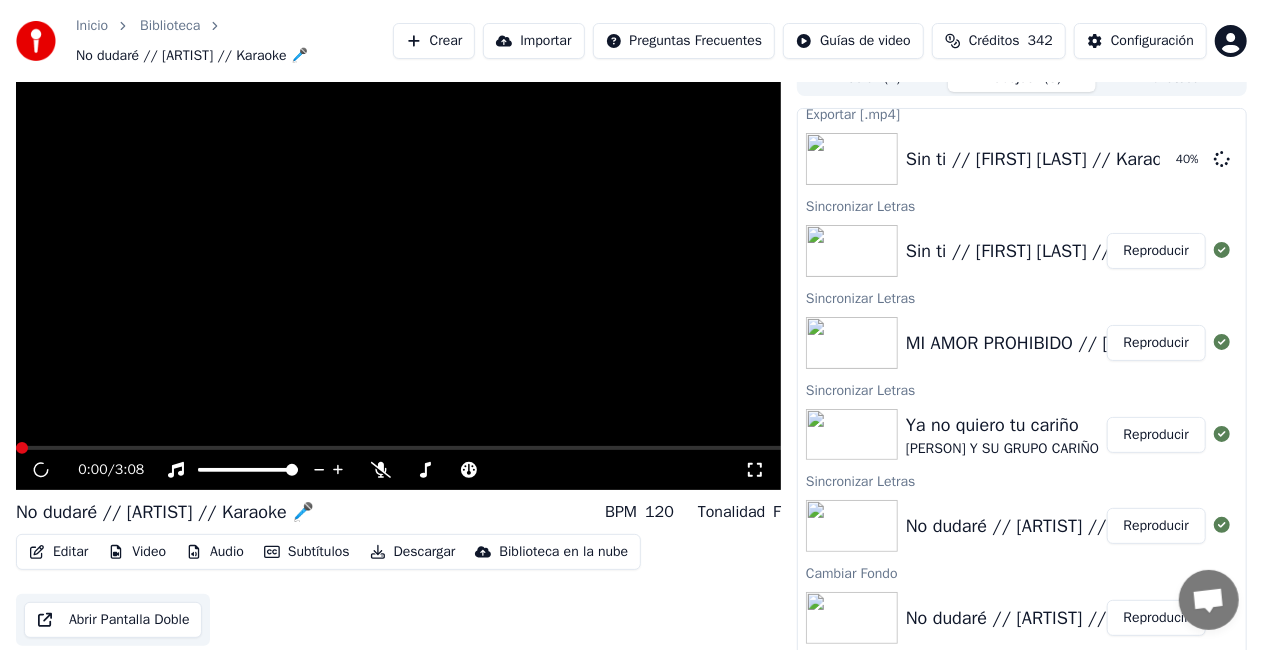 scroll, scrollTop: 52, scrollLeft: 0, axis: vertical 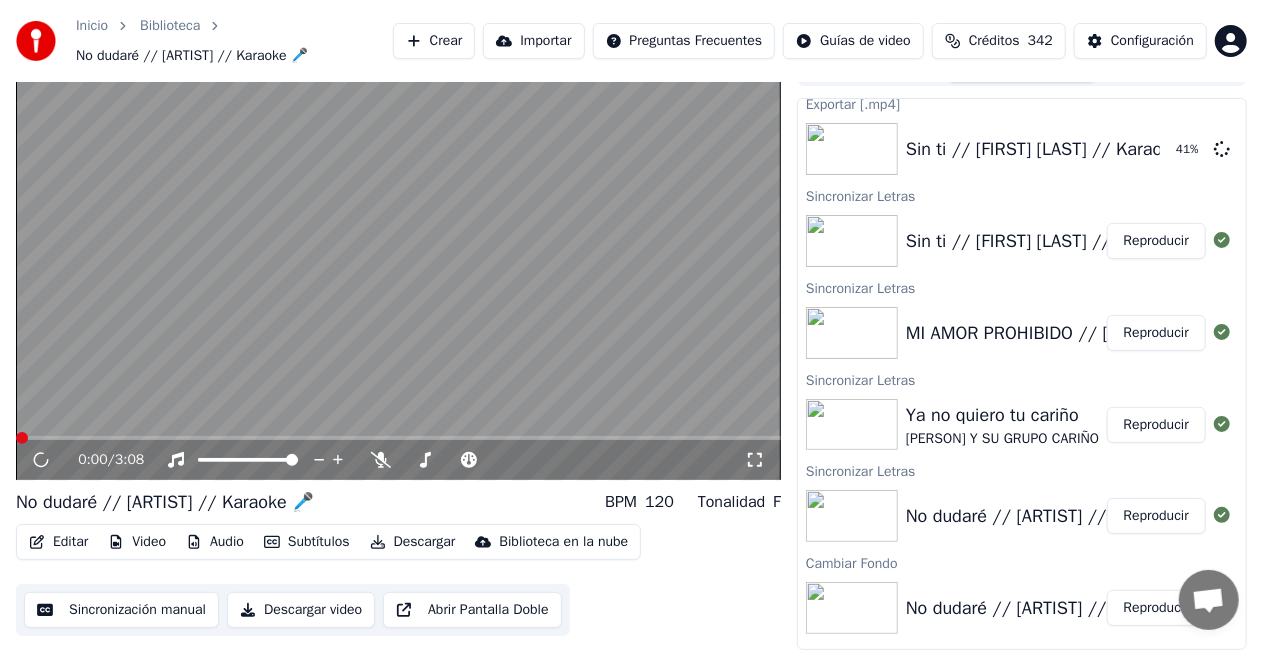 click on "Descargar" at bounding box center [413, 542] 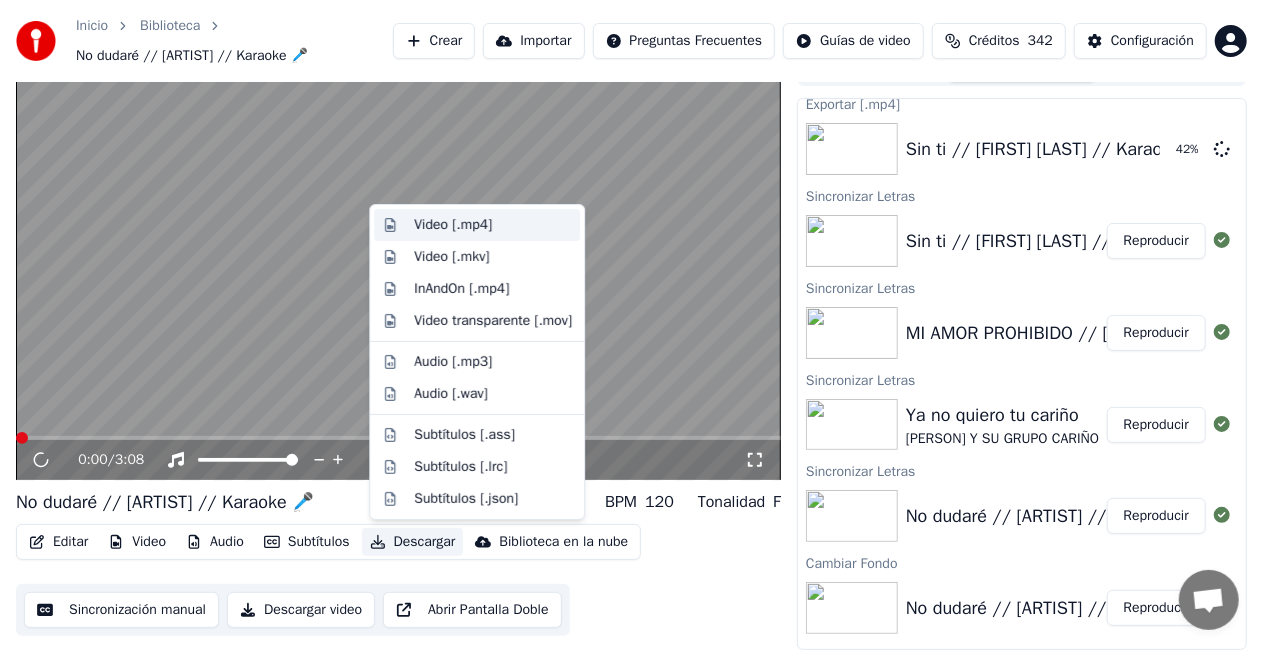 click on "Video [.mp4]" at bounding box center (453, 225) 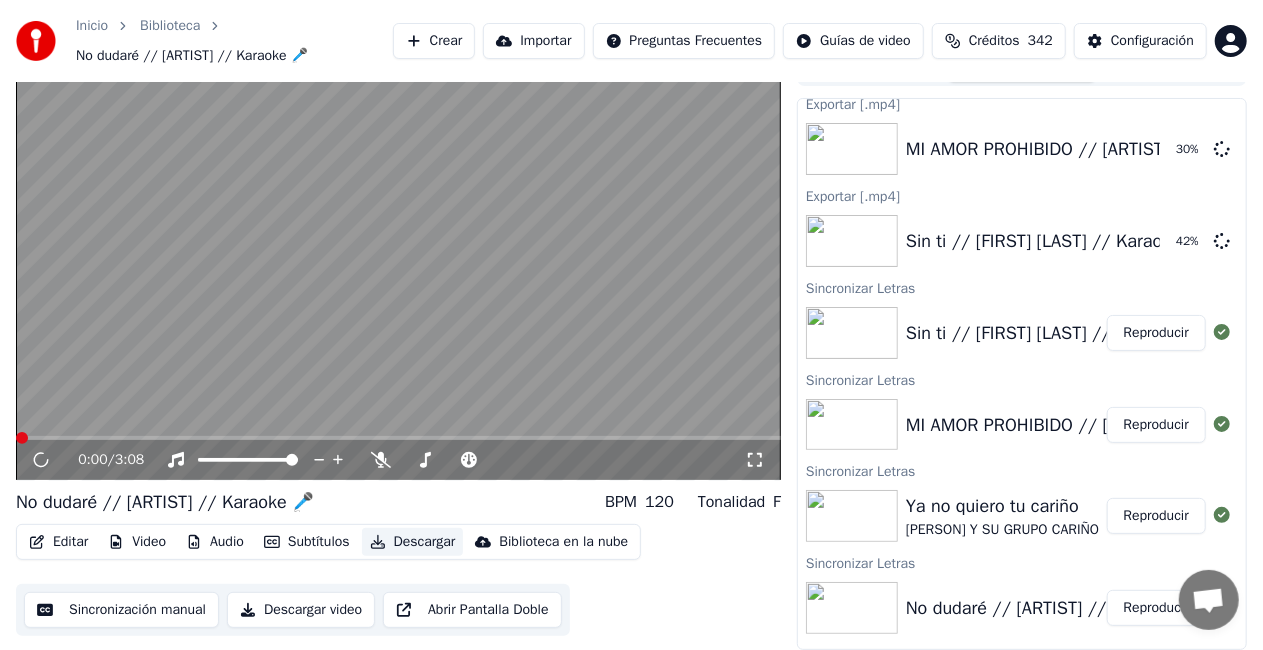 scroll, scrollTop: 282, scrollLeft: 0, axis: vertical 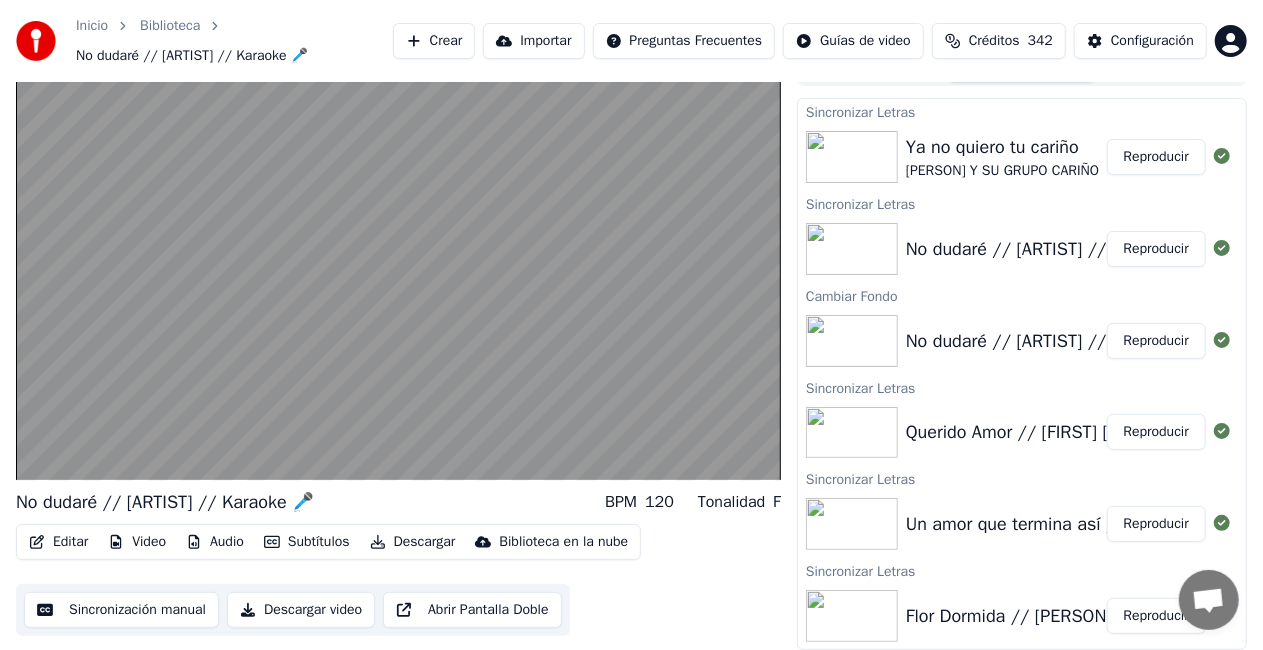 click on "Reproducir" at bounding box center [1156, 432] 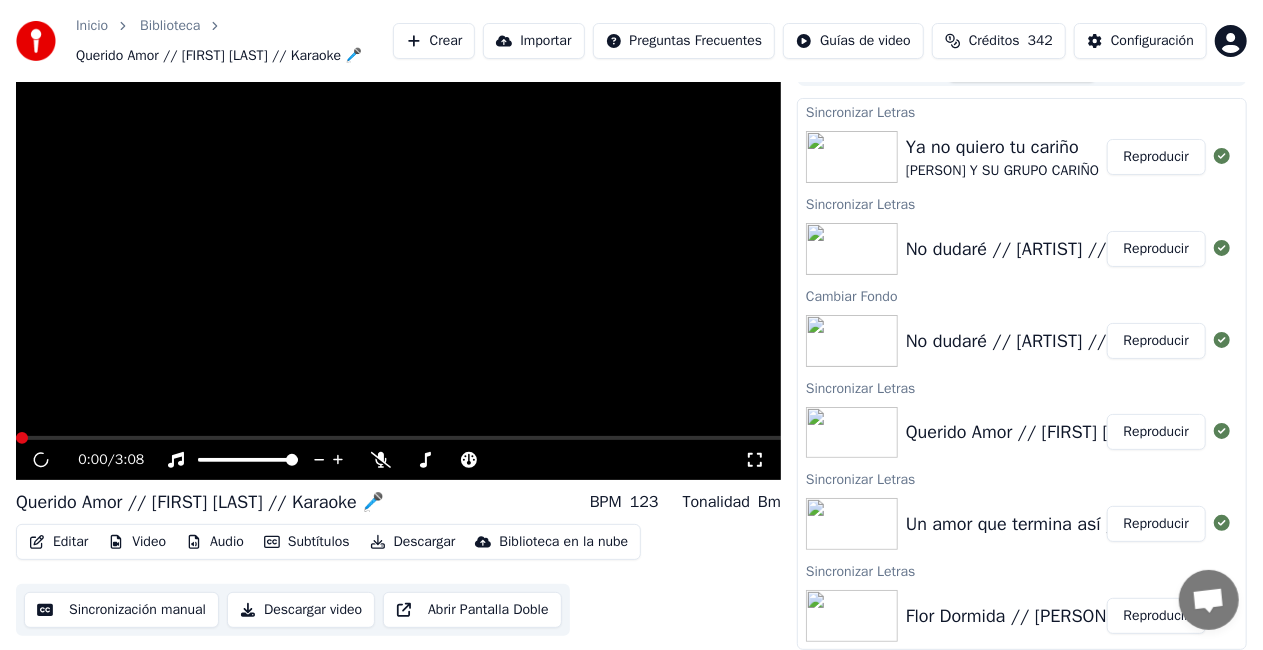 click on "Descargar" at bounding box center (413, 542) 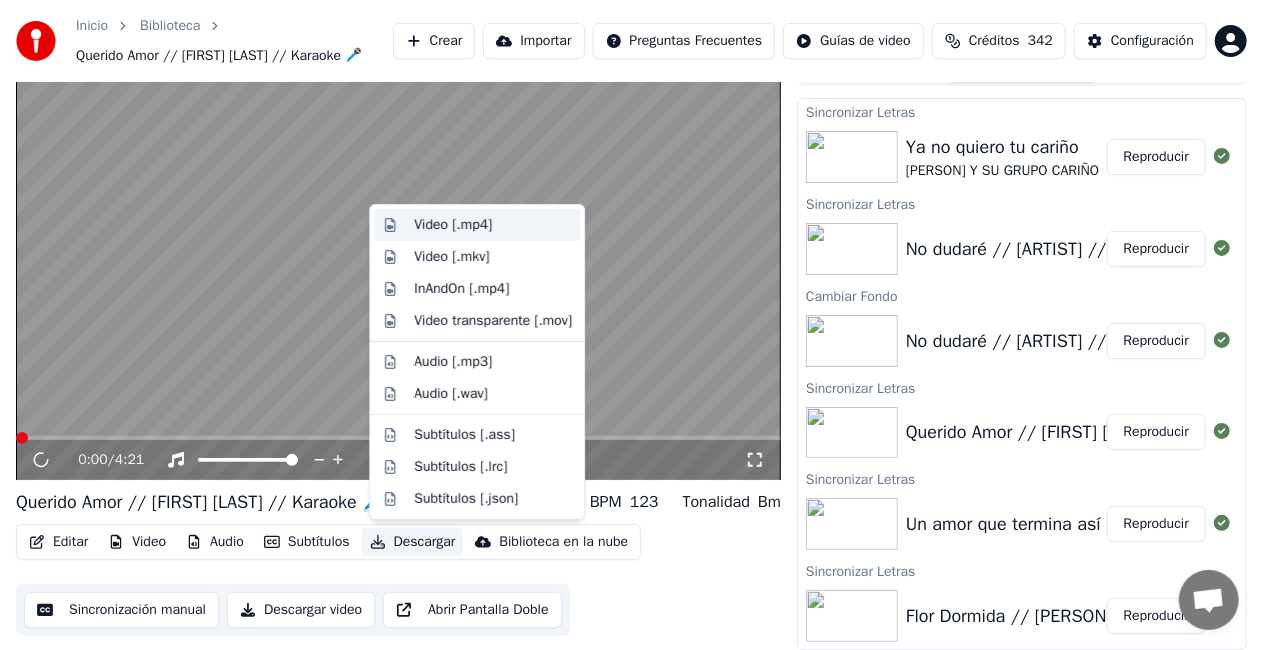 click on "Video [.mp4]" at bounding box center (453, 225) 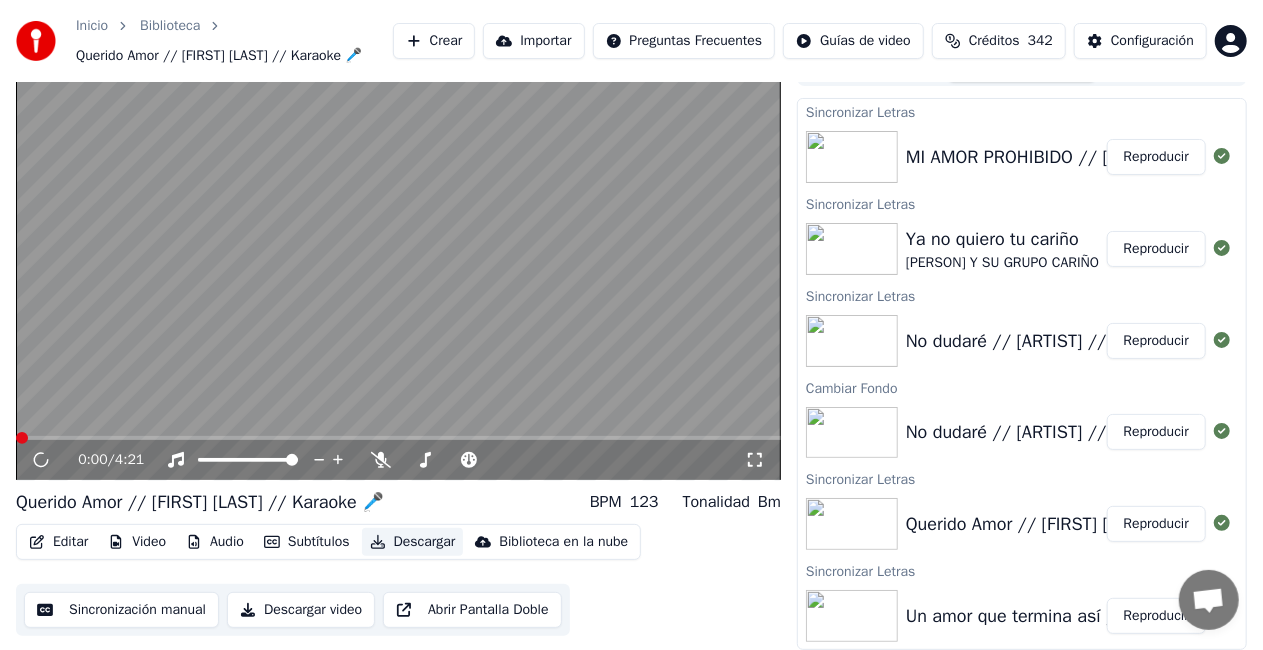 scroll, scrollTop: 642, scrollLeft: 0, axis: vertical 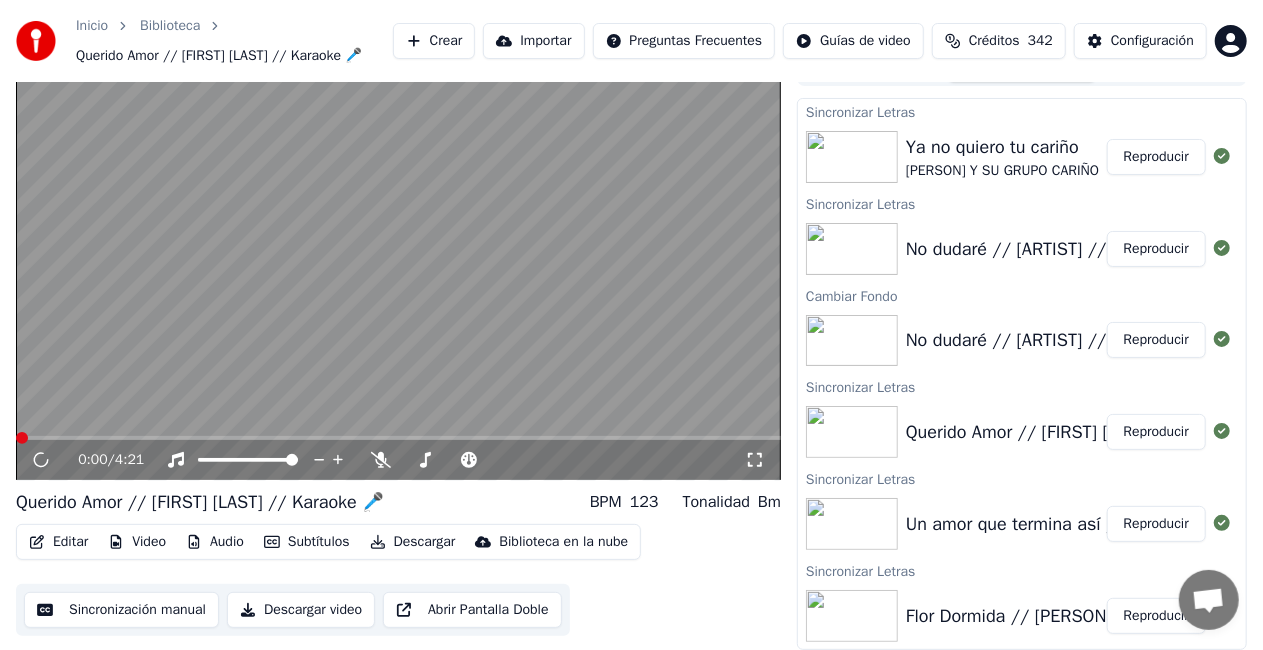 click on "Reproducir" at bounding box center (1156, 524) 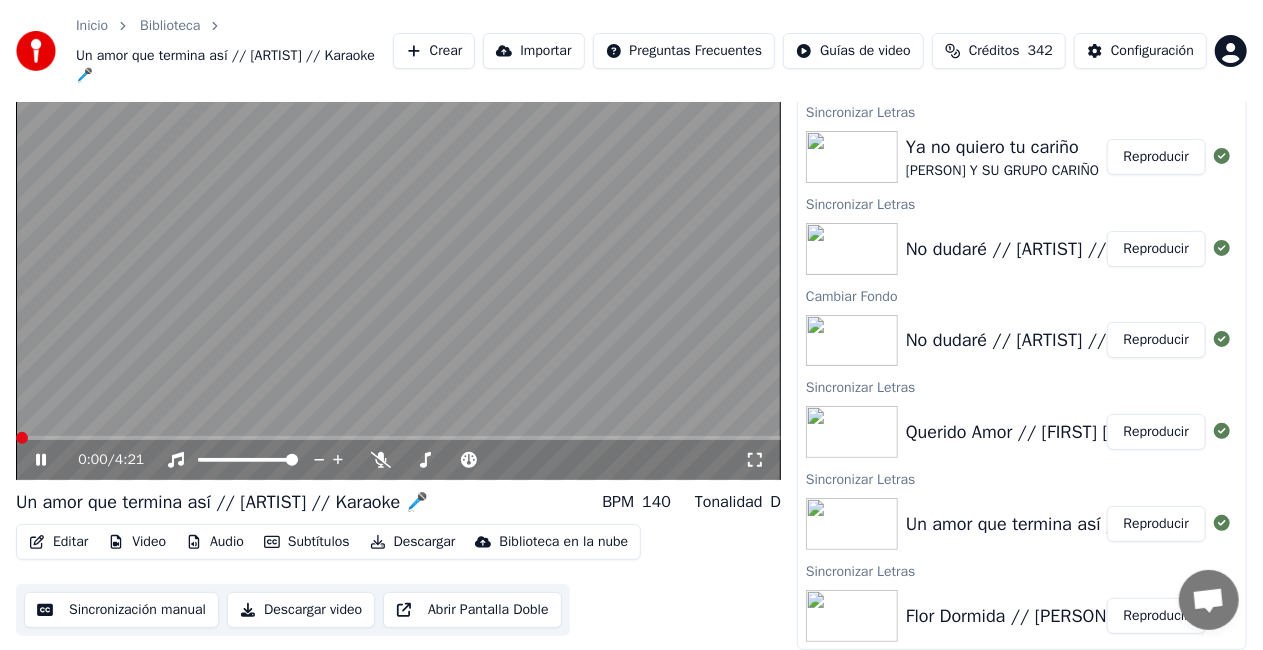 click on "Descargar" at bounding box center [413, 542] 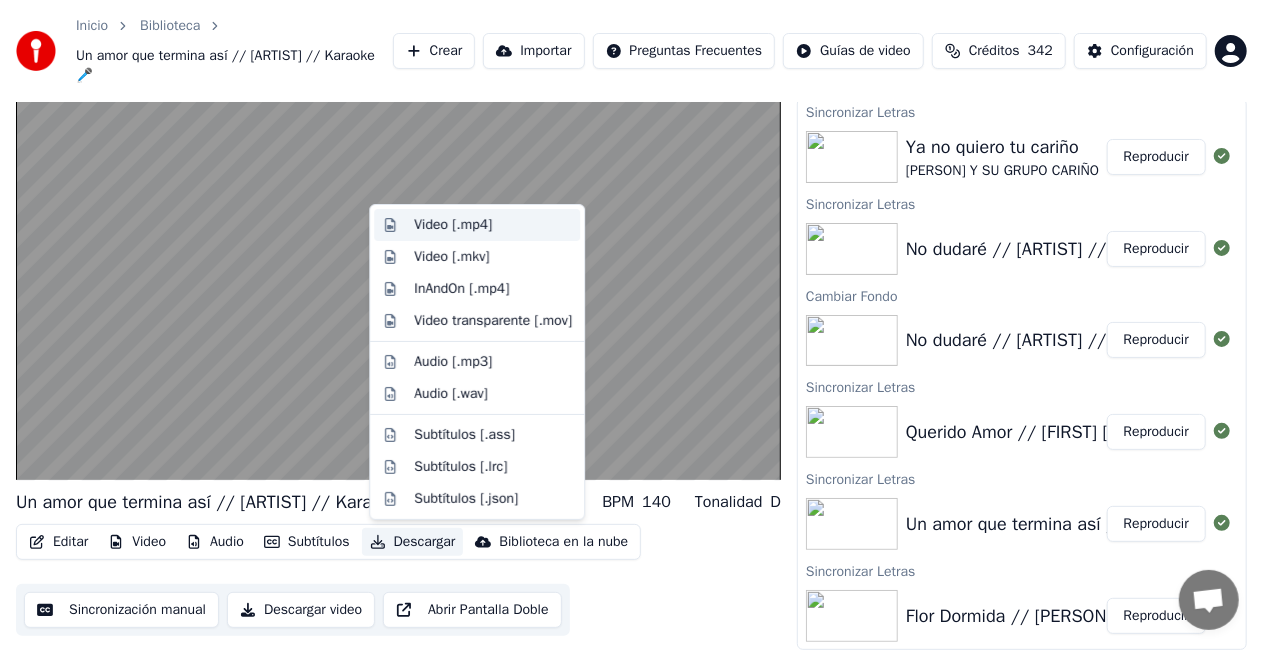 click on "Video [.mp4]" at bounding box center (453, 225) 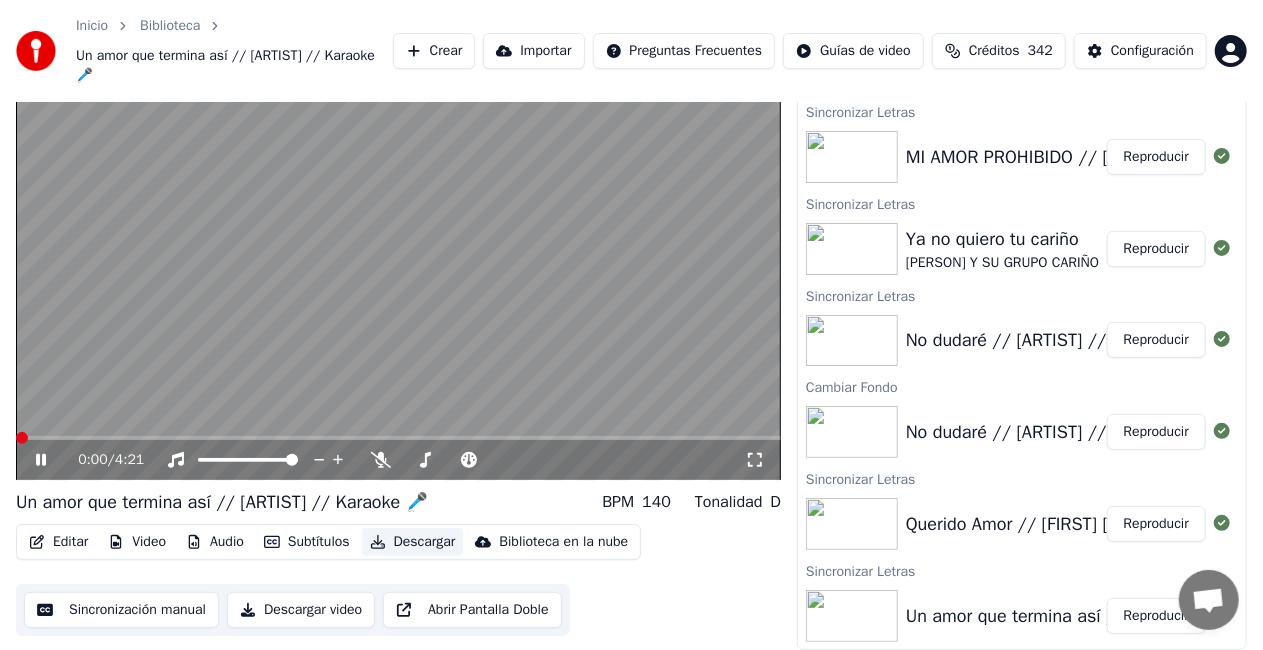 scroll, scrollTop: 734, scrollLeft: 0, axis: vertical 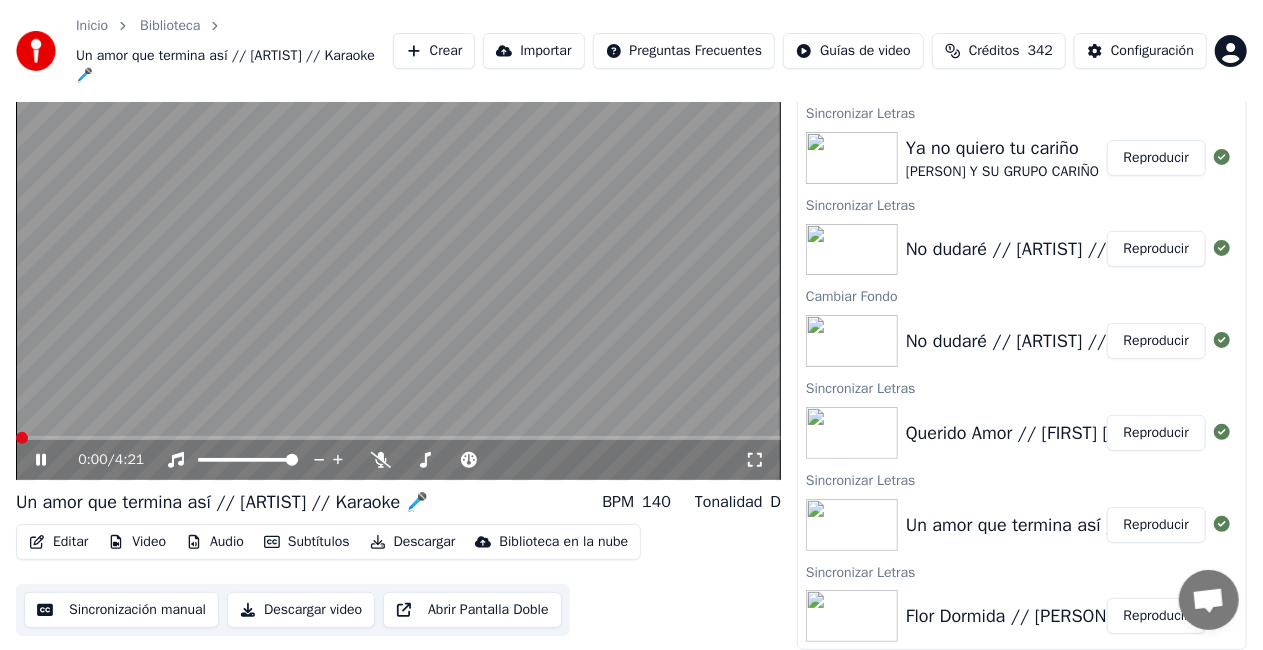 click on "Reproducir" at bounding box center (1156, 616) 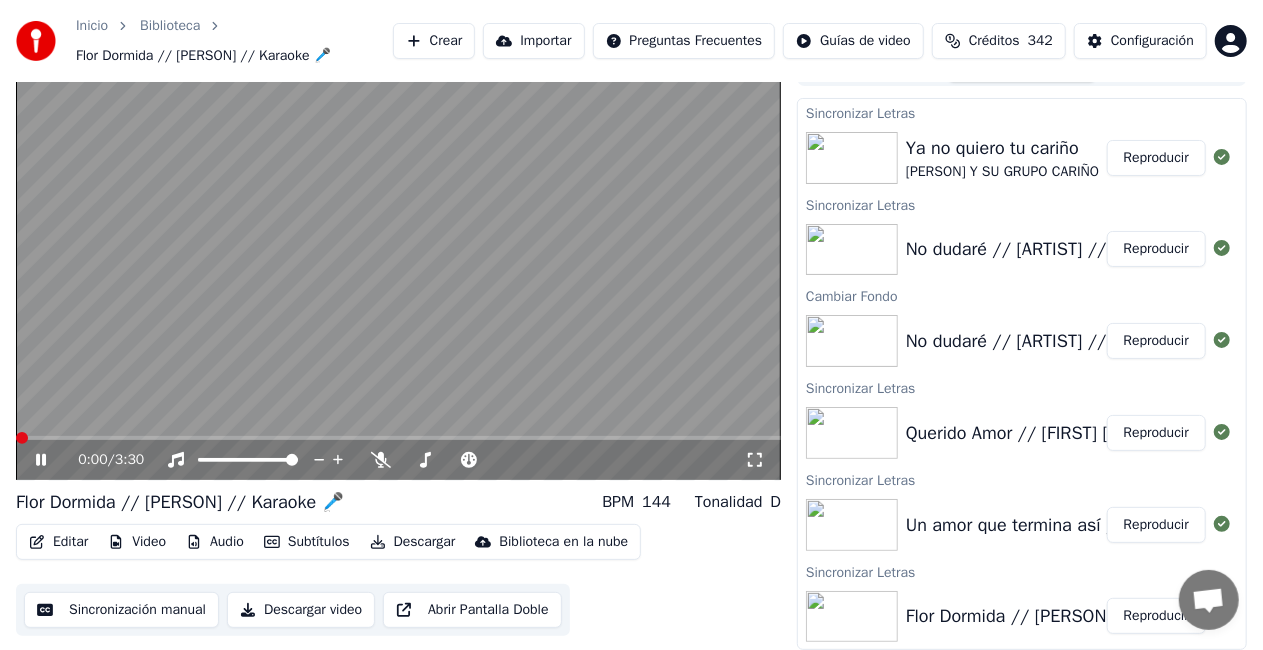 click on "Descargar" at bounding box center (413, 542) 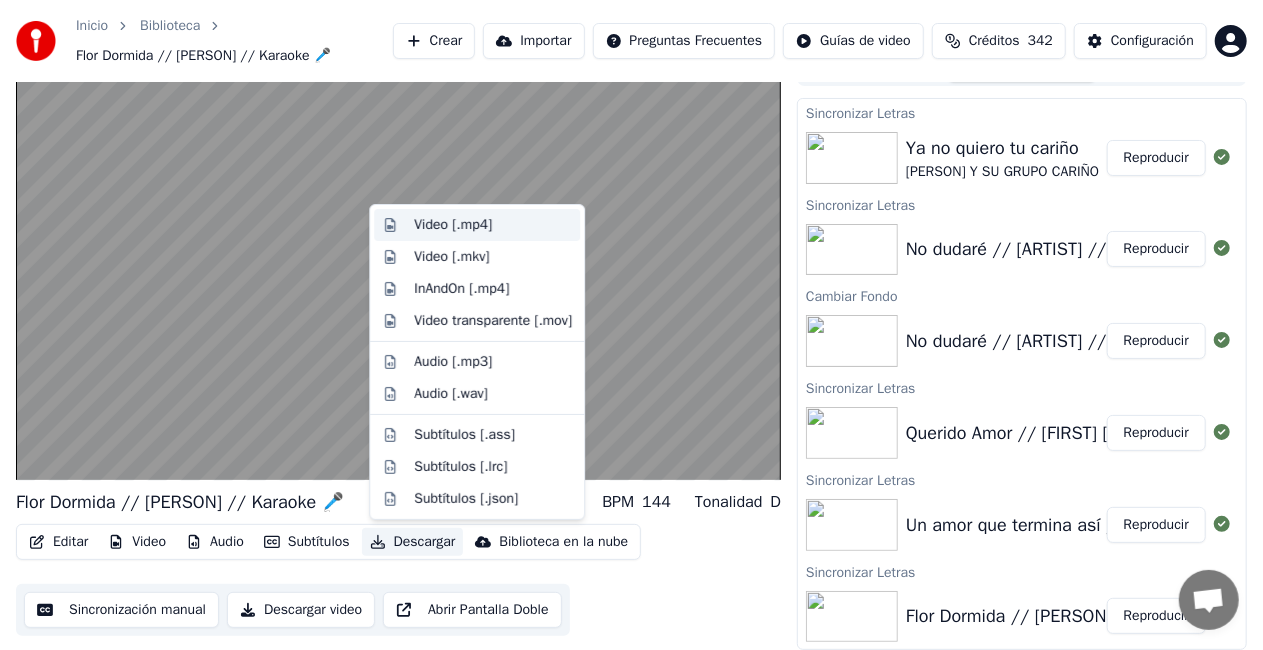 click on "Video [.mp4]" at bounding box center (453, 225) 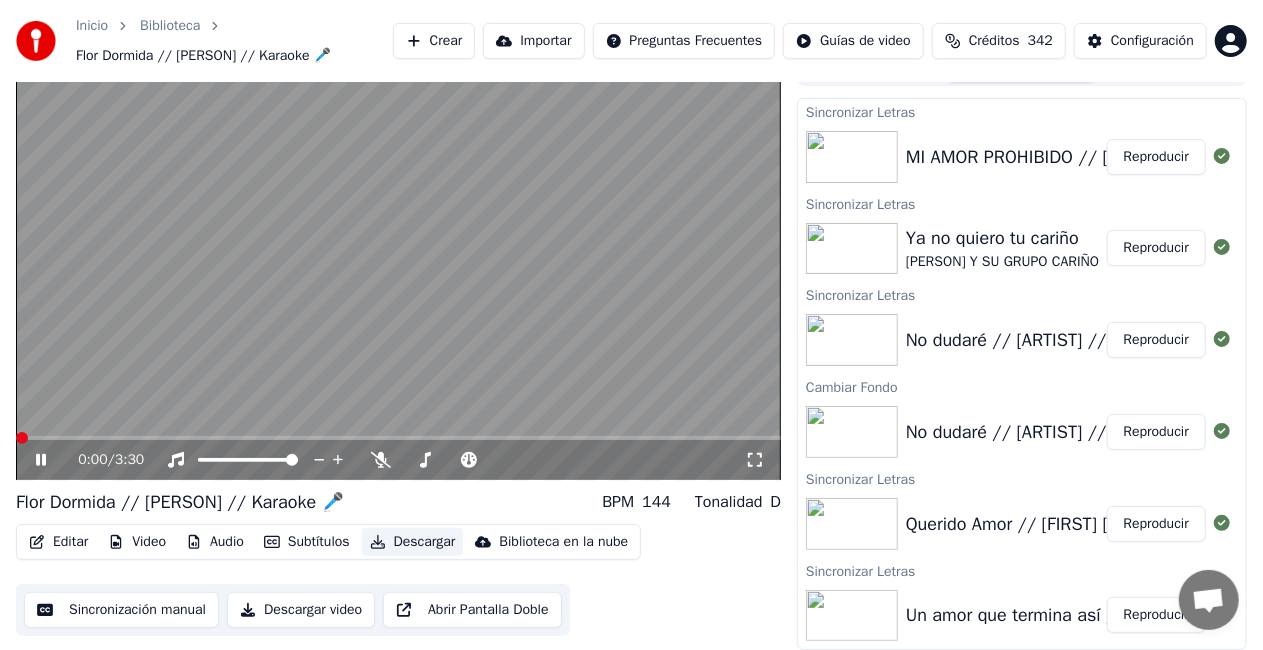 scroll, scrollTop: 826, scrollLeft: 0, axis: vertical 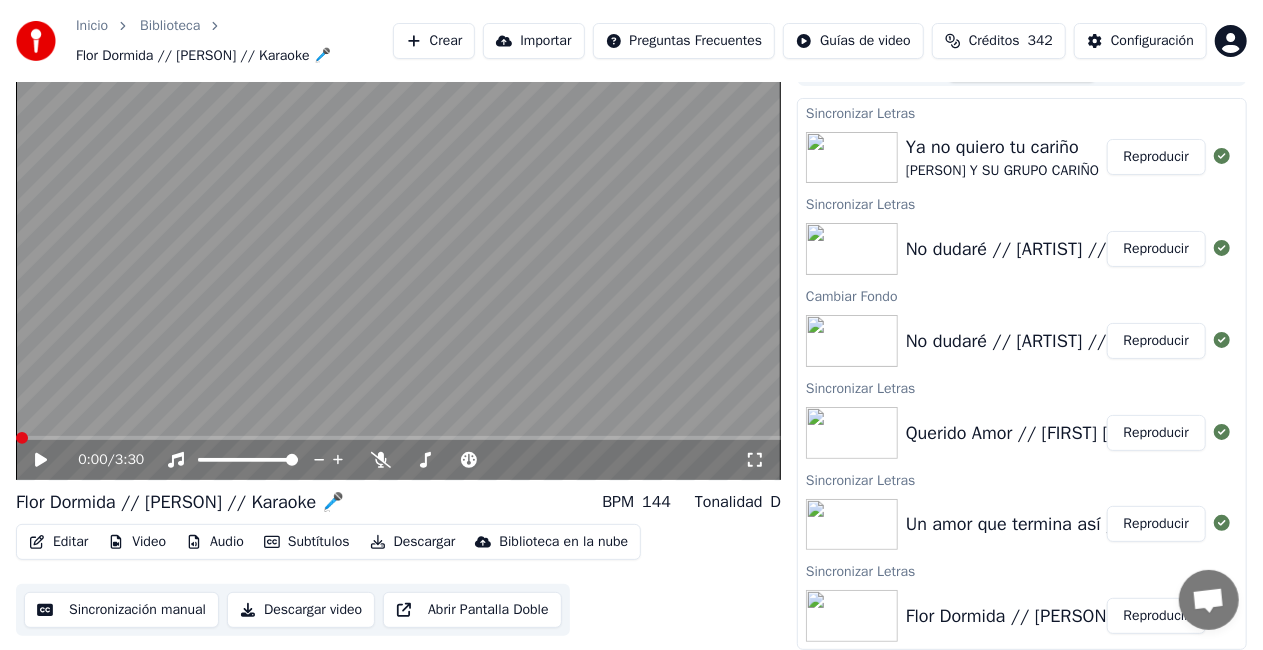 click at bounding box center (398, 265) 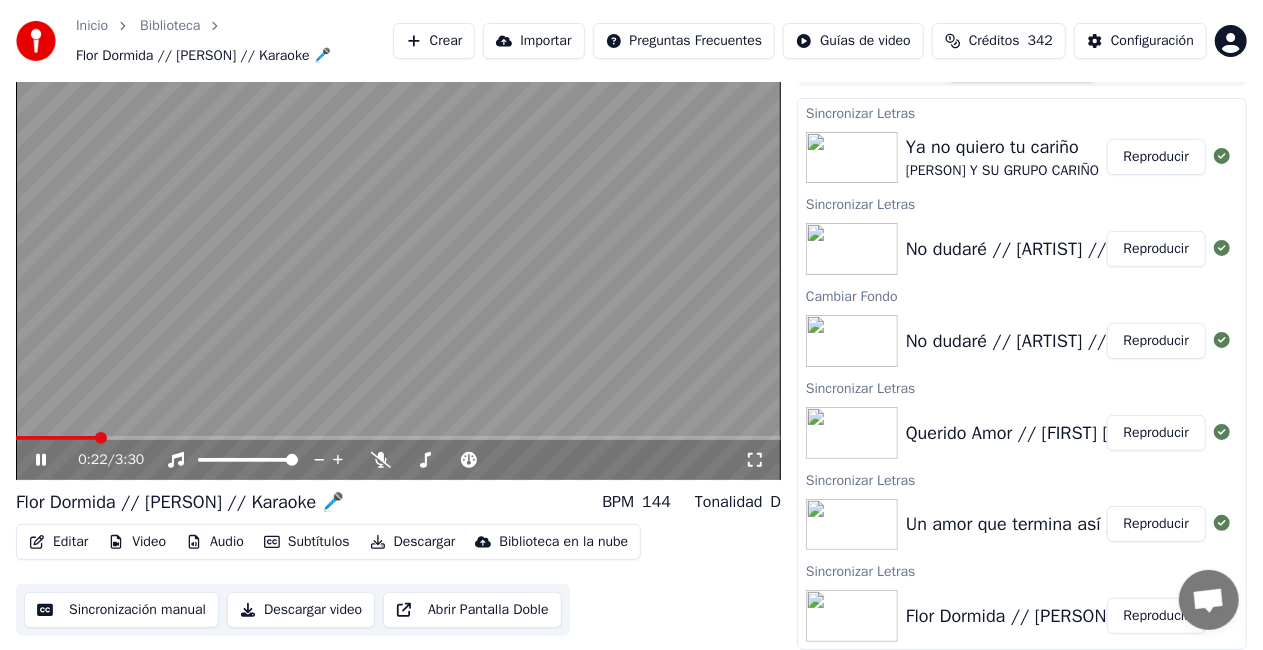 click at bounding box center (398, 438) 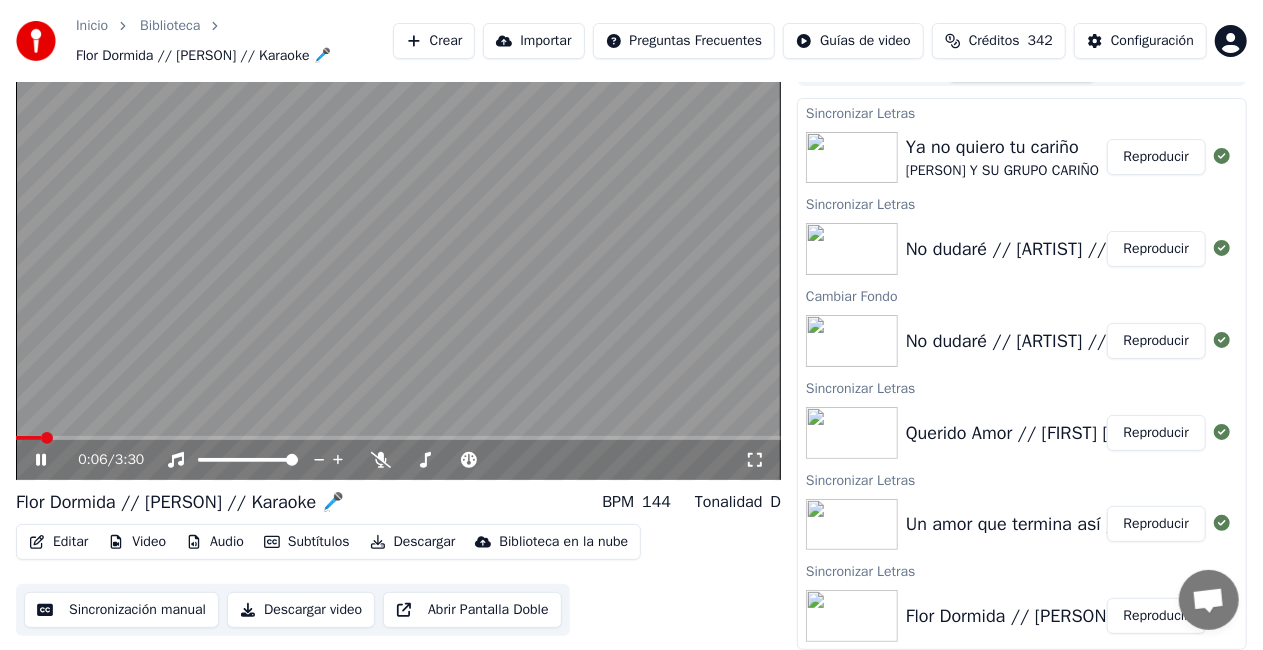 click at bounding box center [398, 438] 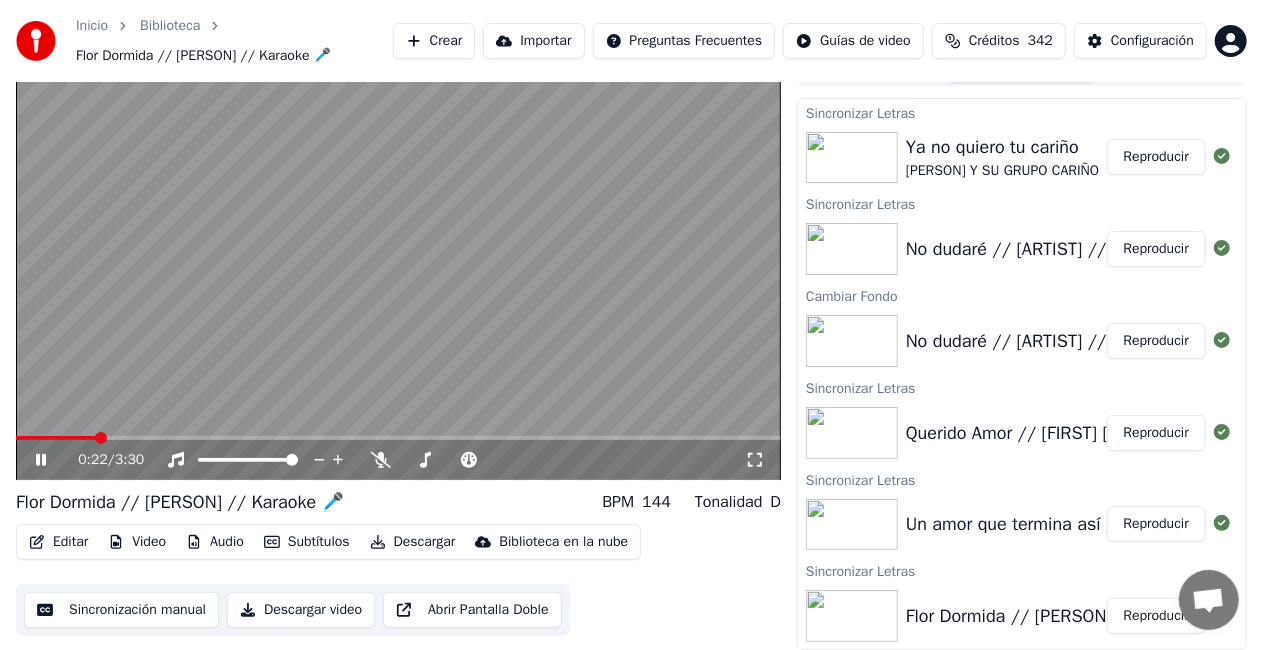 click on "Un amor que termina así // [ARTIST] // Karaoke 🎤" at bounding box center [1112, 524] 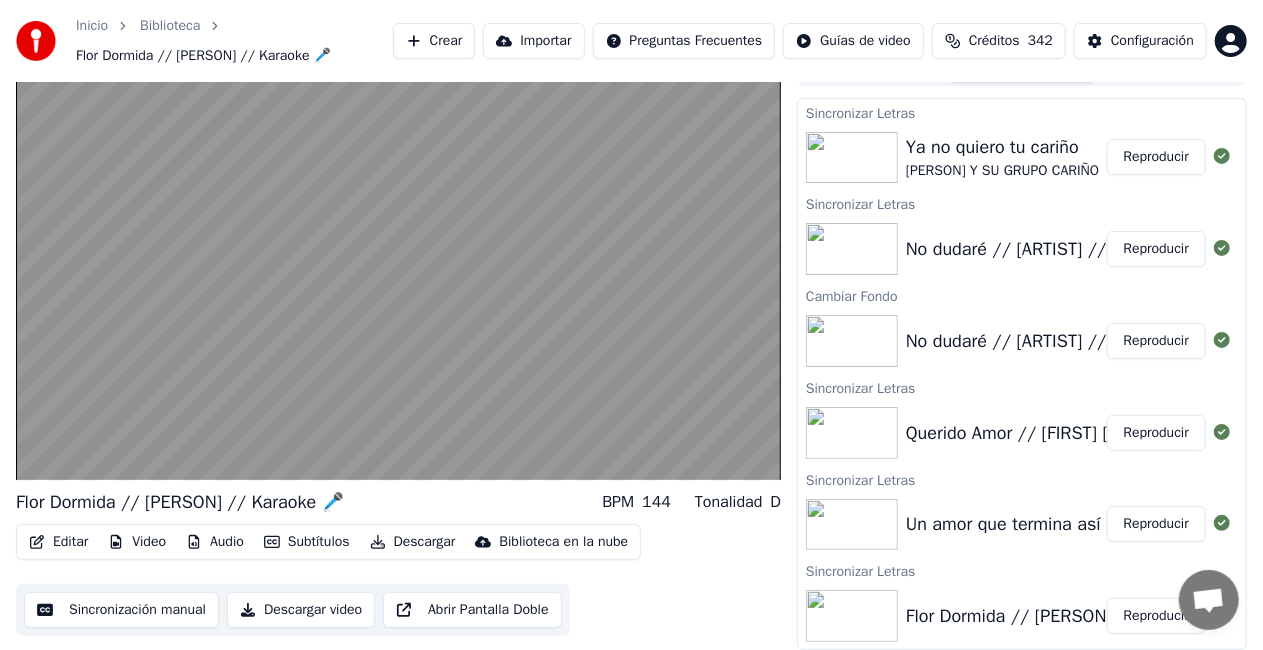 click on "Reproducir" at bounding box center [1156, 524] 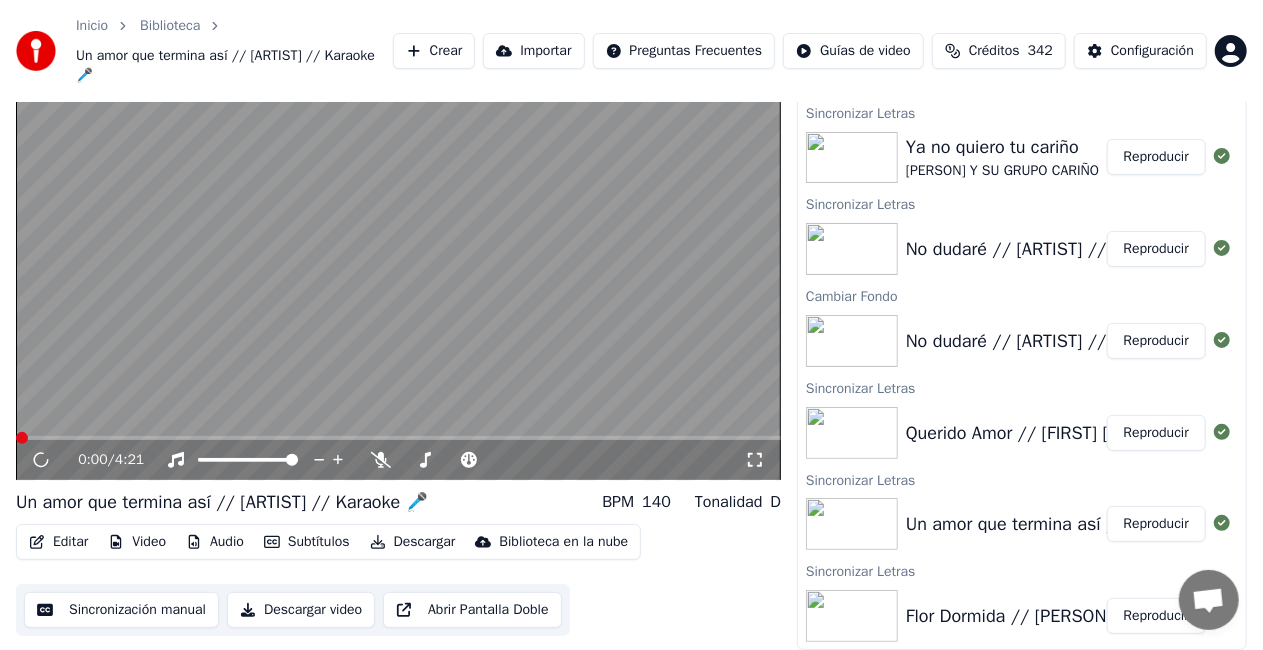 click at bounding box center [398, 265] 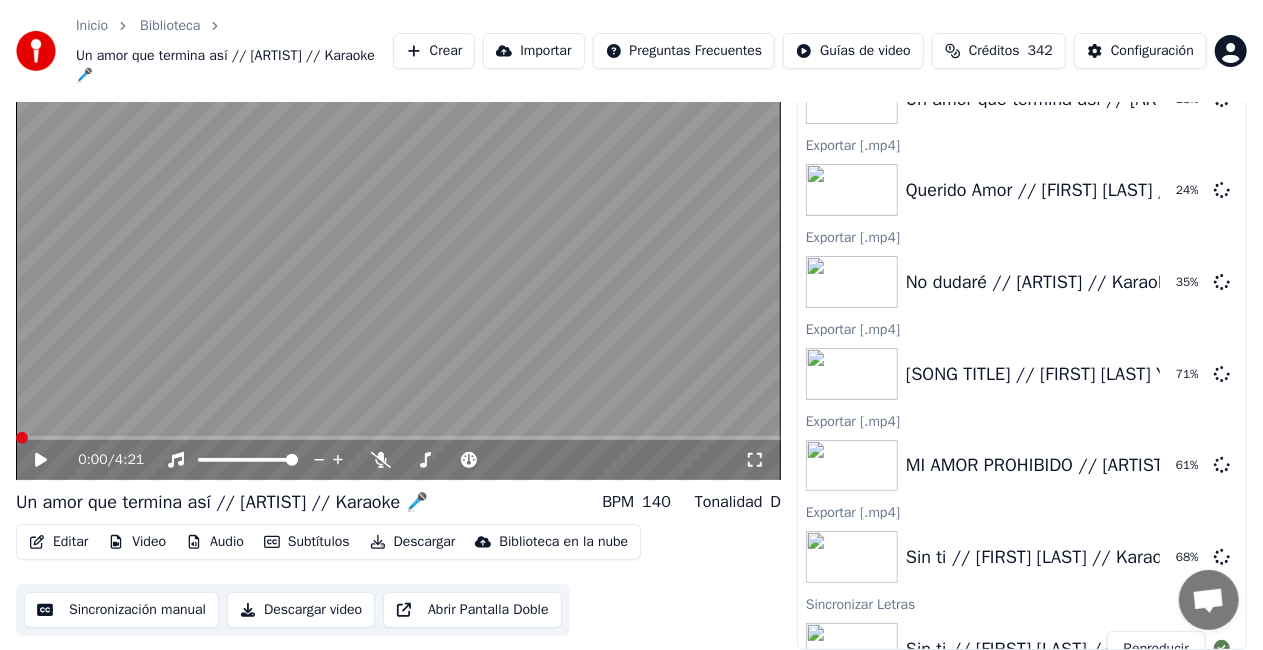 scroll, scrollTop: 0, scrollLeft: 0, axis: both 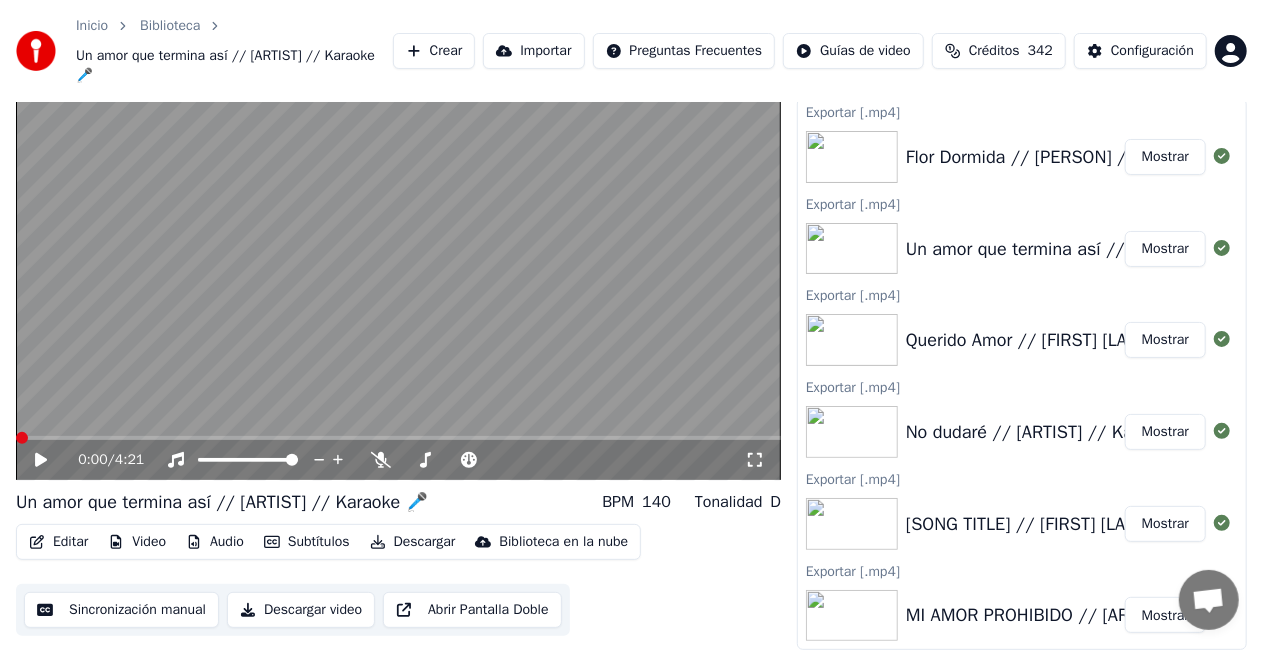 click on "Biblioteca" at bounding box center [170, 26] 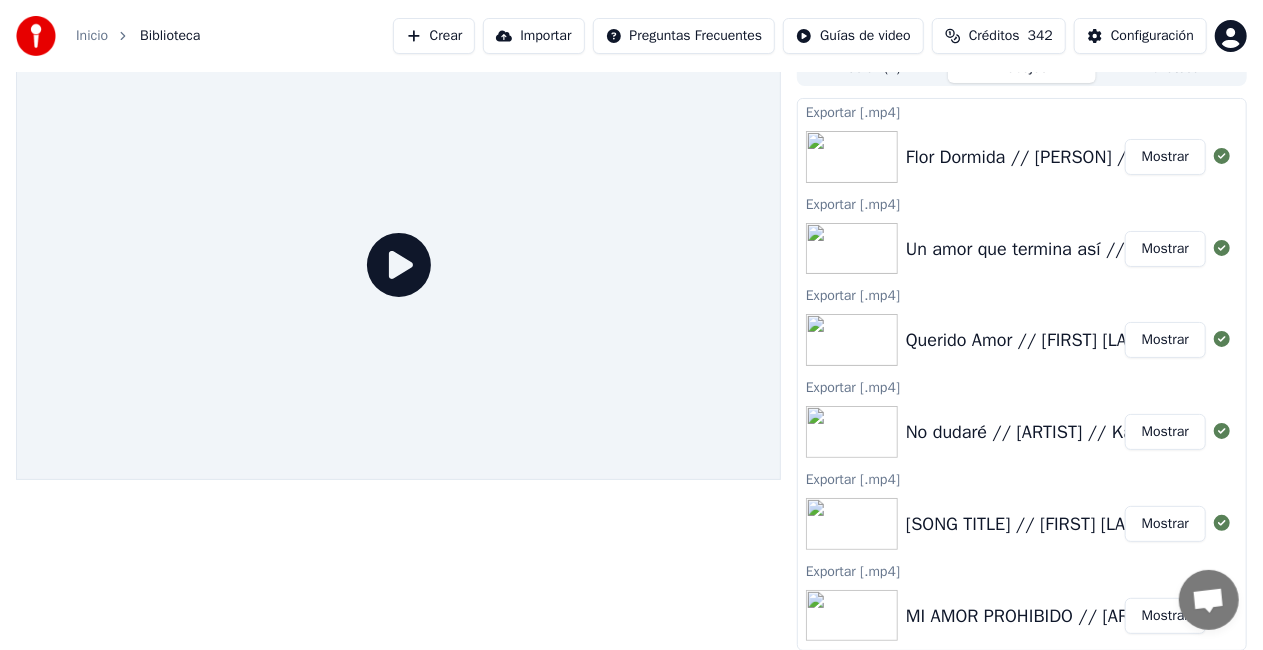 scroll, scrollTop: 0, scrollLeft: 0, axis: both 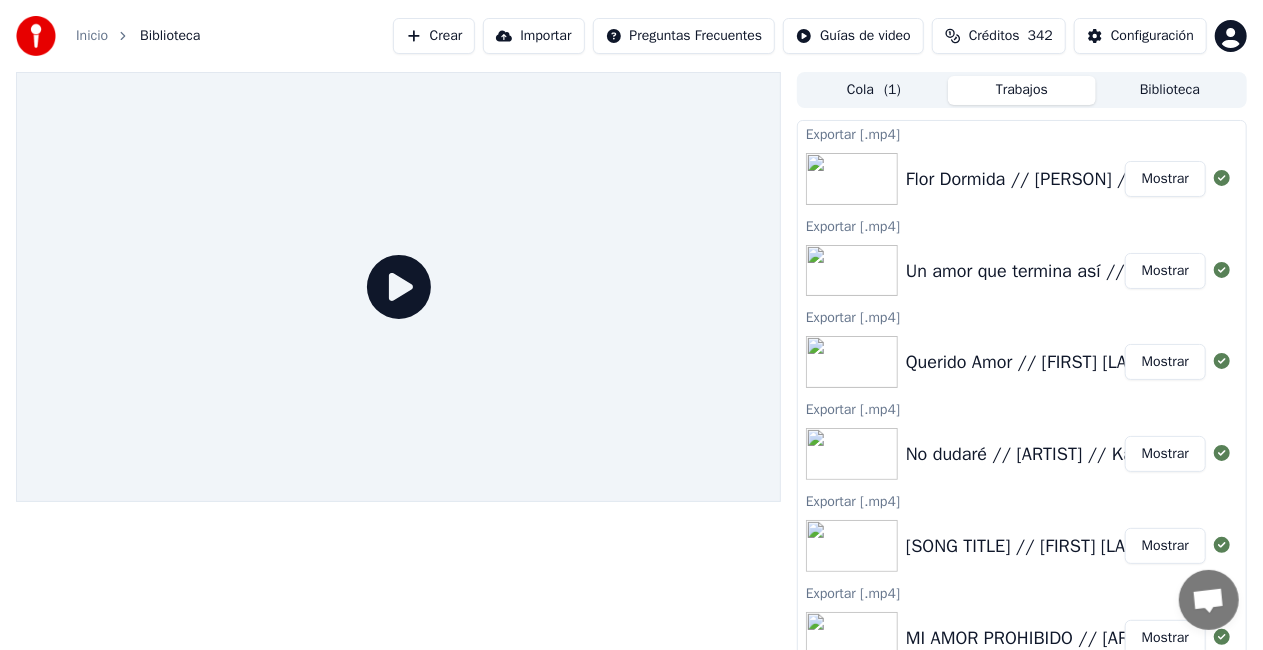click on "Biblioteca" at bounding box center (1170, 90) 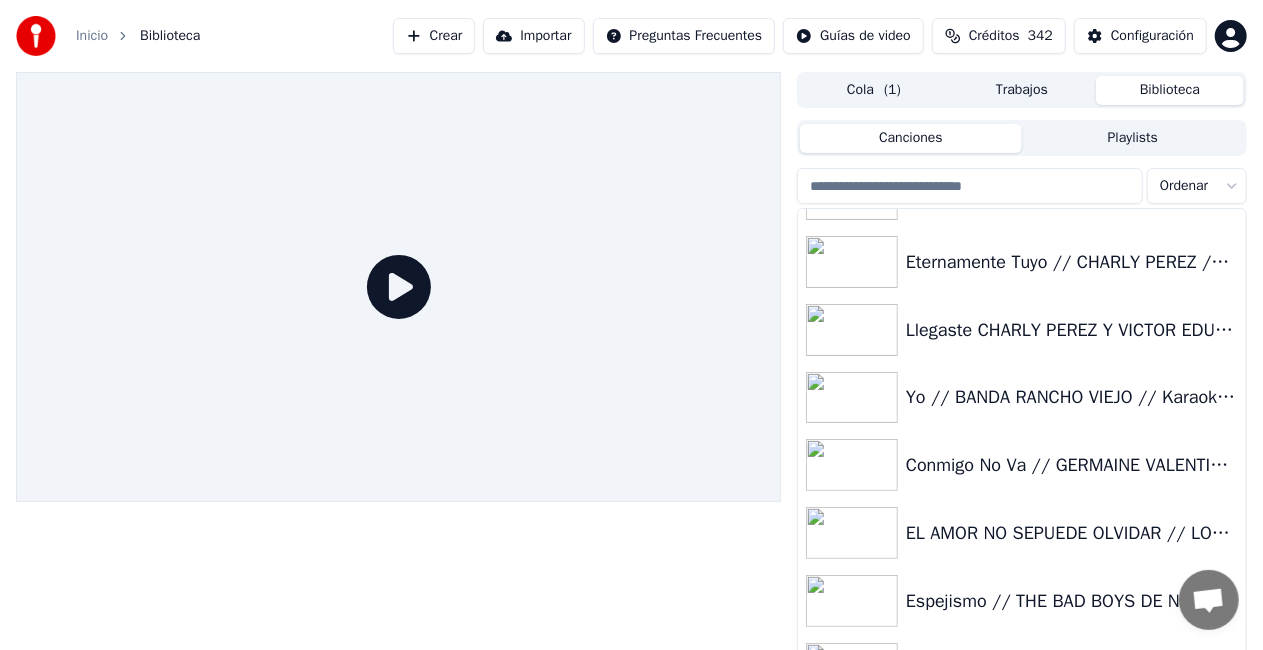 scroll, scrollTop: 1032, scrollLeft: 0, axis: vertical 